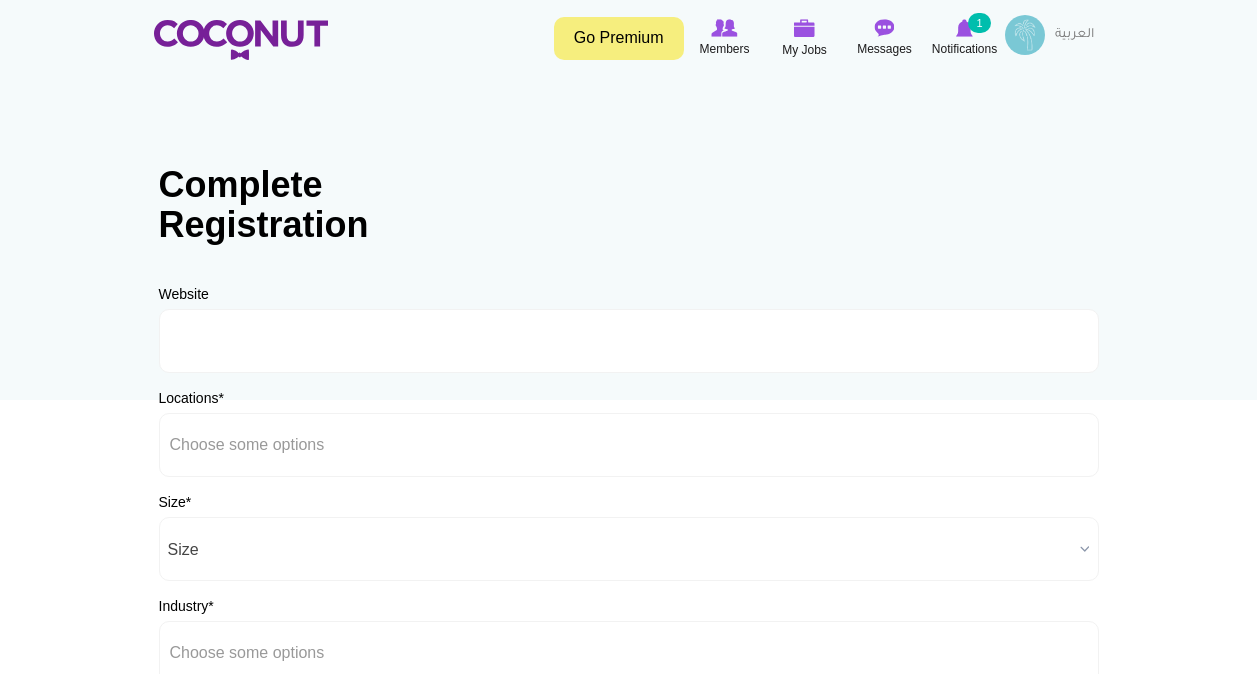 scroll, scrollTop: 0, scrollLeft: 0, axis: both 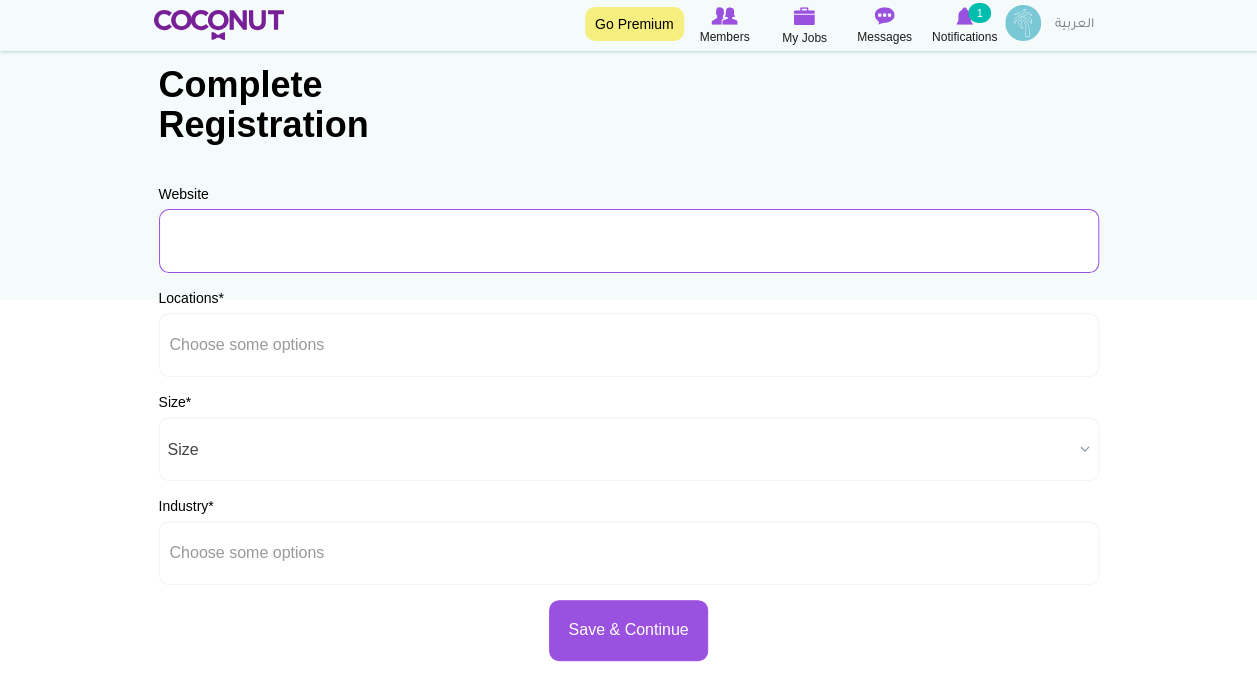 click on "URL" at bounding box center [629, 241] 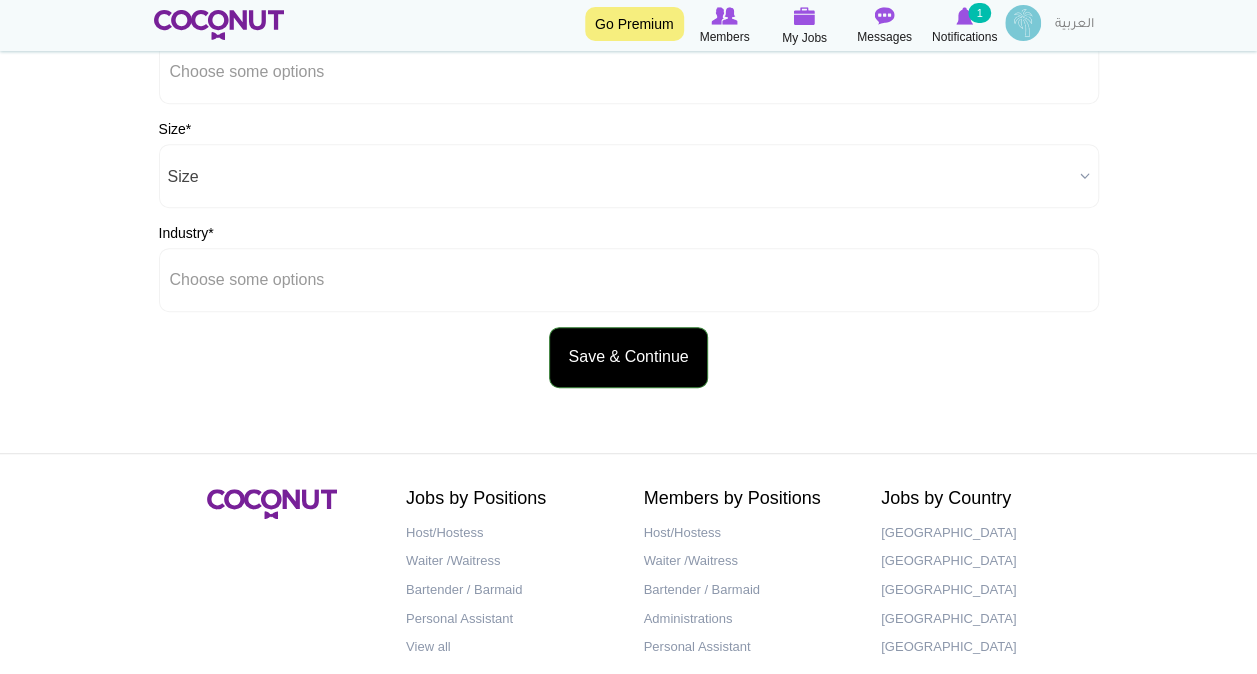 click on "Save & Continue" at bounding box center (628, 357) 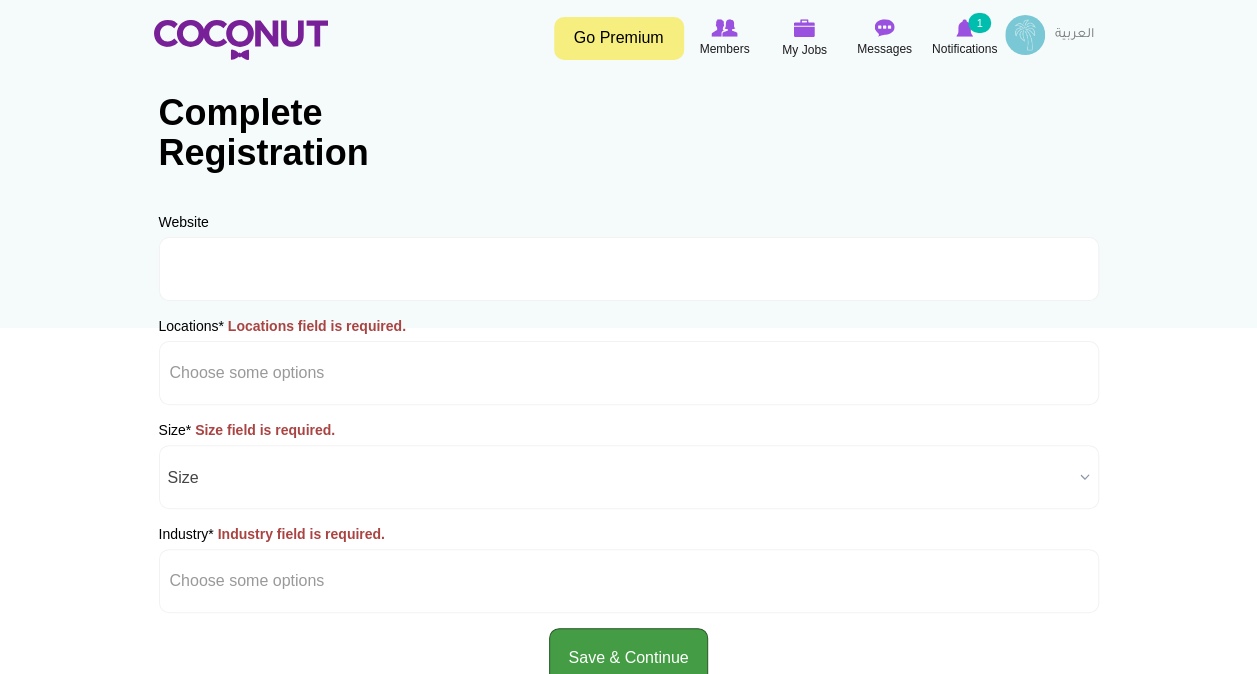 scroll, scrollTop: 0, scrollLeft: 0, axis: both 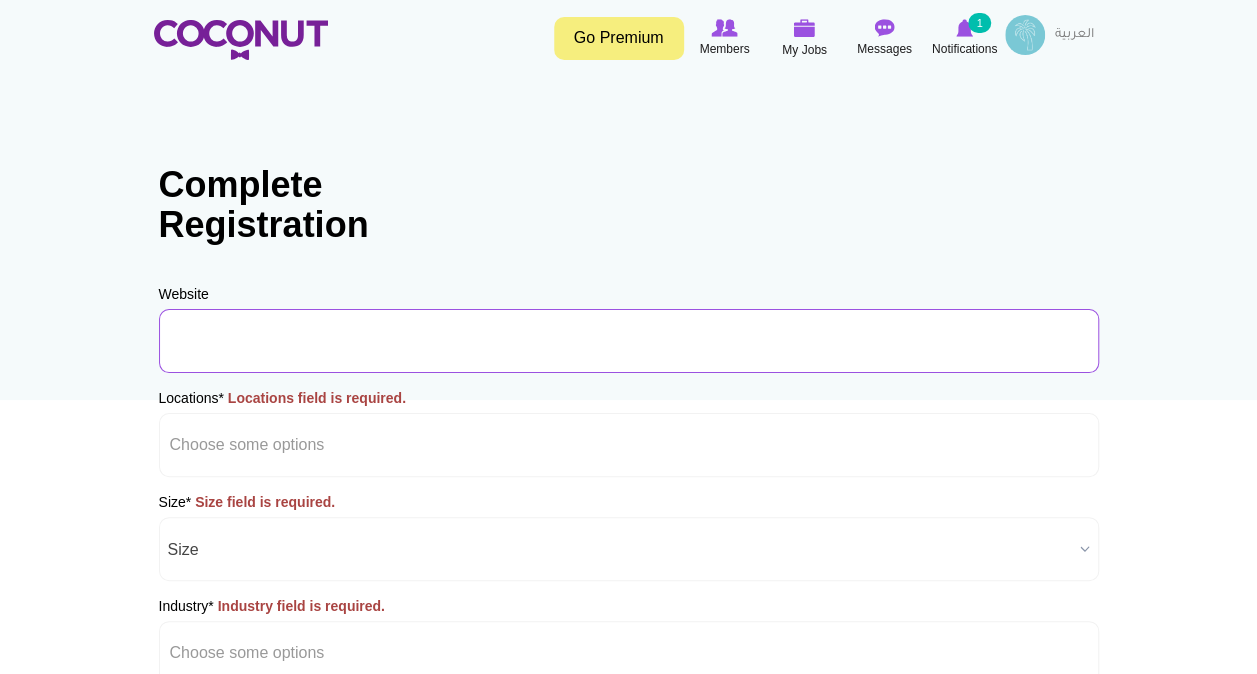 click on "URL" at bounding box center (629, 341) 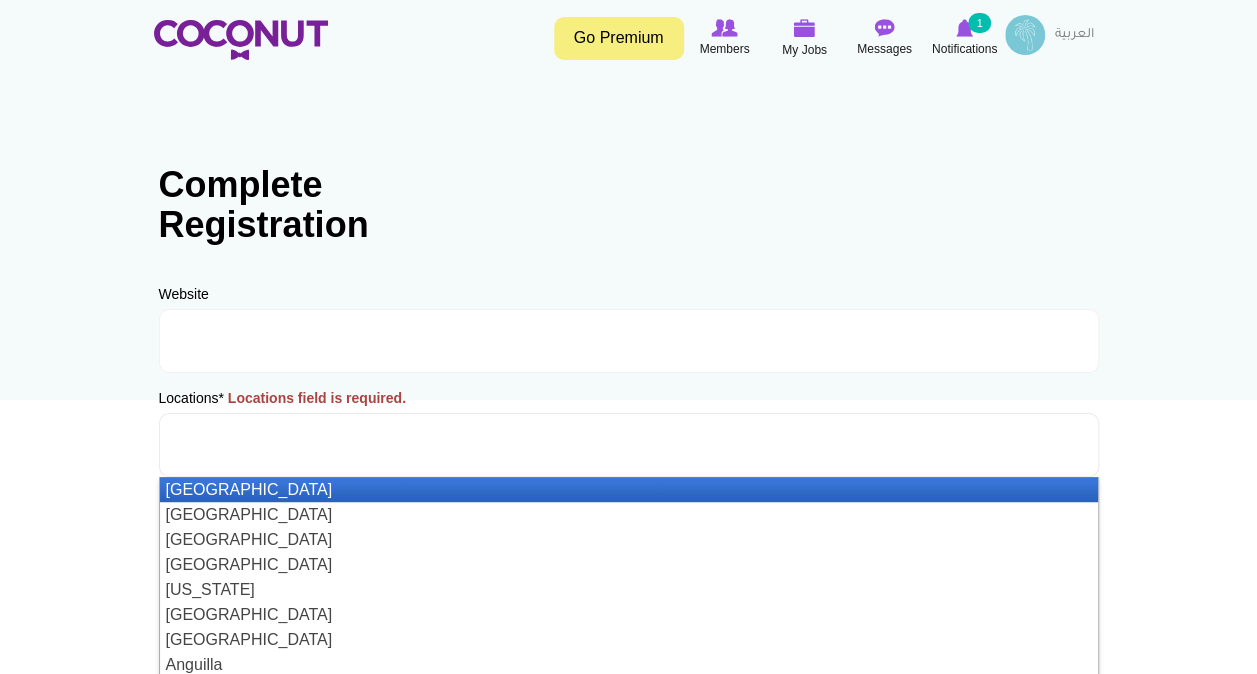 click at bounding box center [260, 445] 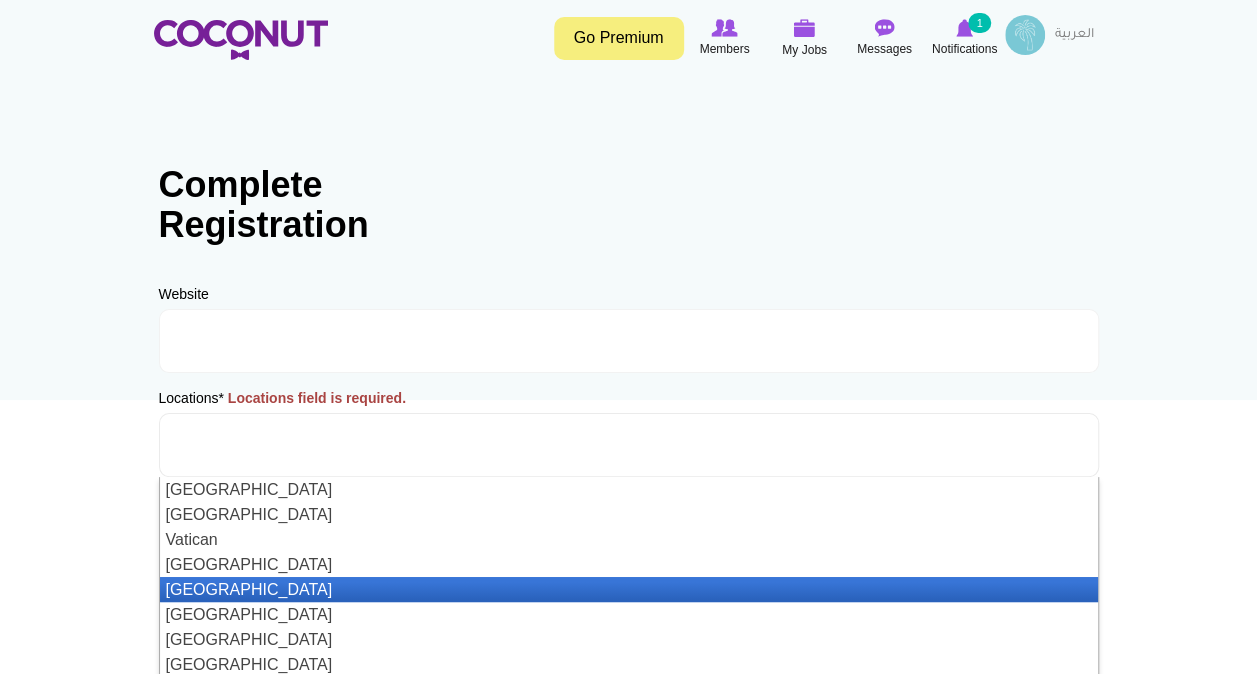 scroll, scrollTop: 6010, scrollLeft: 0, axis: vertical 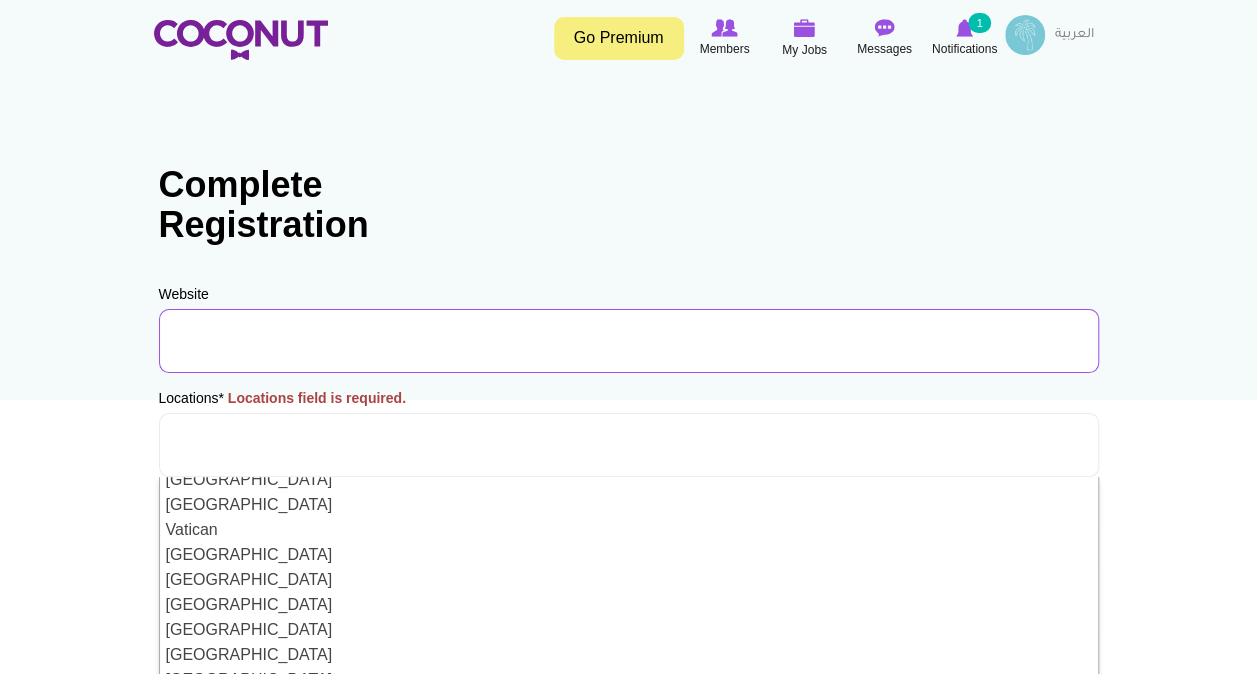 click on "URL" at bounding box center (629, 341) 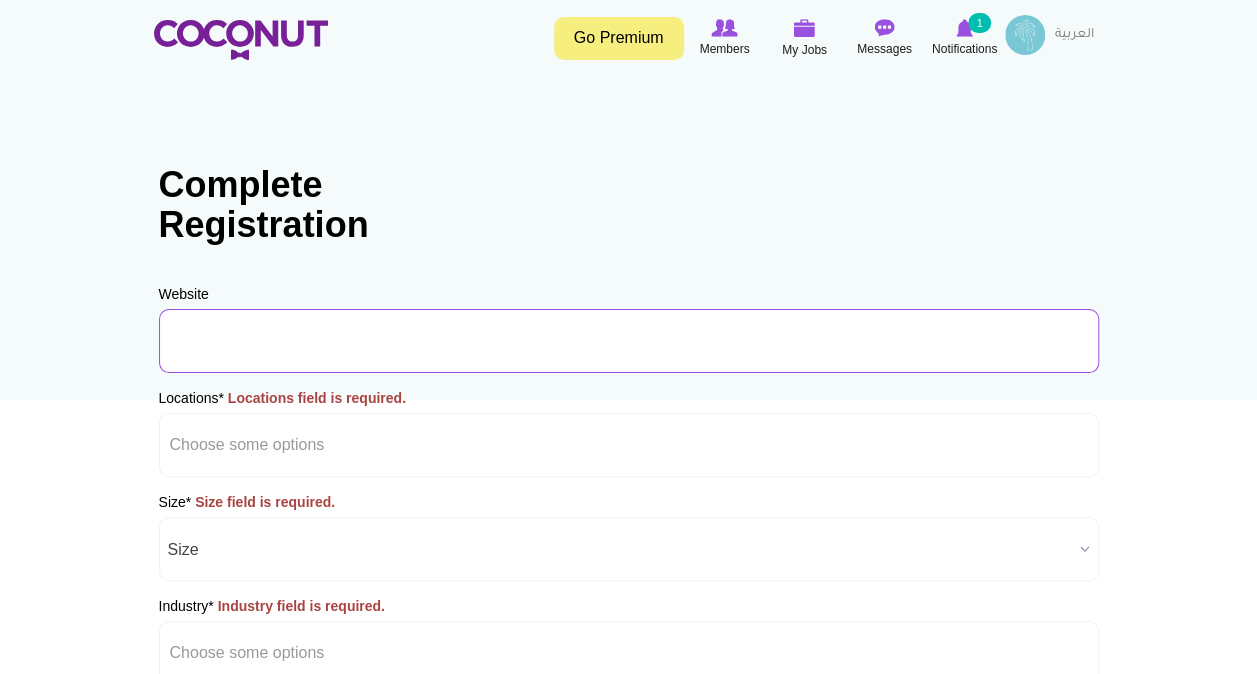 click on "URL" at bounding box center (629, 341) 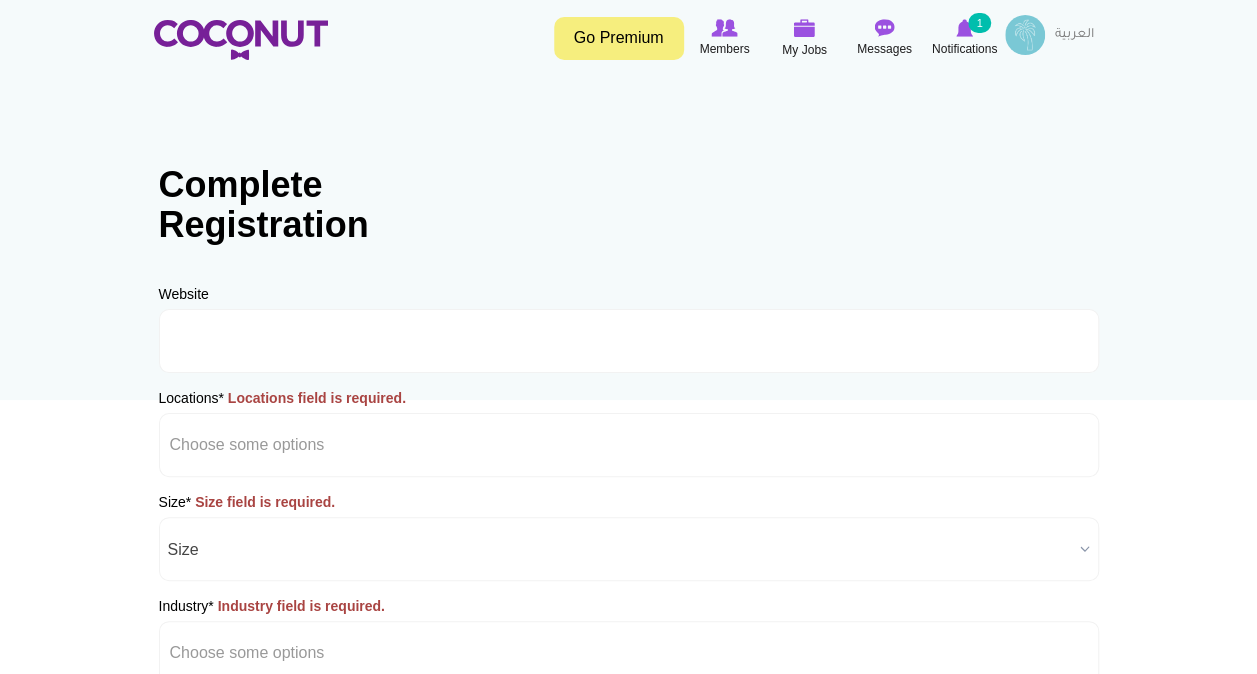 type 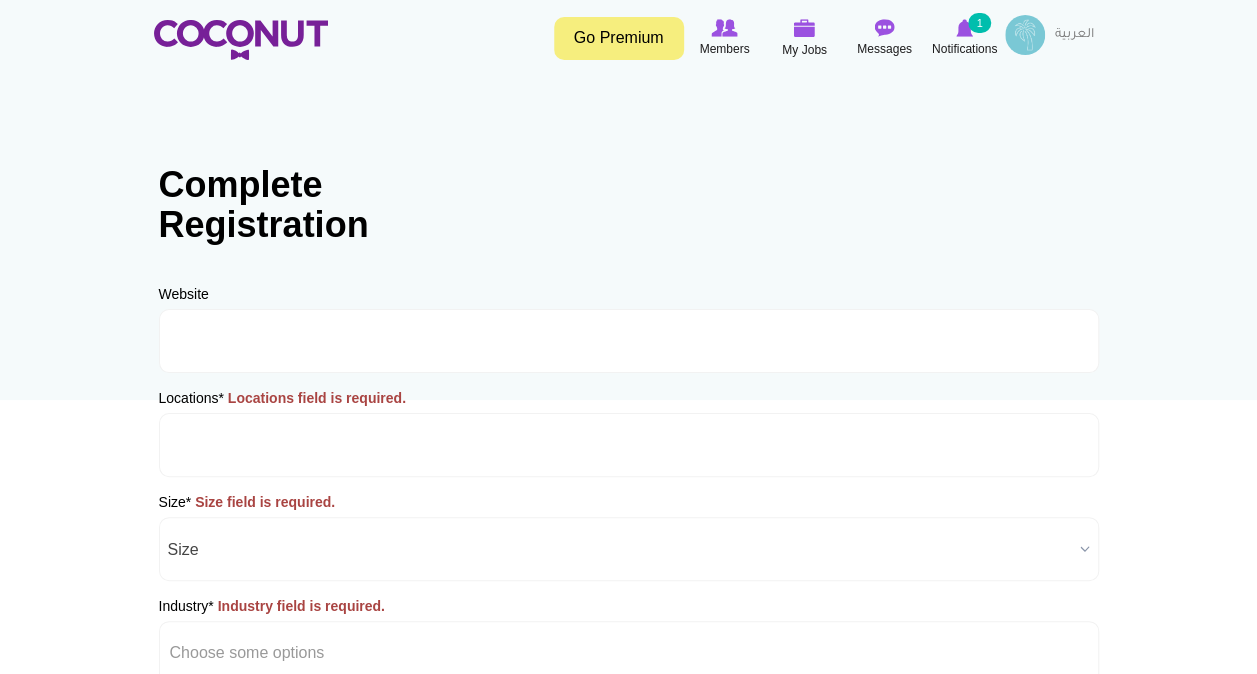 scroll, scrollTop: 0, scrollLeft: 0, axis: both 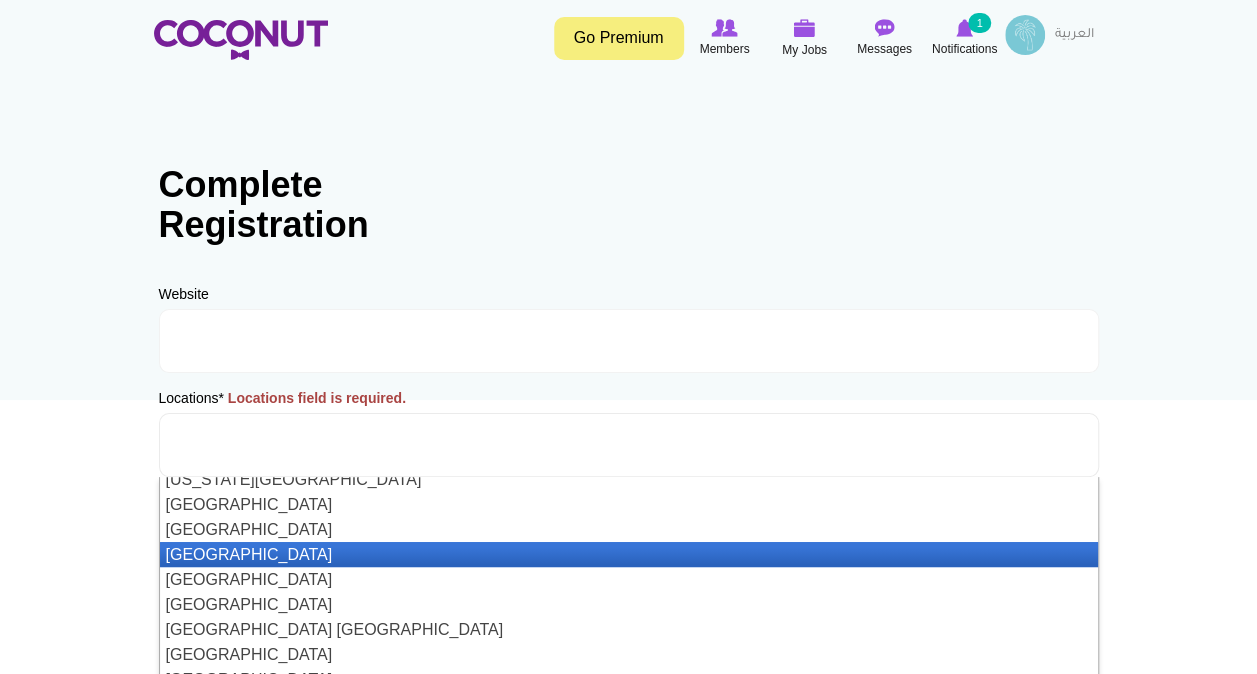 click on "[GEOGRAPHIC_DATA]" at bounding box center (629, 554) 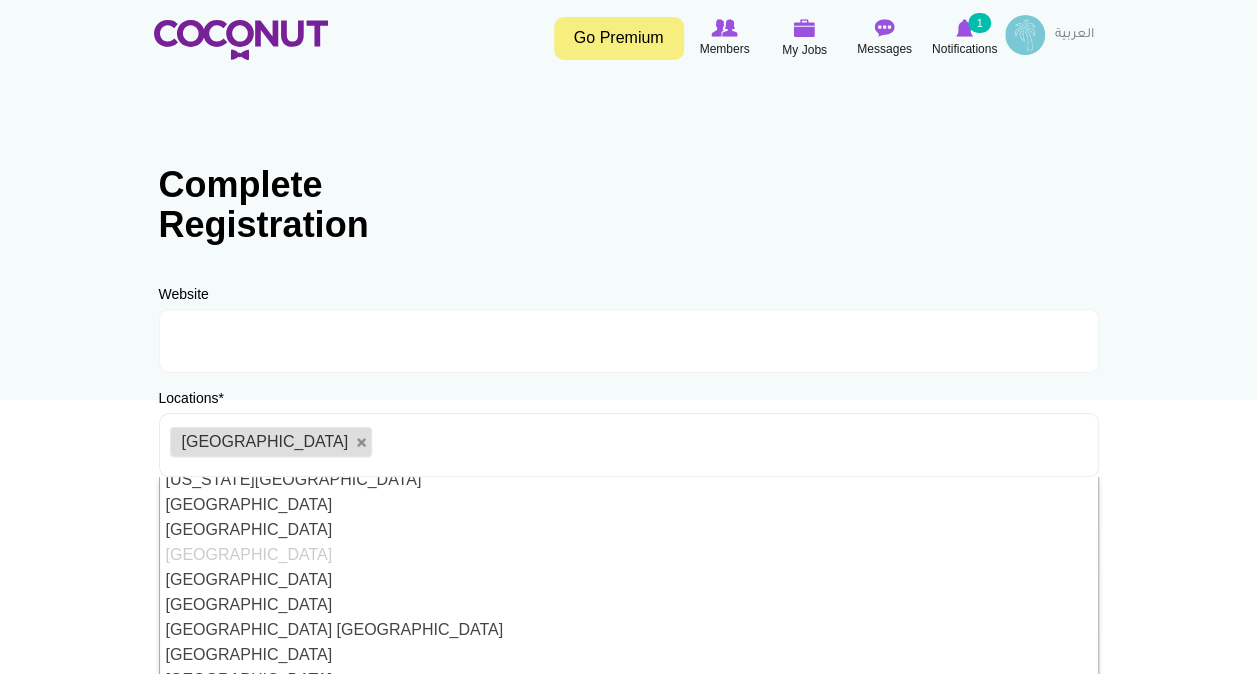 scroll, scrollTop: 0, scrollLeft: 0, axis: both 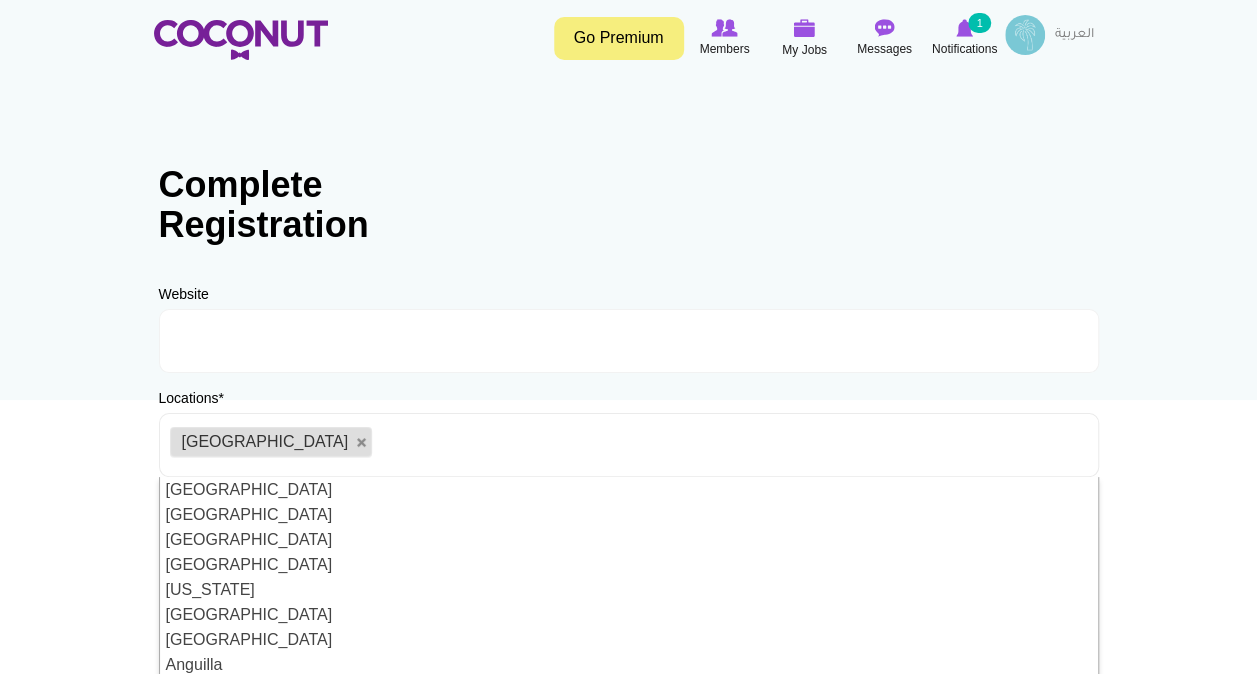 click on "Toggle navigation
Go Premium
Members
My Jobs
Post a Job
Messages
Notifications
1
Excelsior" at bounding box center (628, 574) 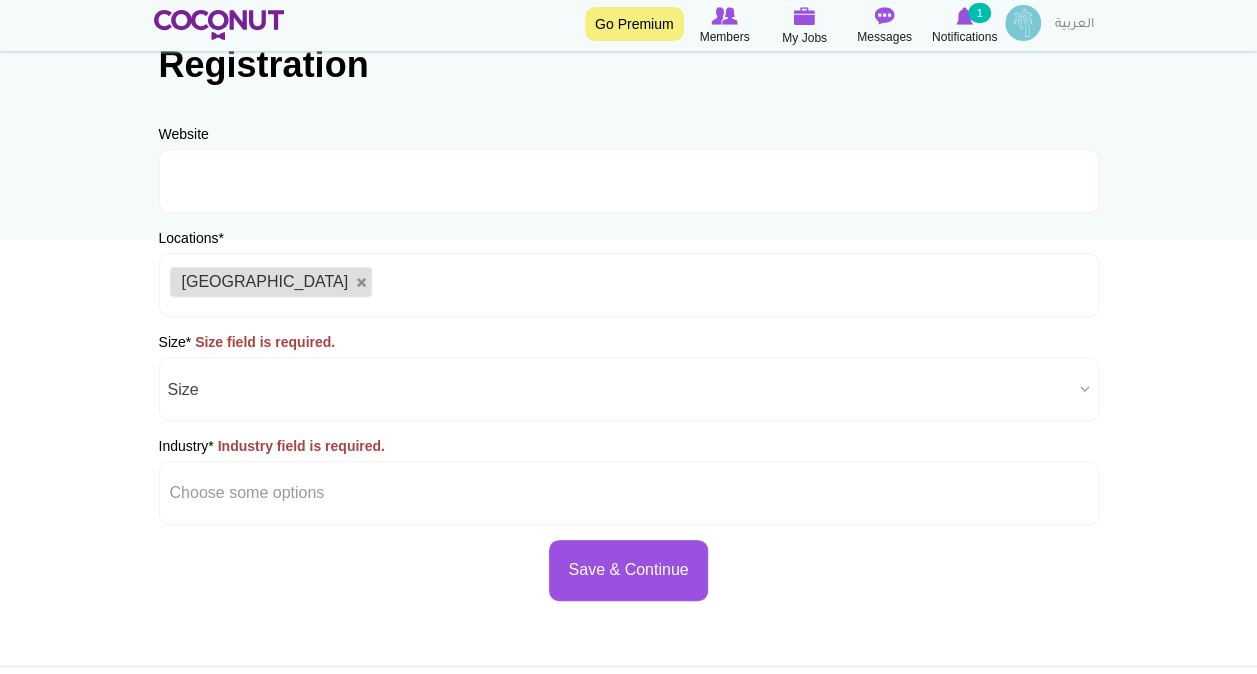 scroll, scrollTop: 200, scrollLeft: 0, axis: vertical 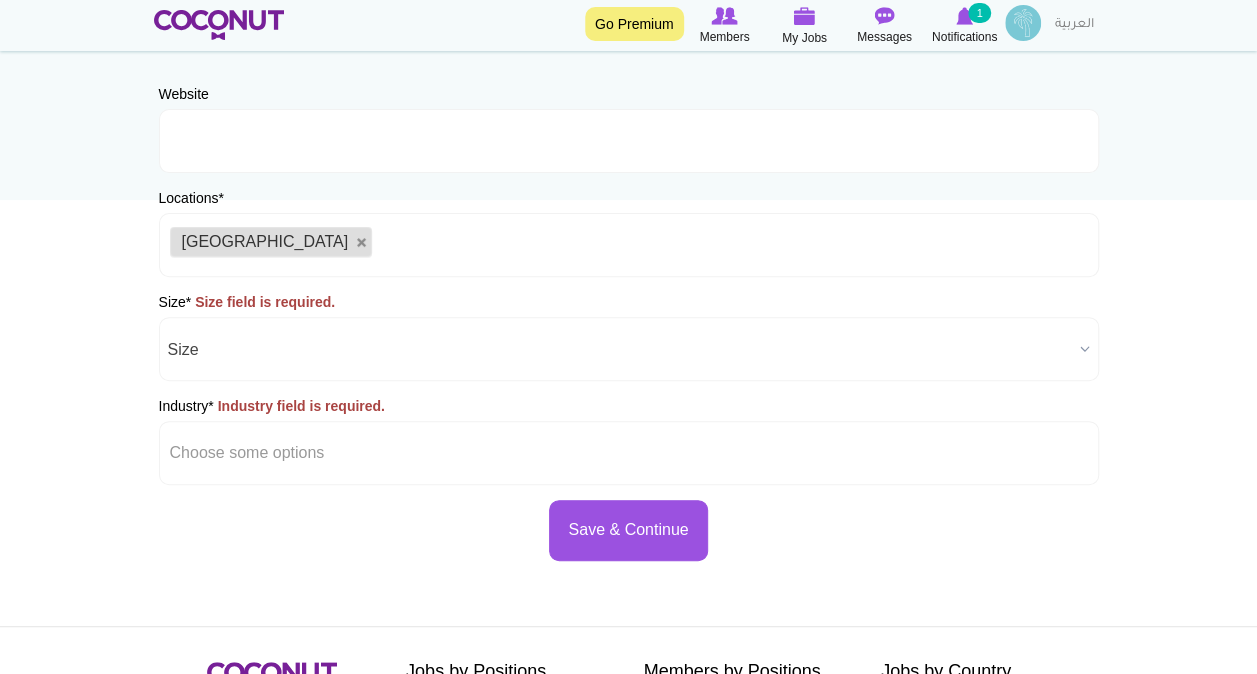 click on "Size" at bounding box center [620, 350] 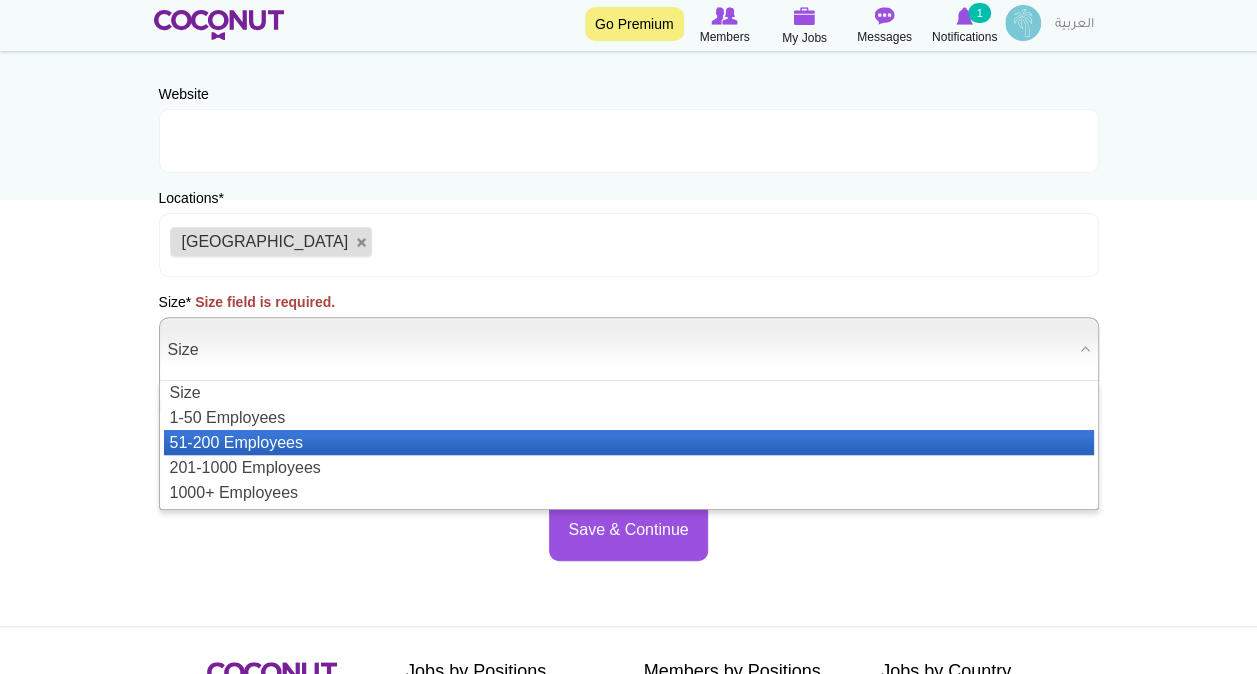 click on "51-200 Employees" at bounding box center [629, 442] 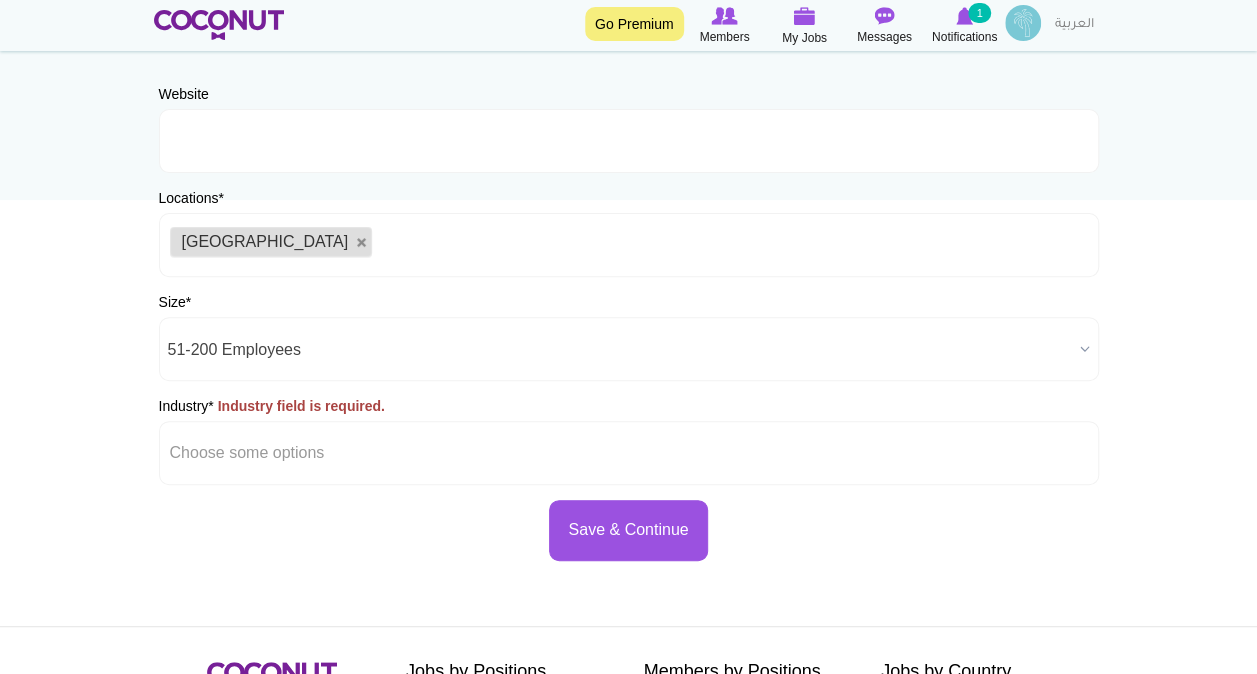 type 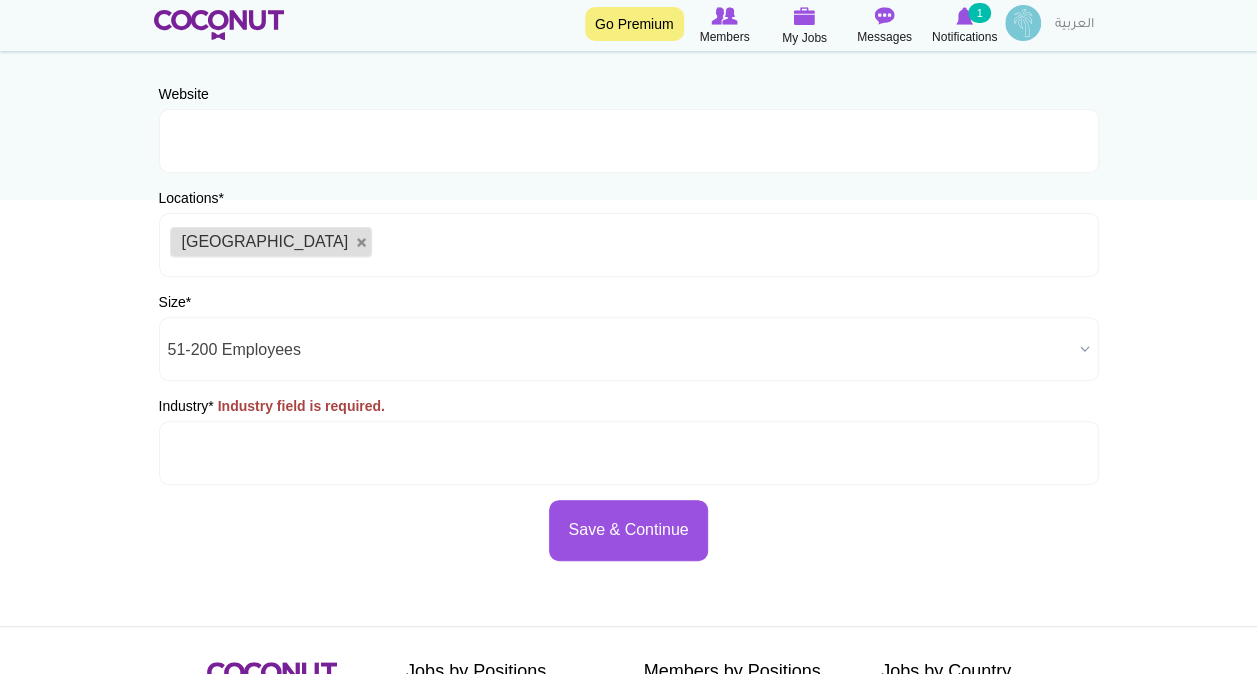 click at bounding box center (260, 453) 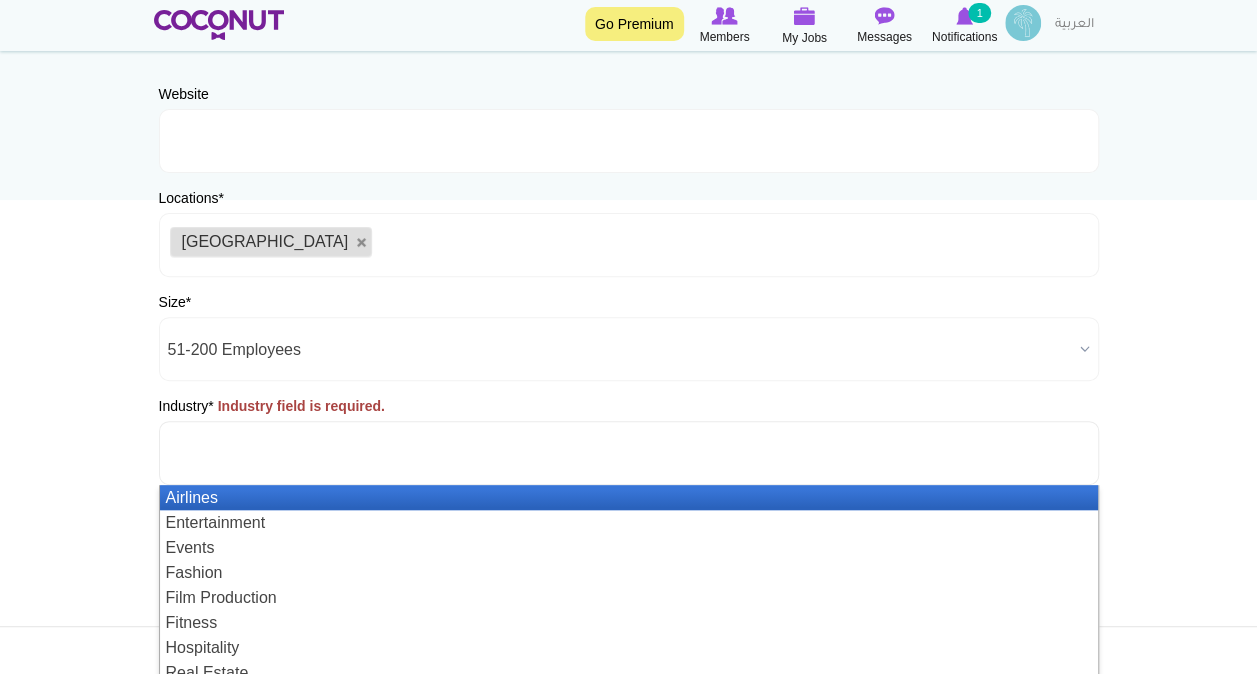 scroll, scrollTop: 60, scrollLeft: 0, axis: vertical 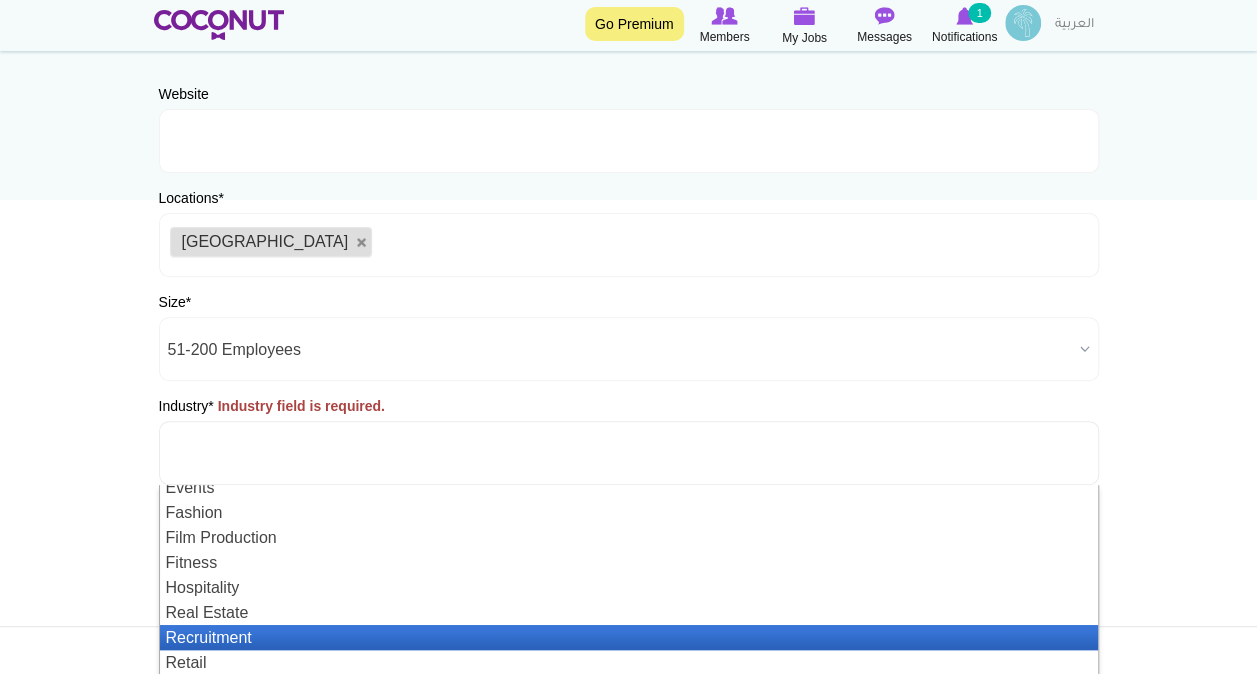 click on "Recruitment" at bounding box center [629, 637] 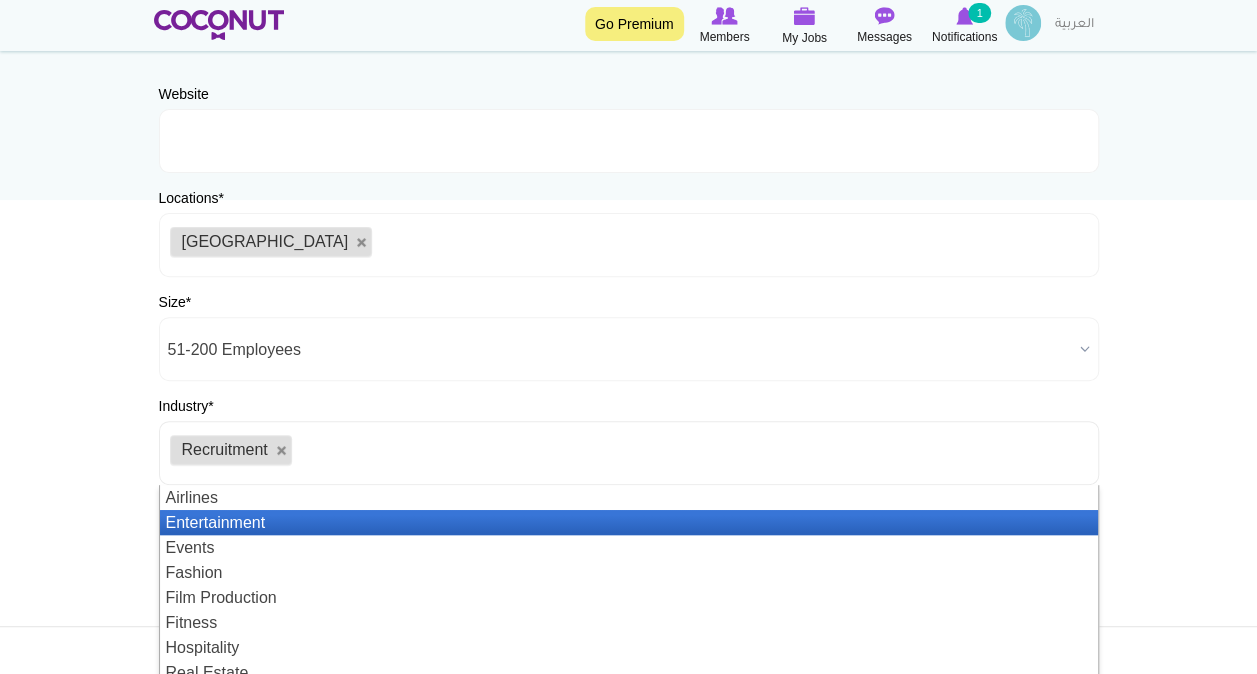 scroll, scrollTop: 60, scrollLeft: 0, axis: vertical 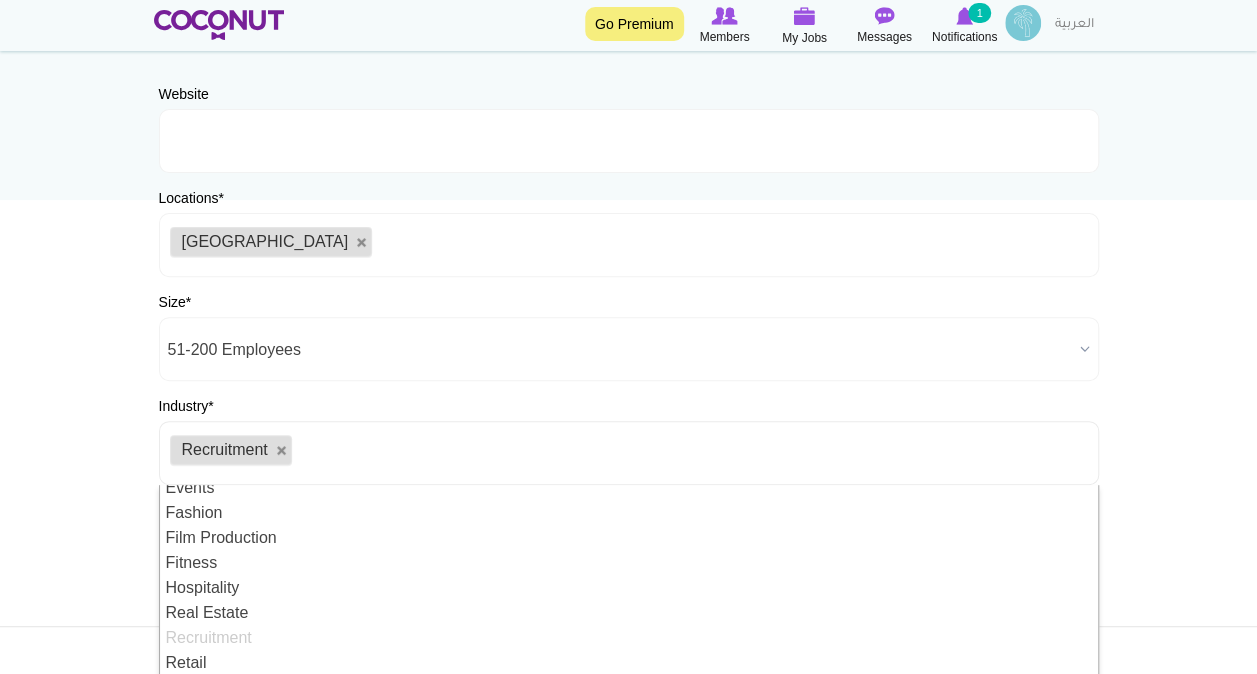 click on "Toggle navigation
Go Premium
Members
My Jobs
Post a Job
Messages
Notifications
1
Excelsior" at bounding box center [628, 374] 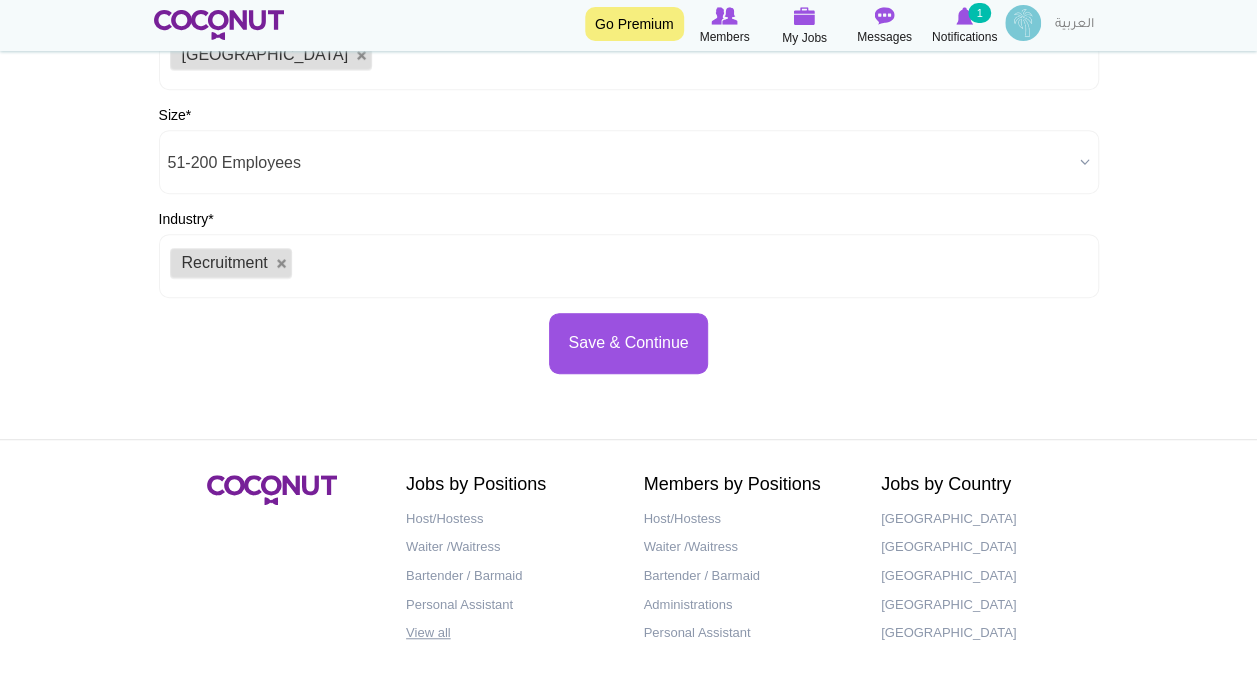 scroll, scrollTop: 473, scrollLeft: 0, axis: vertical 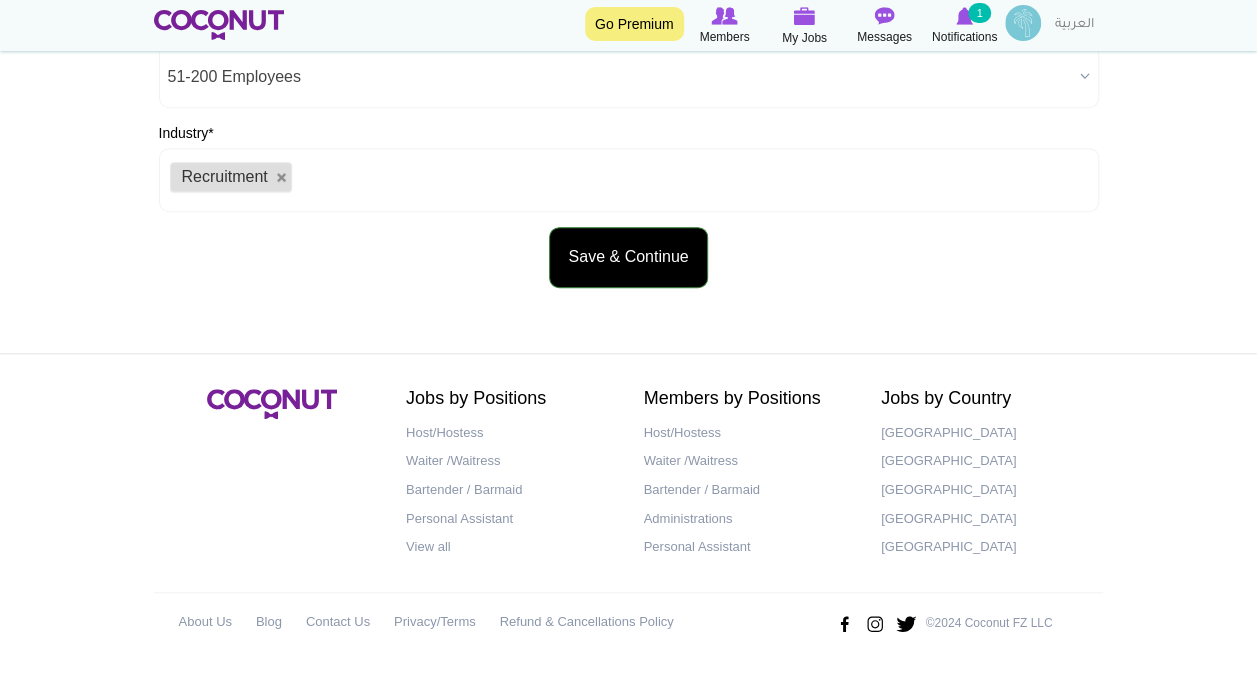 click on "Save & Continue" at bounding box center [628, 257] 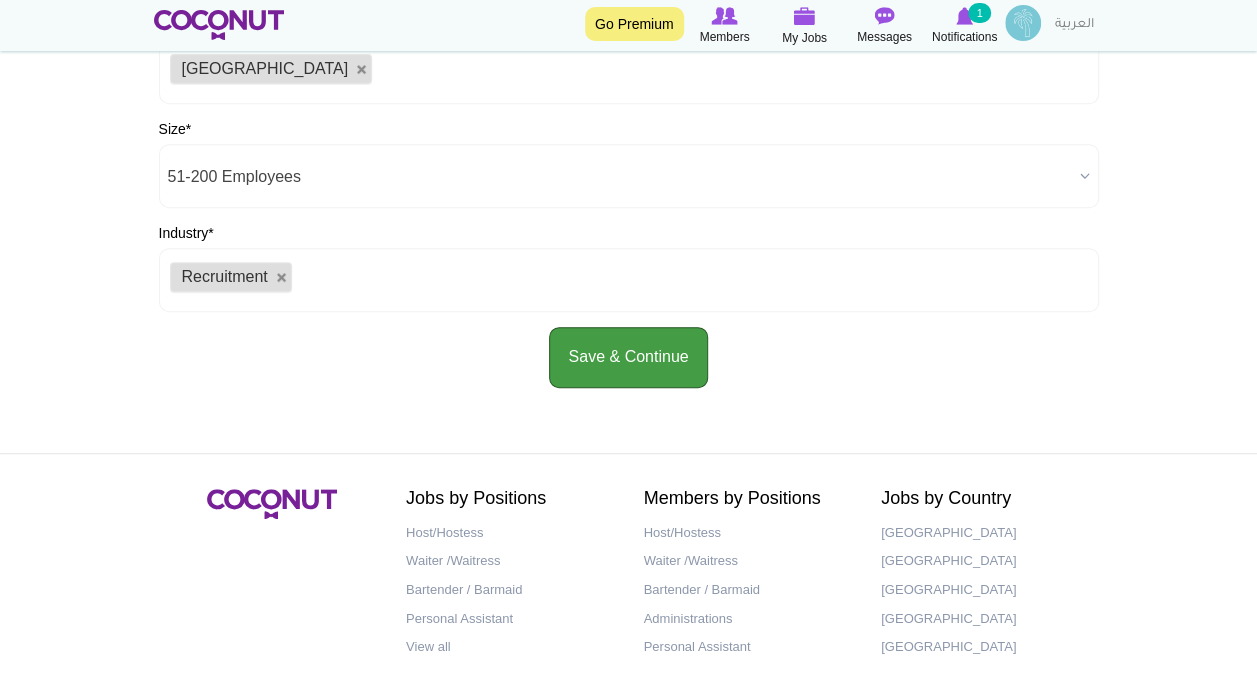 scroll, scrollTop: 400, scrollLeft: 0, axis: vertical 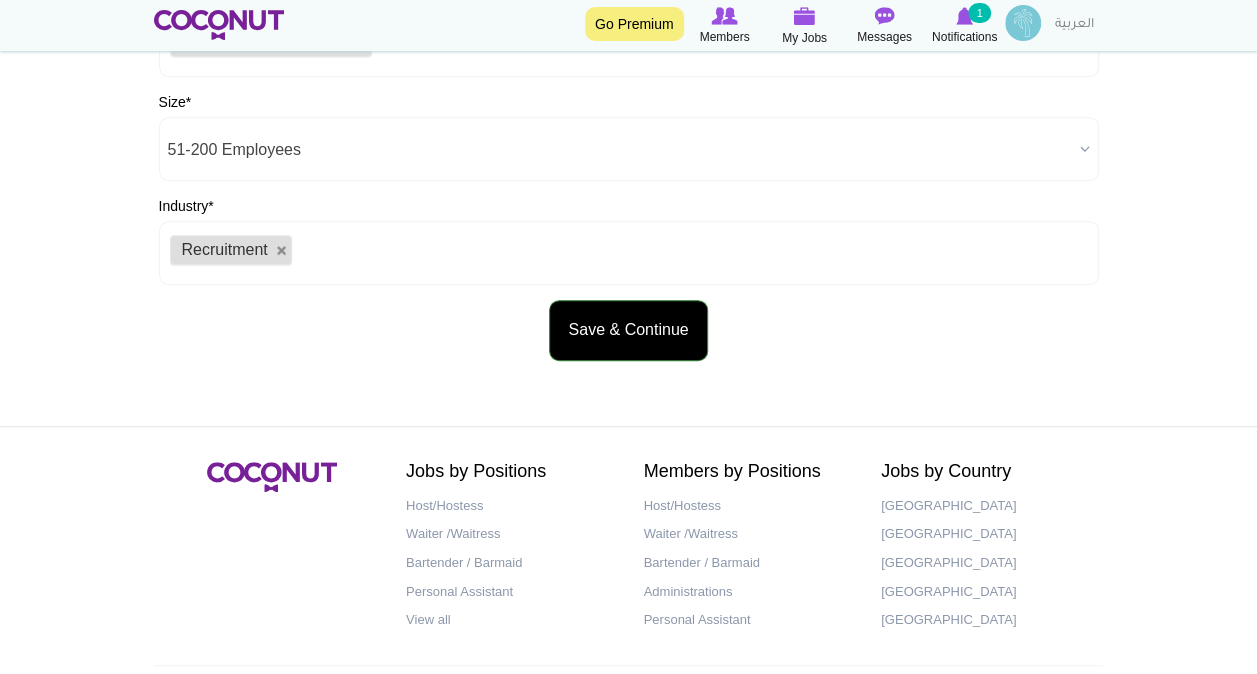 click on "Save & Continue" at bounding box center [628, 330] 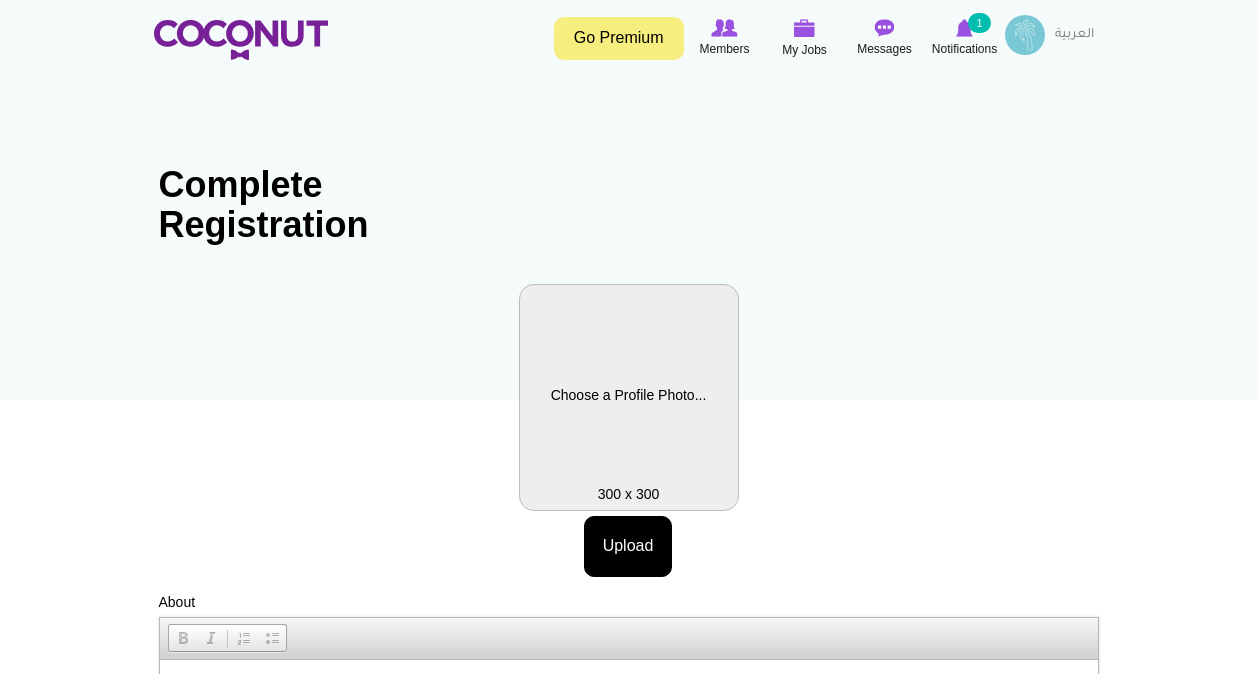 scroll, scrollTop: 0, scrollLeft: 0, axis: both 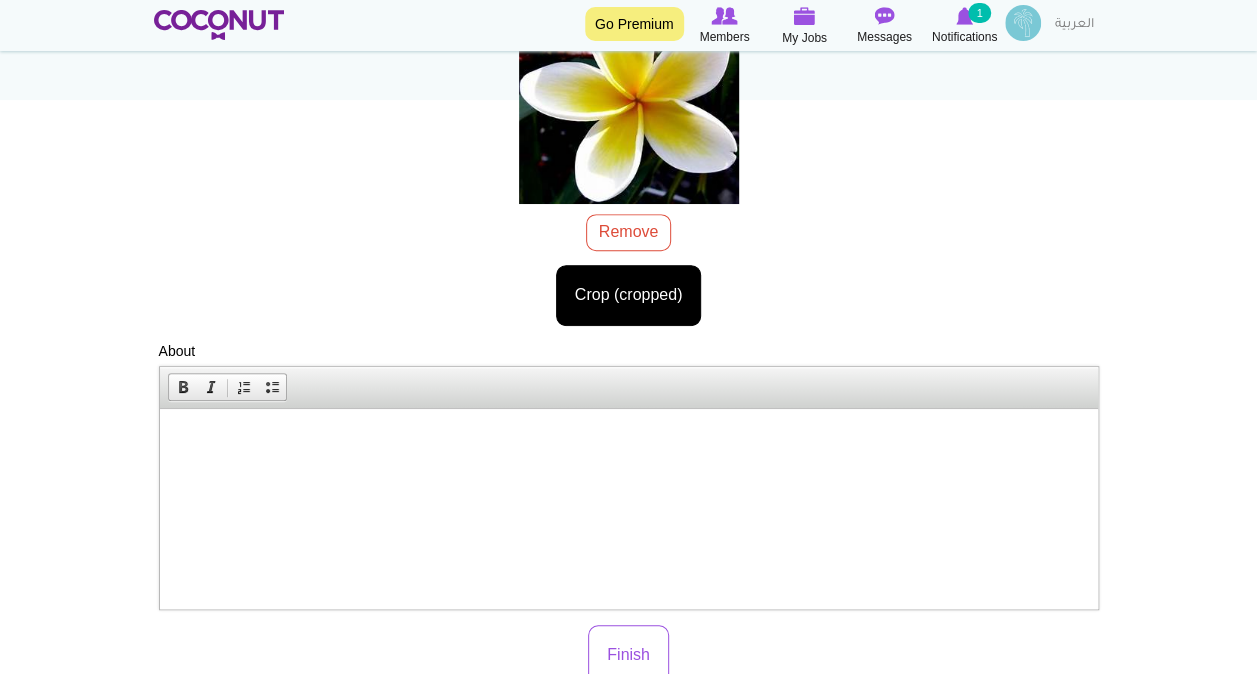 click at bounding box center [628, 438] 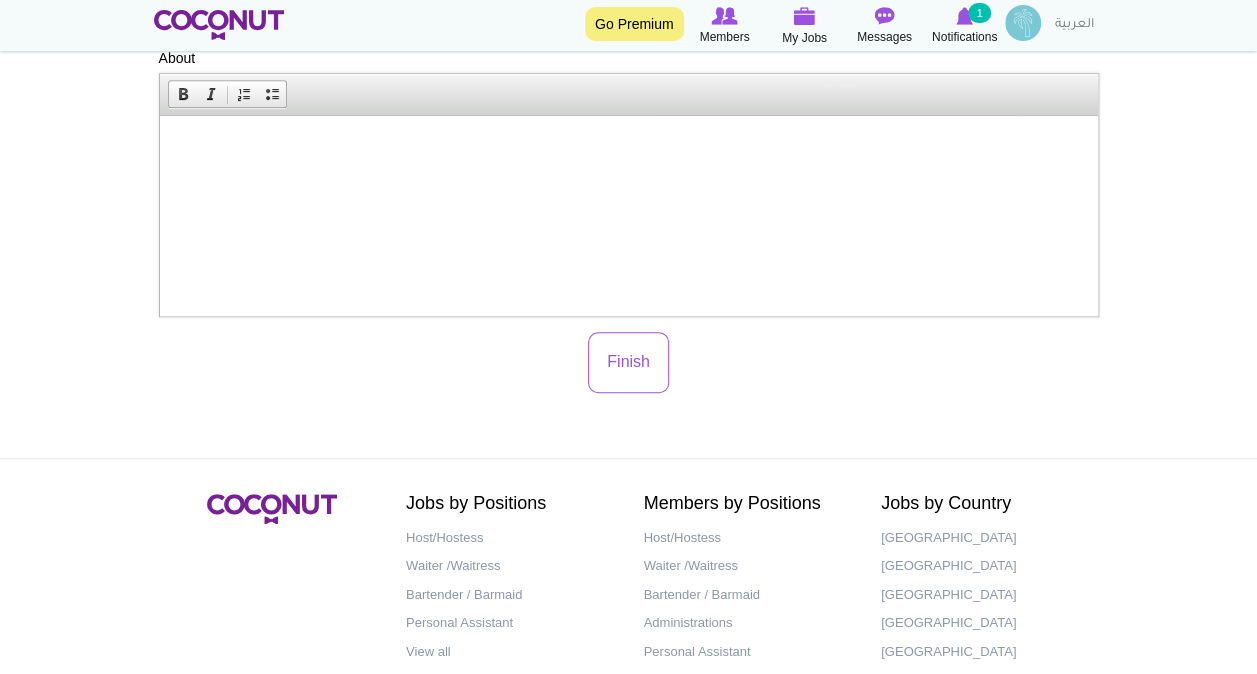 scroll, scrollTop: 695, scrollLeft: 0, axis: vertical 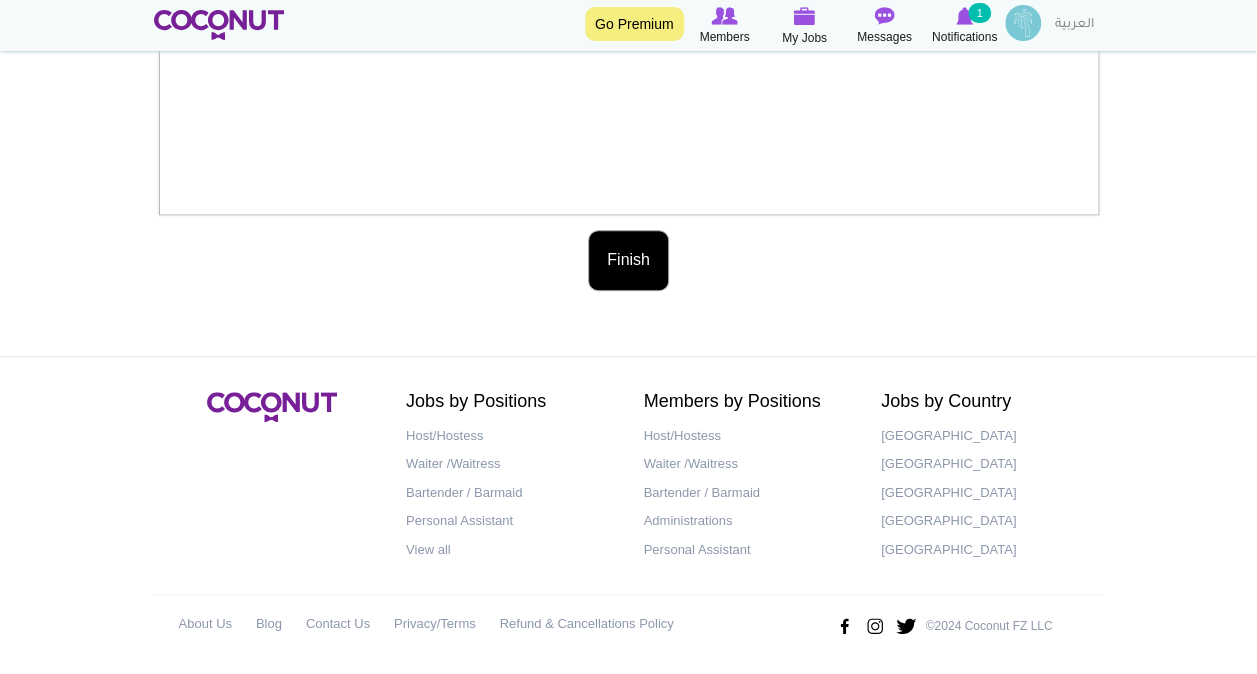 click on "Finish" at bounding box center [628, 260] 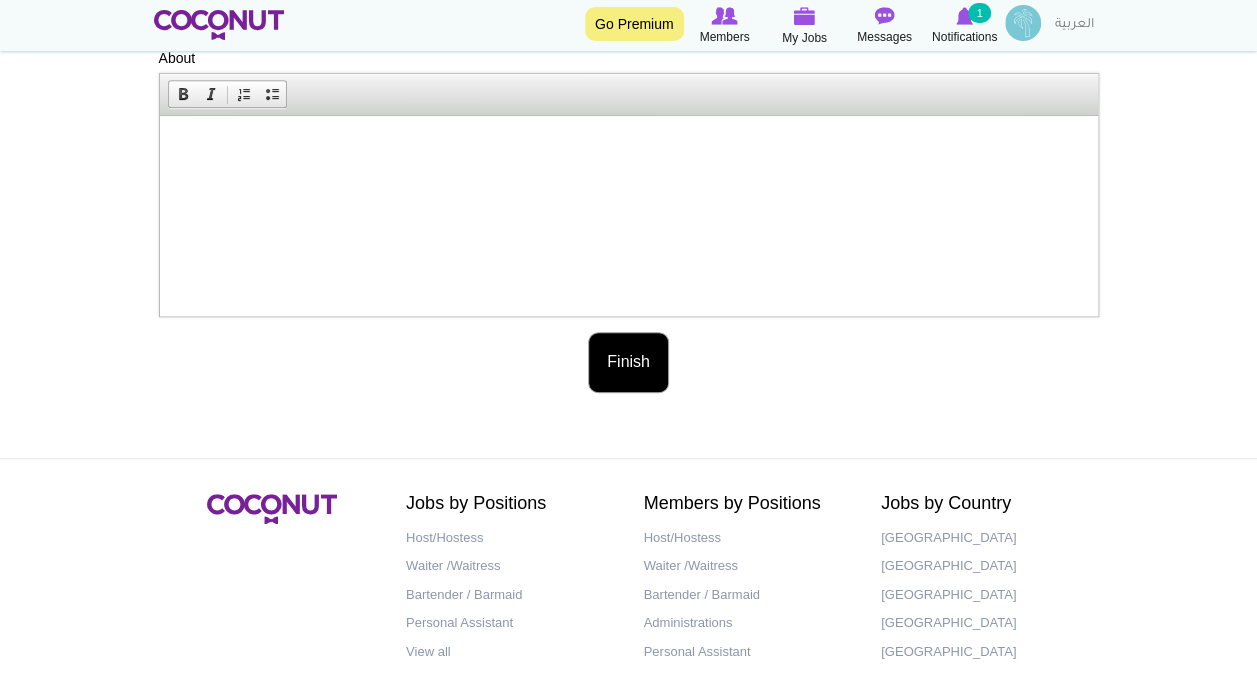 scroll, scrollTop: 695, scrollLeft: 0, axis: vertical 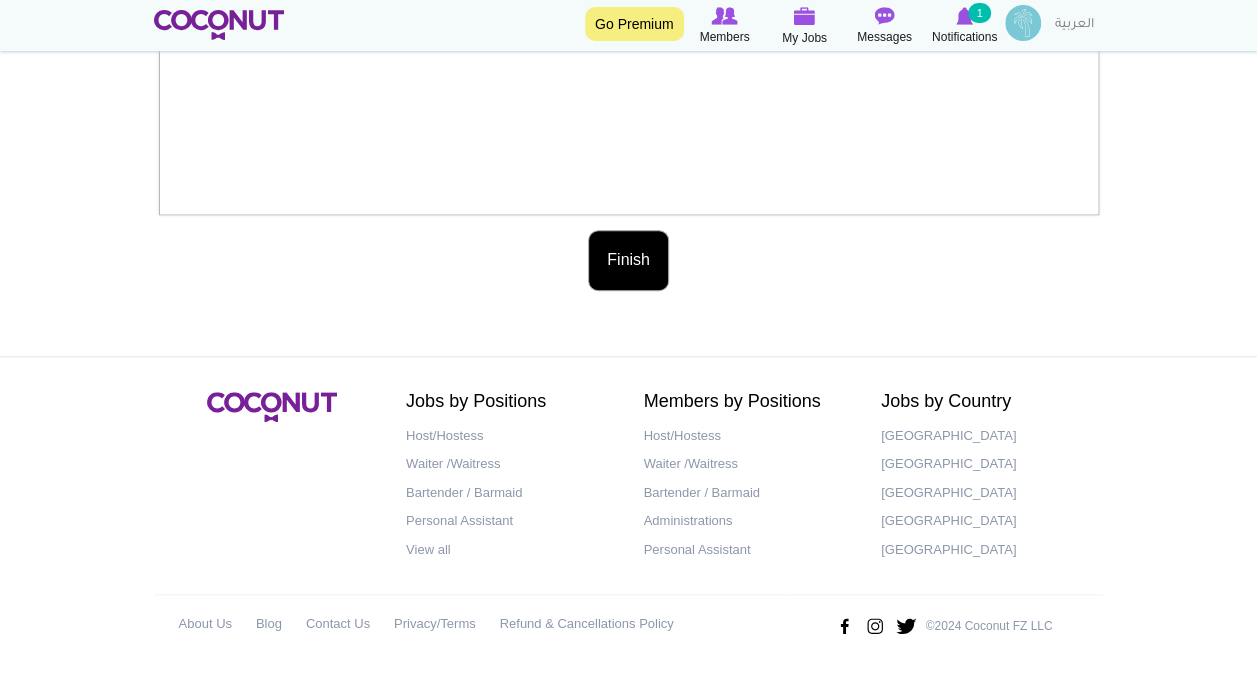 click on "Finish" at bounding box center (628, 260) 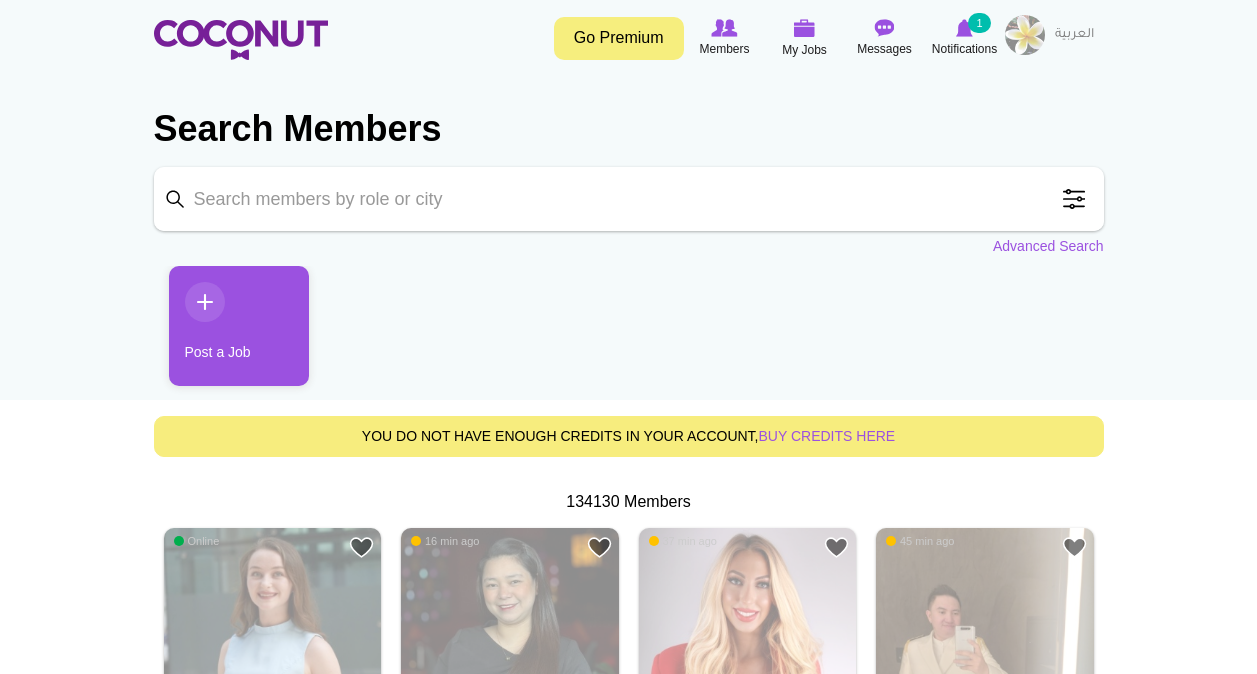 scroll, scrollTop: 0, scrollLeft: 0, axis: both 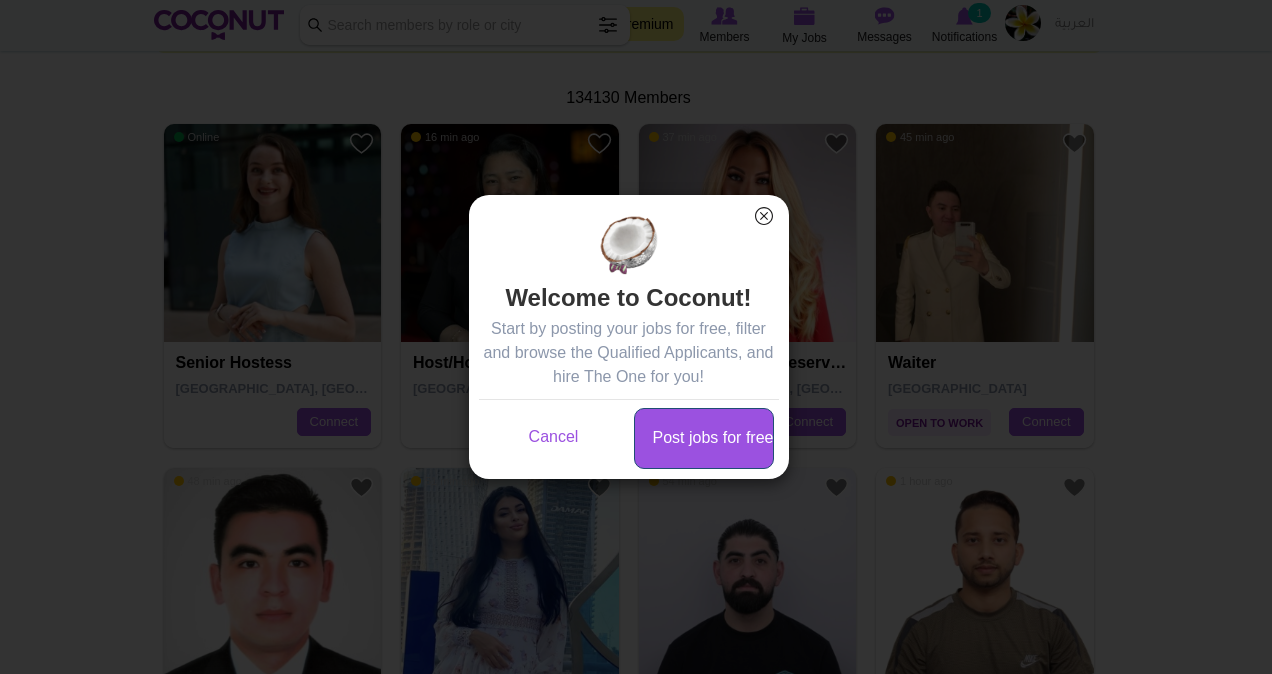 click on "Post jobs for free" at bounding box center [704, 438] 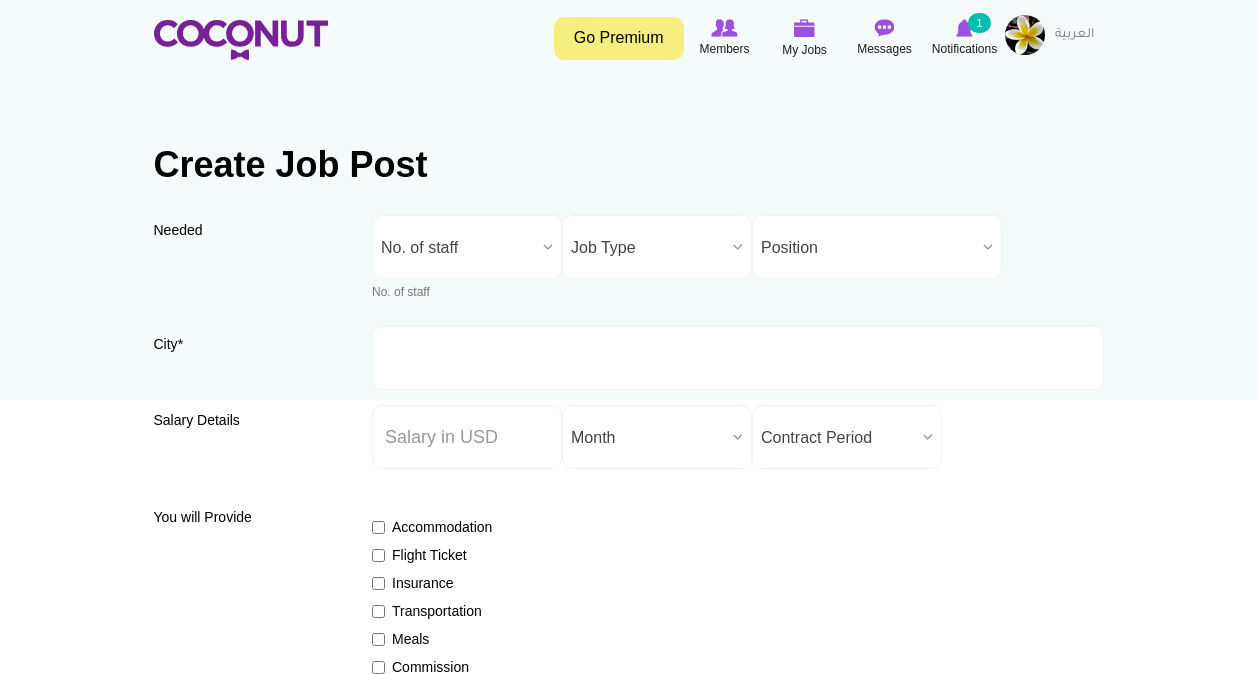 scroll, scrollTop: 0, scrollLeft: 0, axis: both 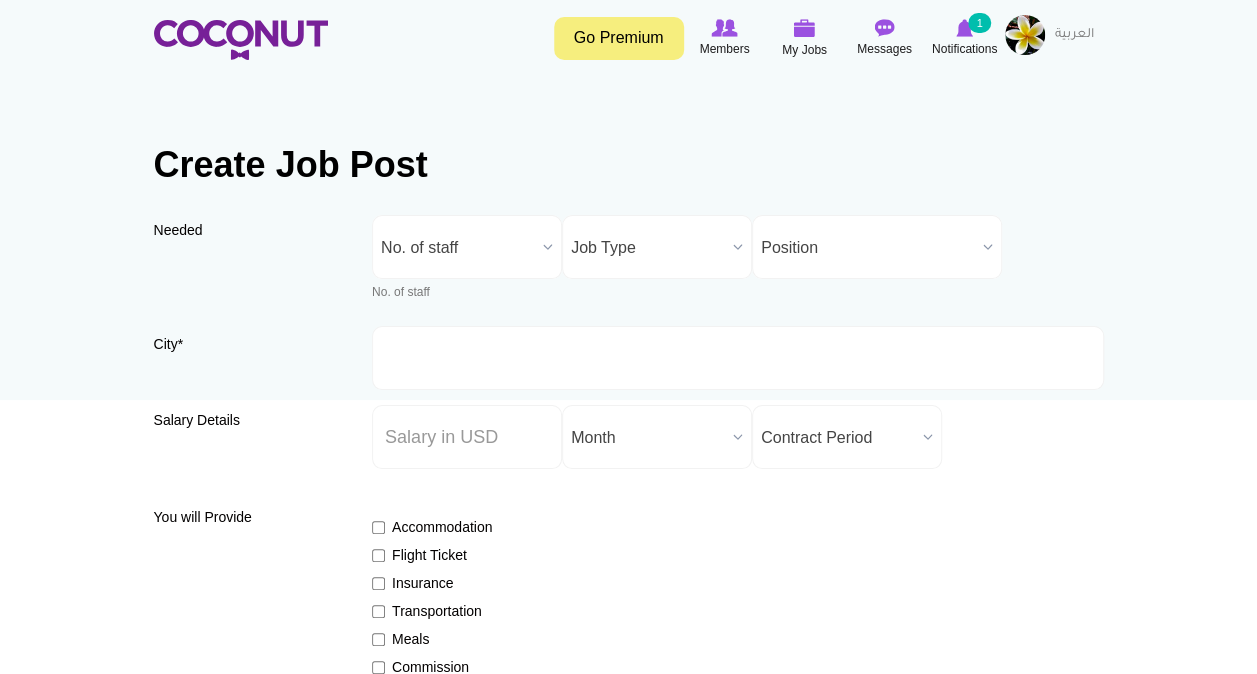 click on "No. of staff" at bounding box center (458, 248) 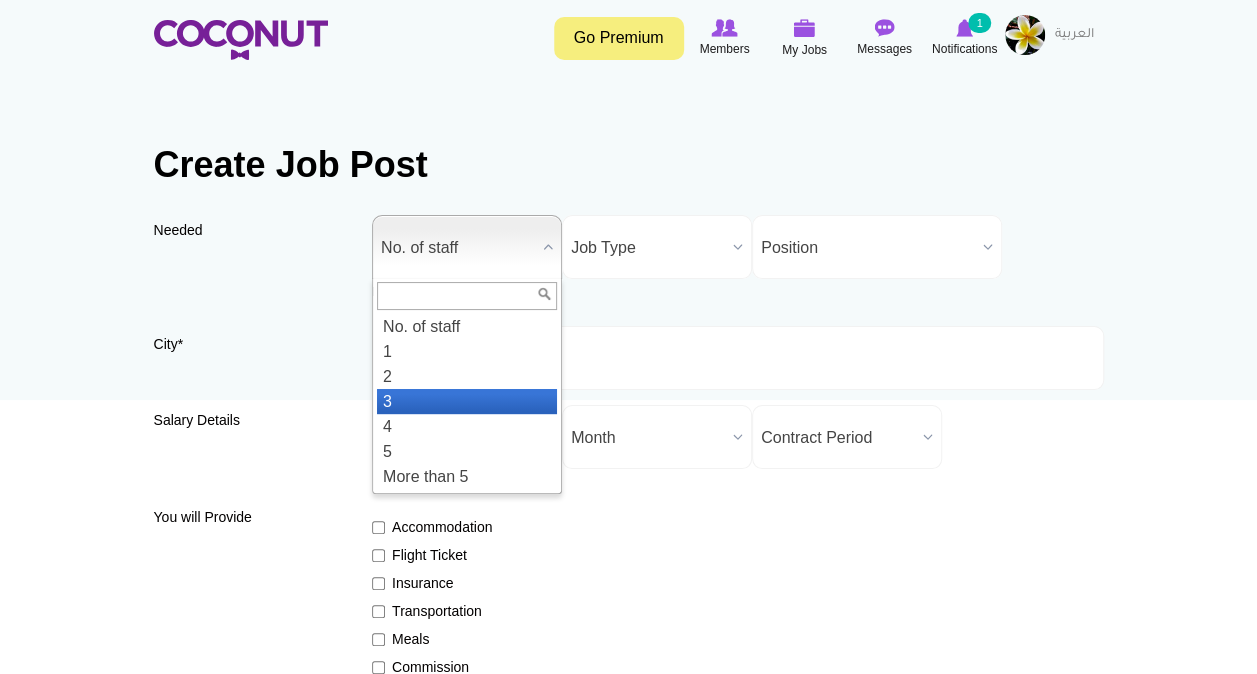 click on "3" at bounding box center [467, 401] 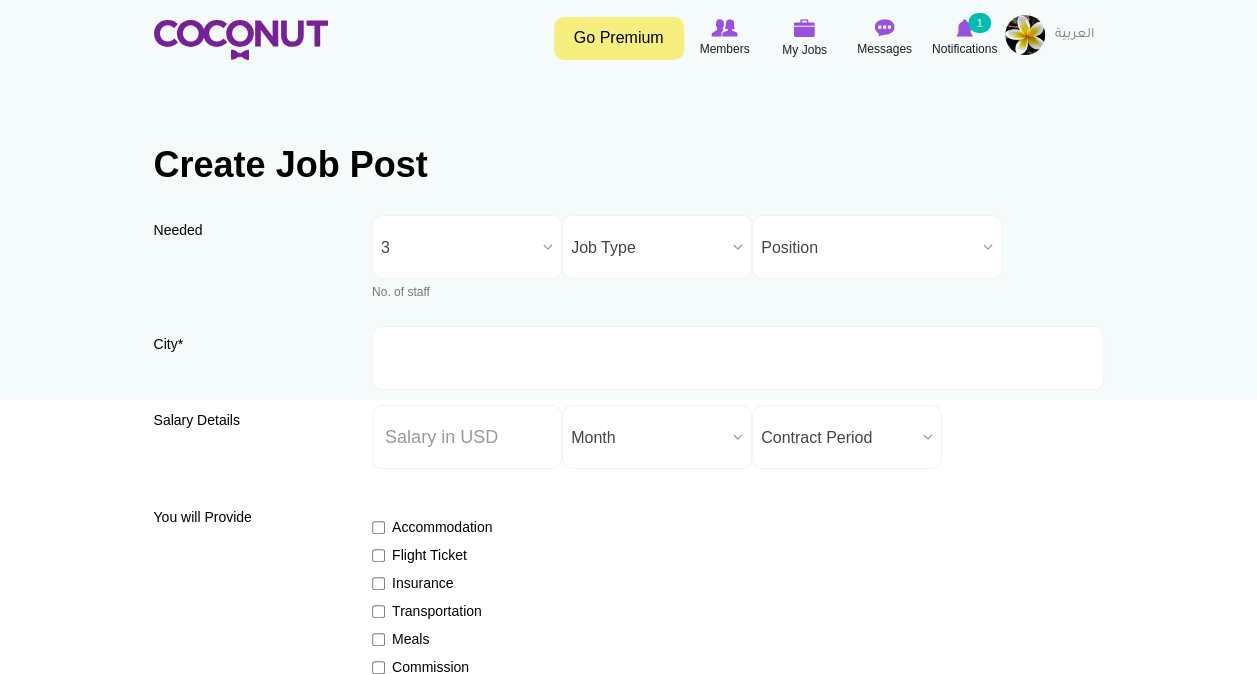 click on "Job Type" at bounding box center (648, 248) 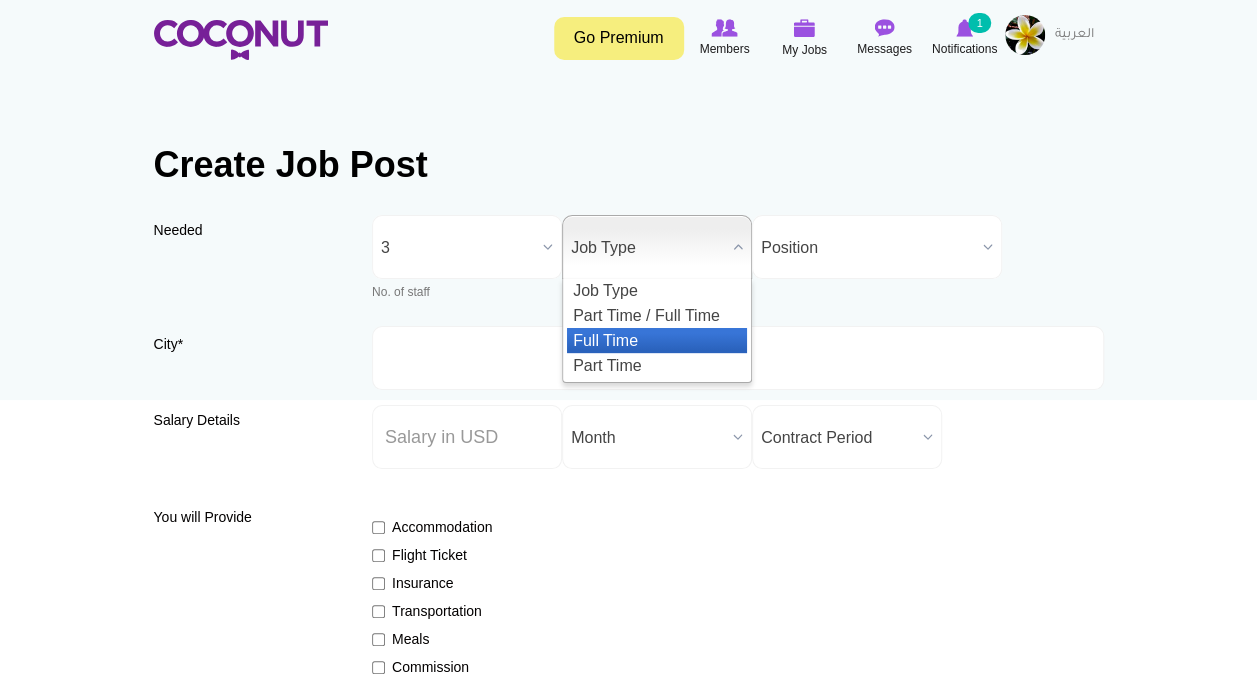 click on "Full Time" at bounding box center [657, 340] 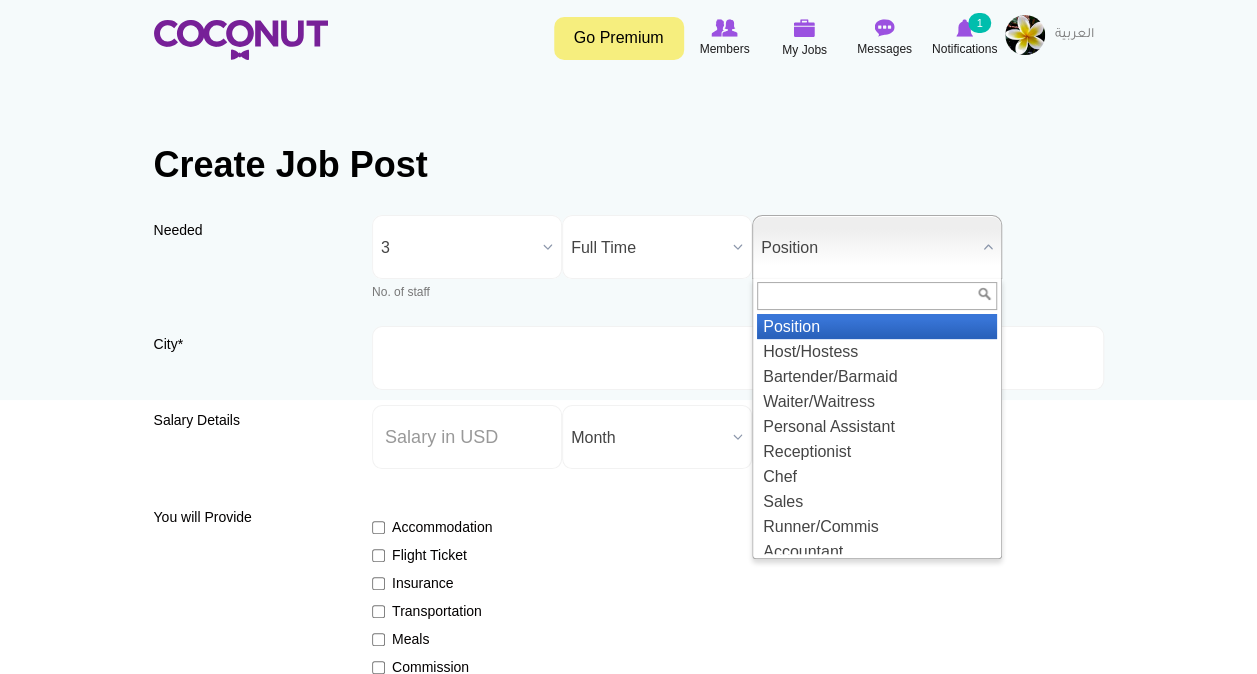 click on "Position" at bounding box center [868, 248] 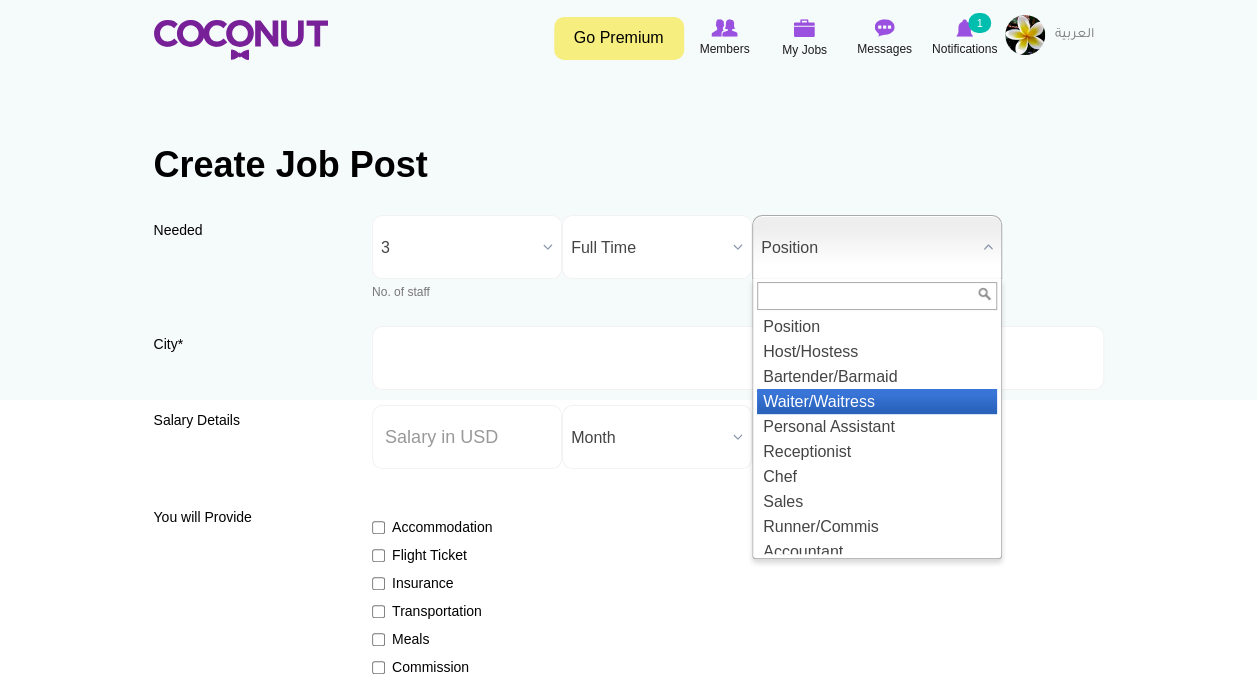 scroll, scrollTop: 200, scrollLeft: 0, axis: vertical 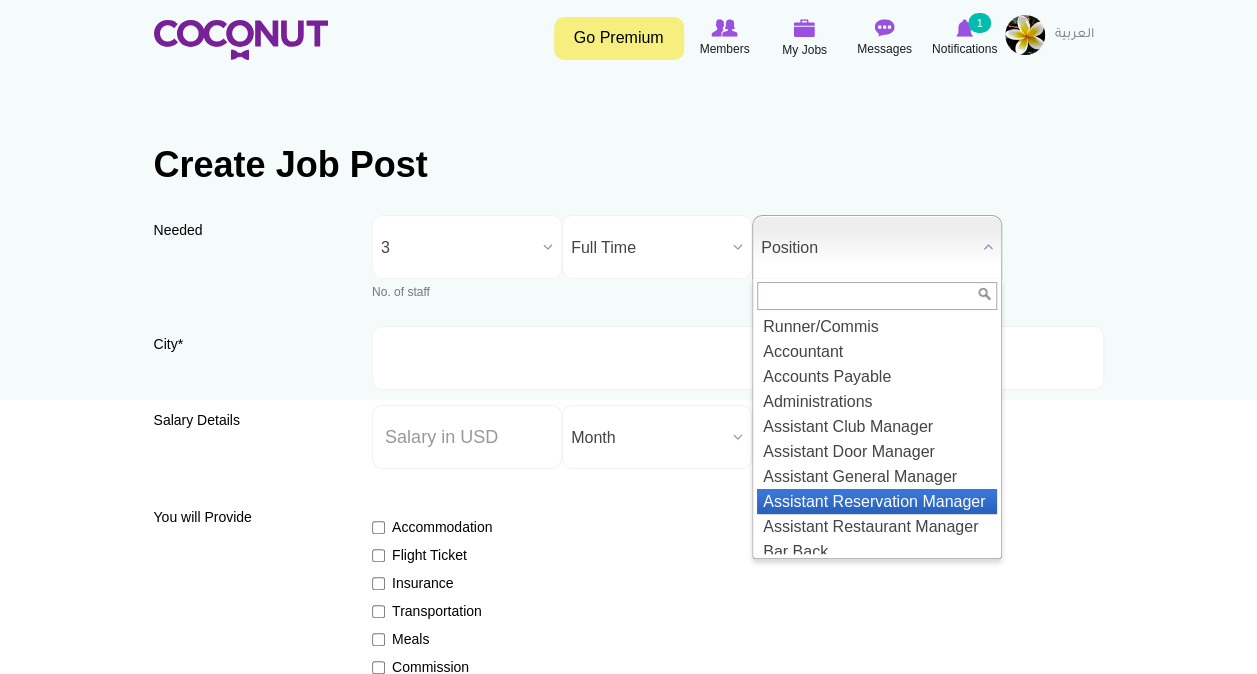 click on "Assistant Reservation Manager" at bounding box center [877, 501] 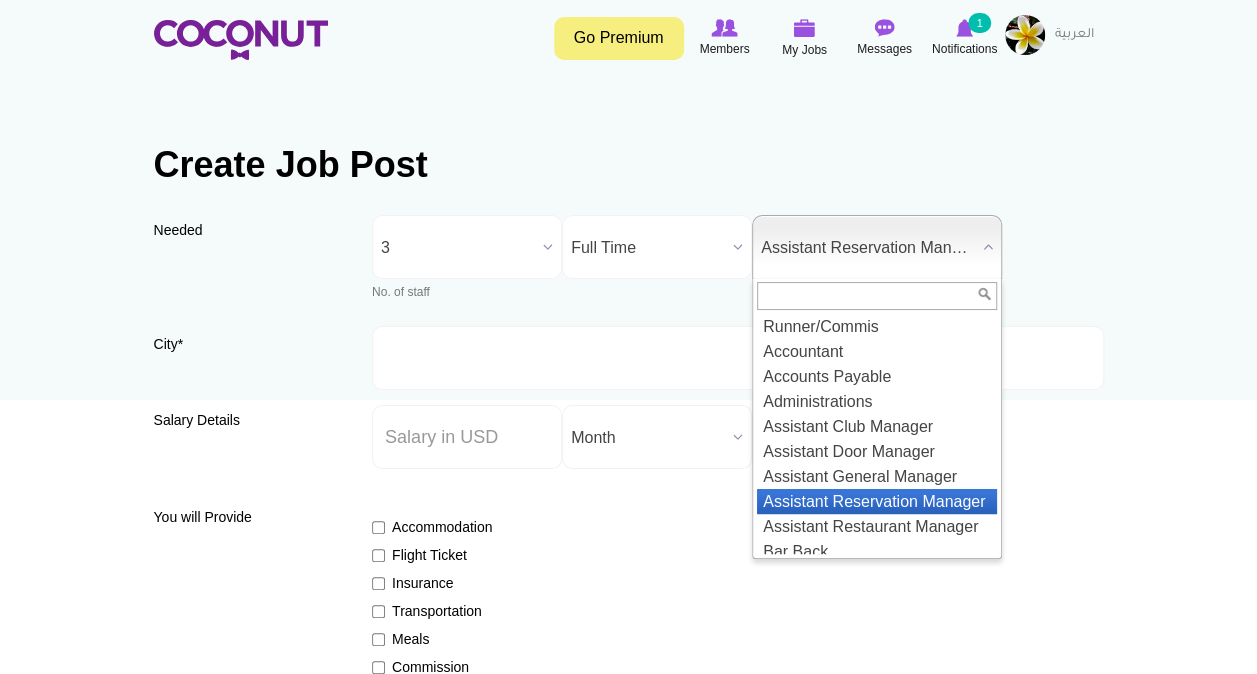 click on "Assistant Reservation Manager" at bounding box center [868, 248] 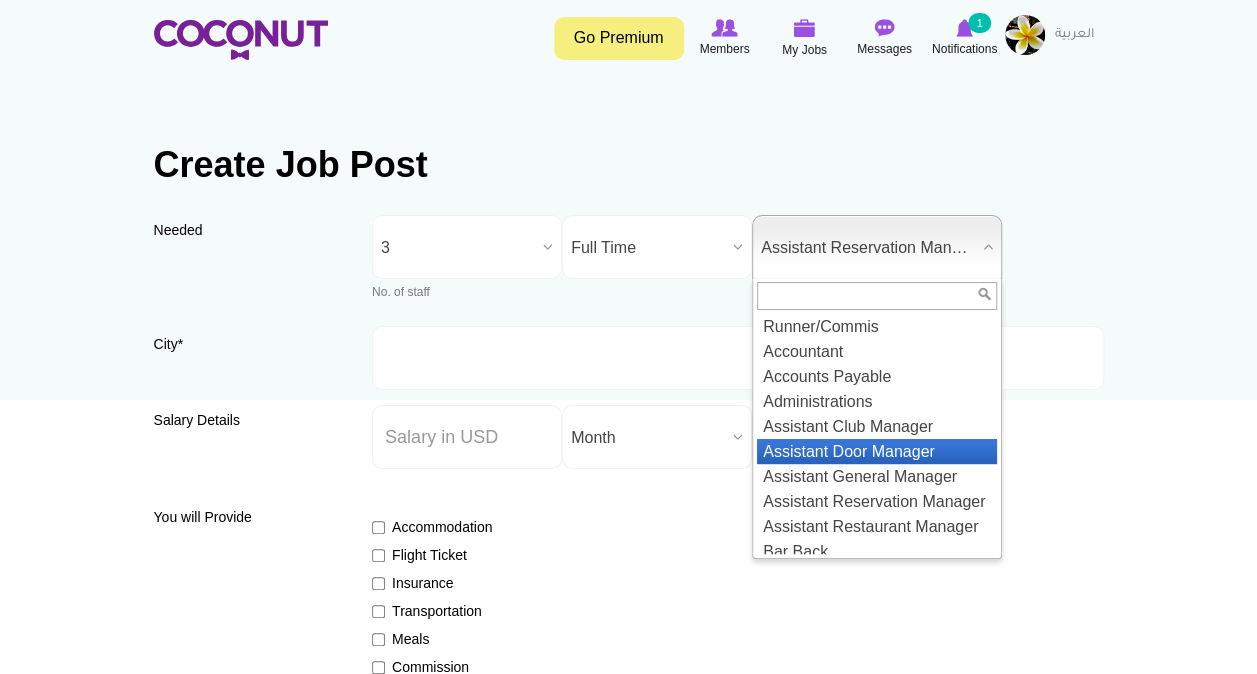 scroll, scrollTop: 300, scrollLeft: 0, axis: vertical 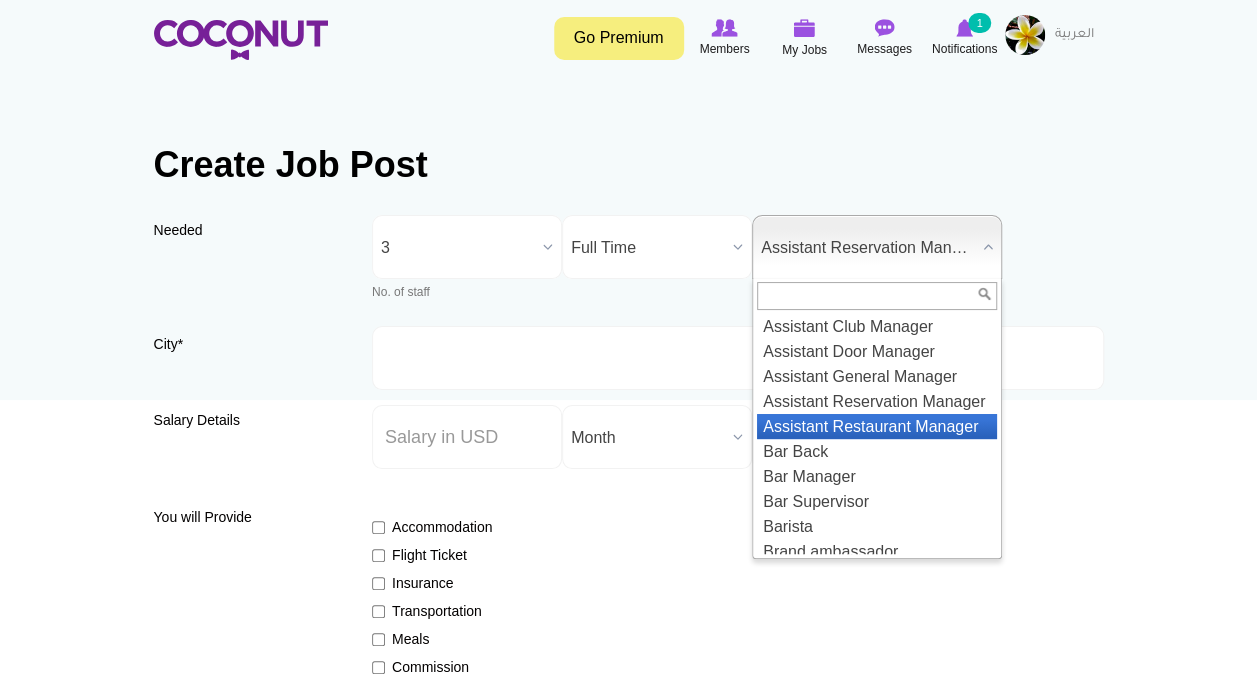 click on "Assistant Restaurant Manager" at bounding box center (877, 426) 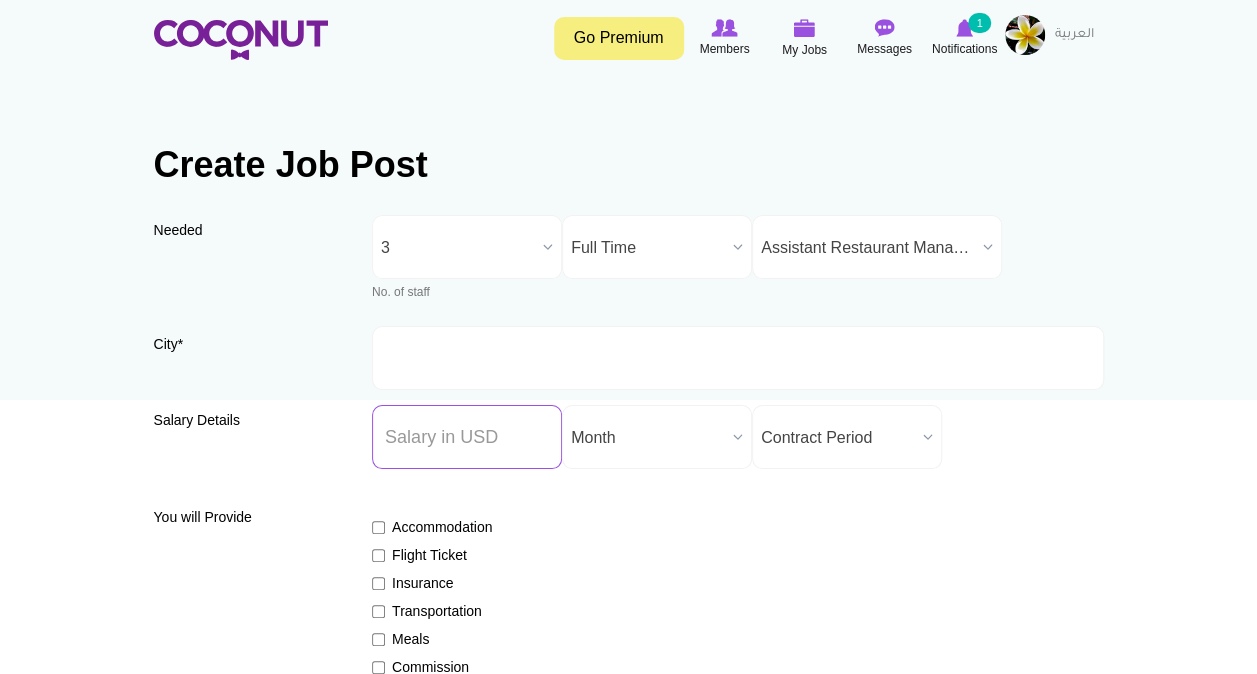 click on "Salary ($)  *" at bounding box center (467, 437) 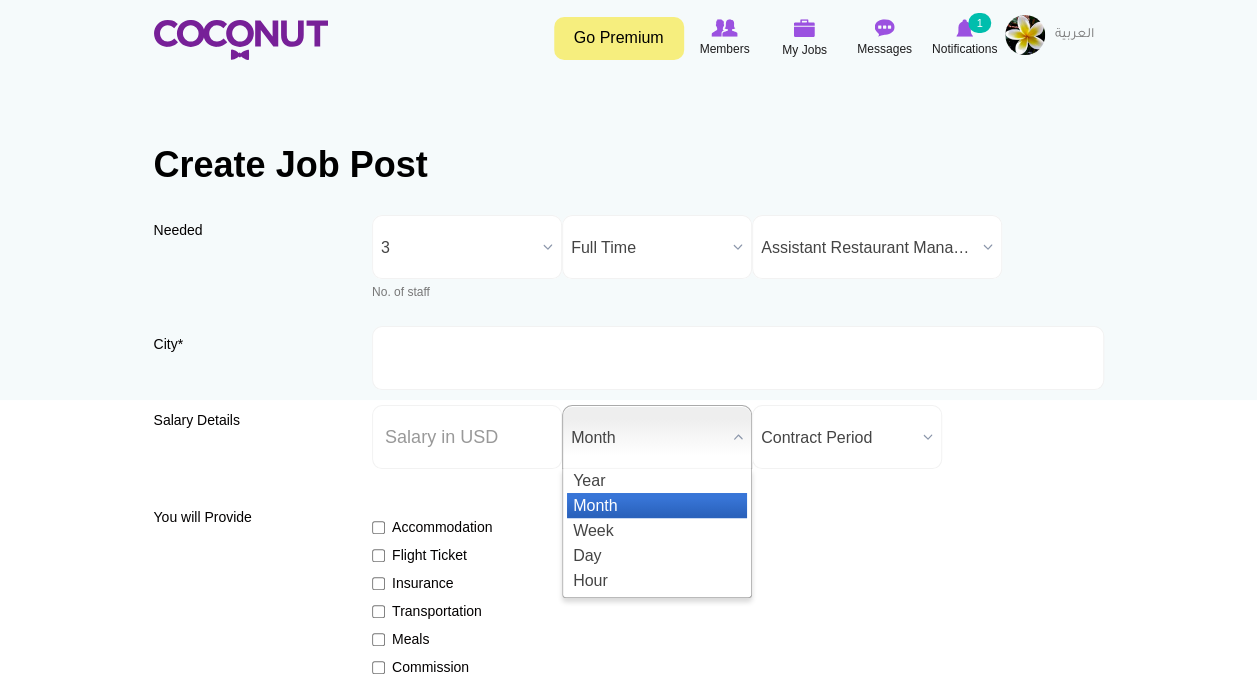 click on "Month" at bounding box center (648, 438) 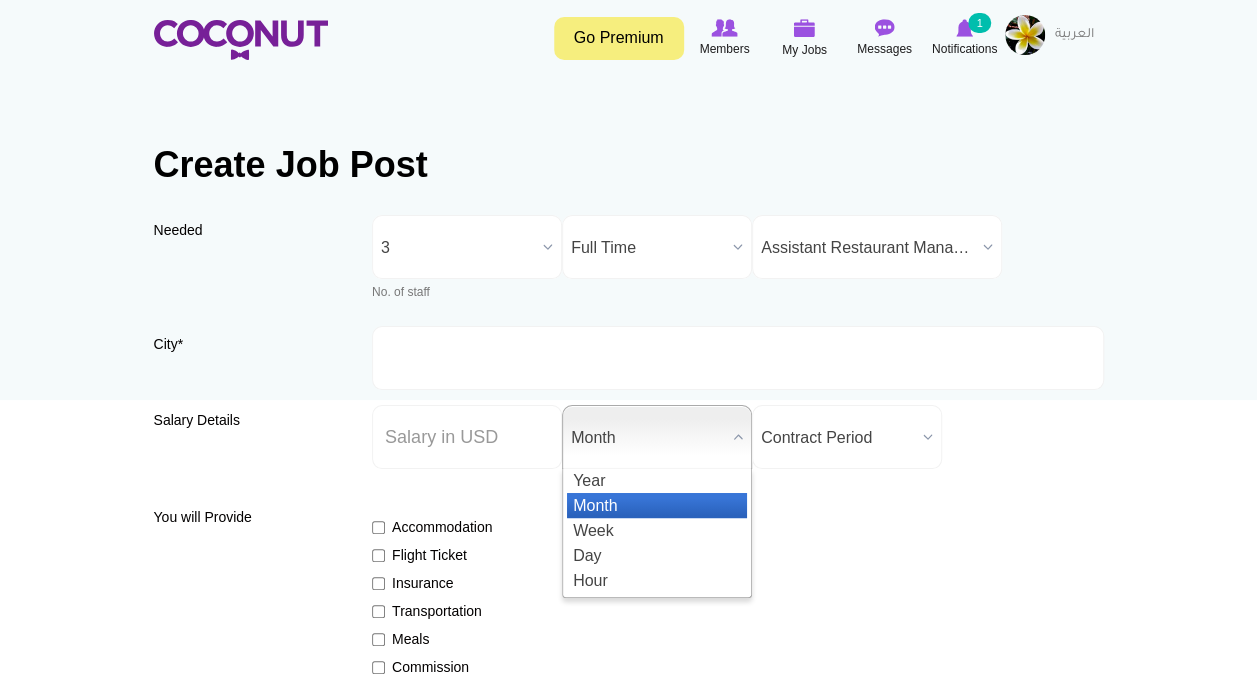 click on "Month" at bounding box center [657, 505] 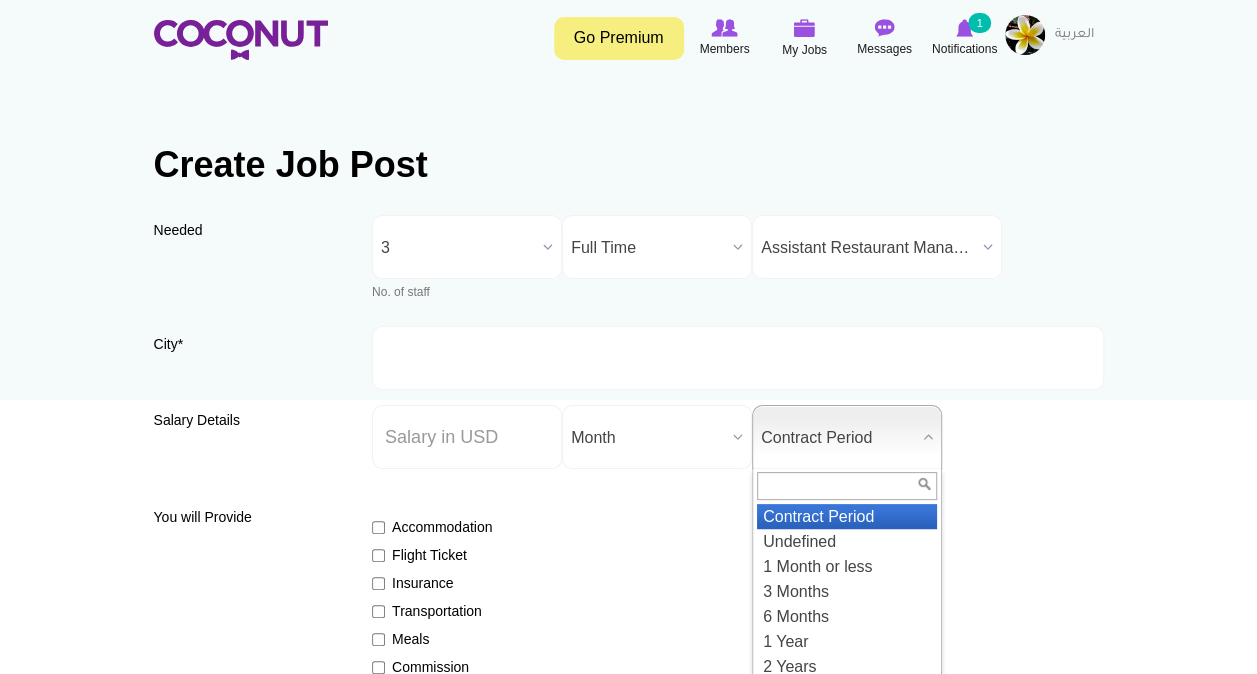 click on "Contract Period" at bounding box center (838, 438) 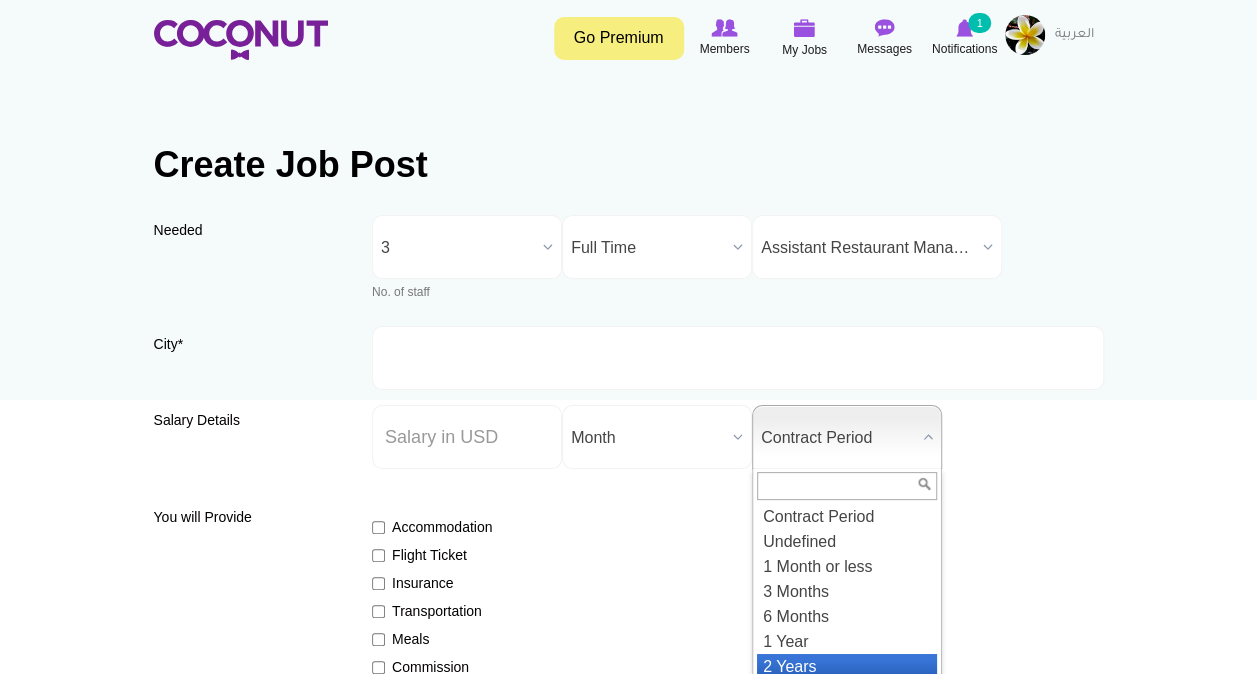 click on "2 Years" at bounding box center [847, 666] 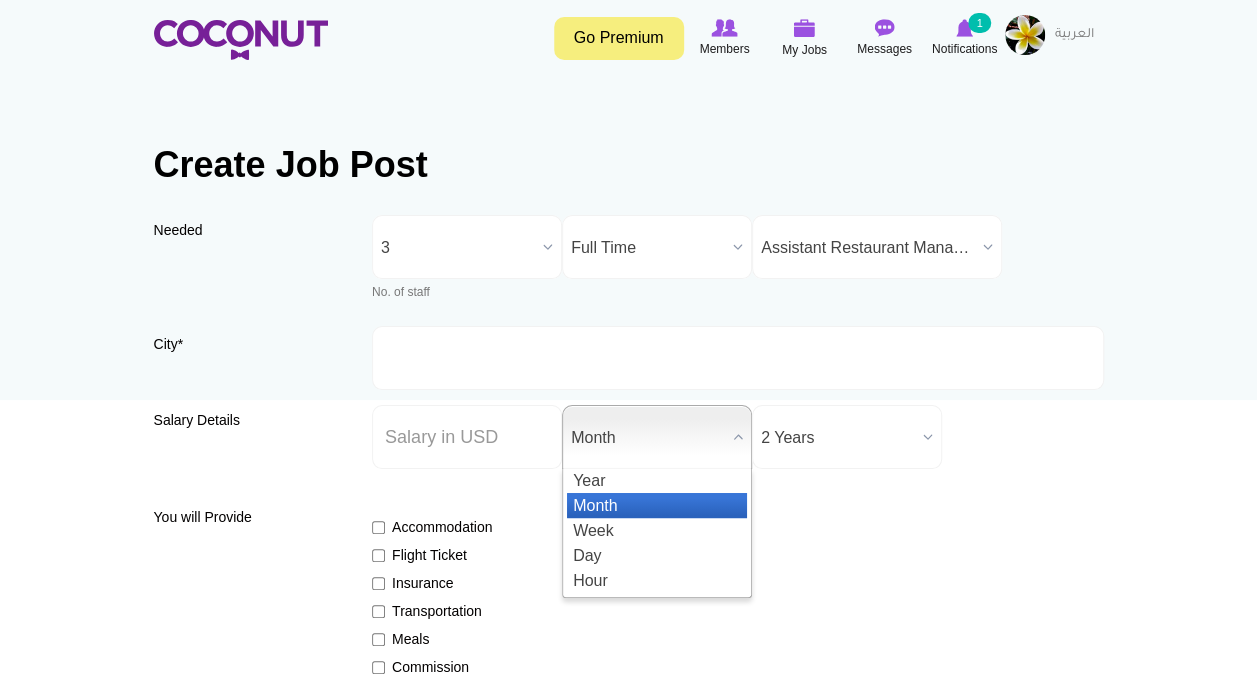 click on "Month" at bounding box center [648, 438] 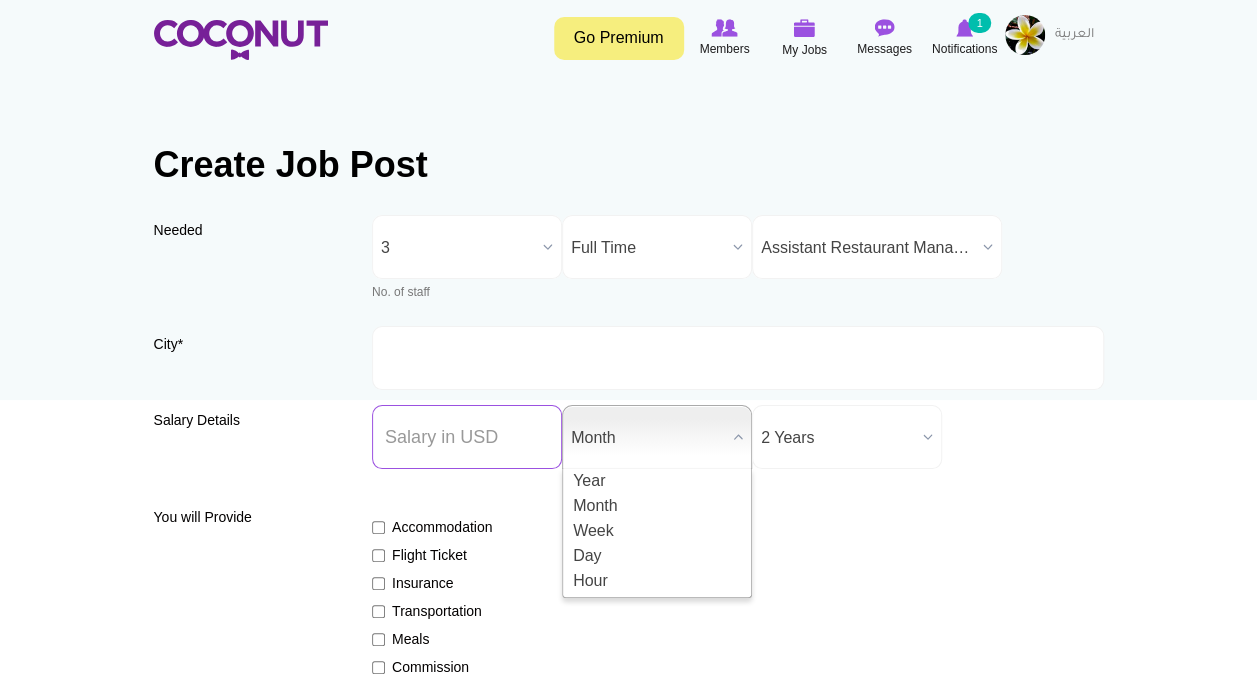 click on "Salary ($)  *" at bounding box center [467, 437] 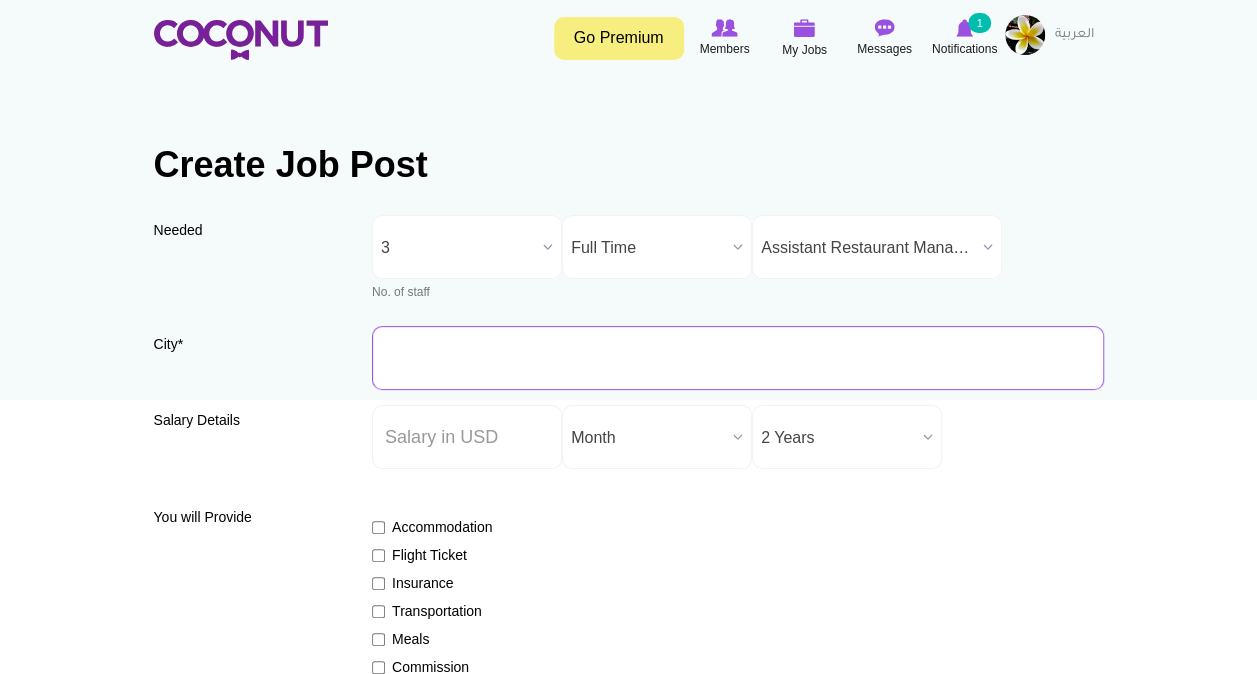 click on "City  *" at bounding box center [738, 358] 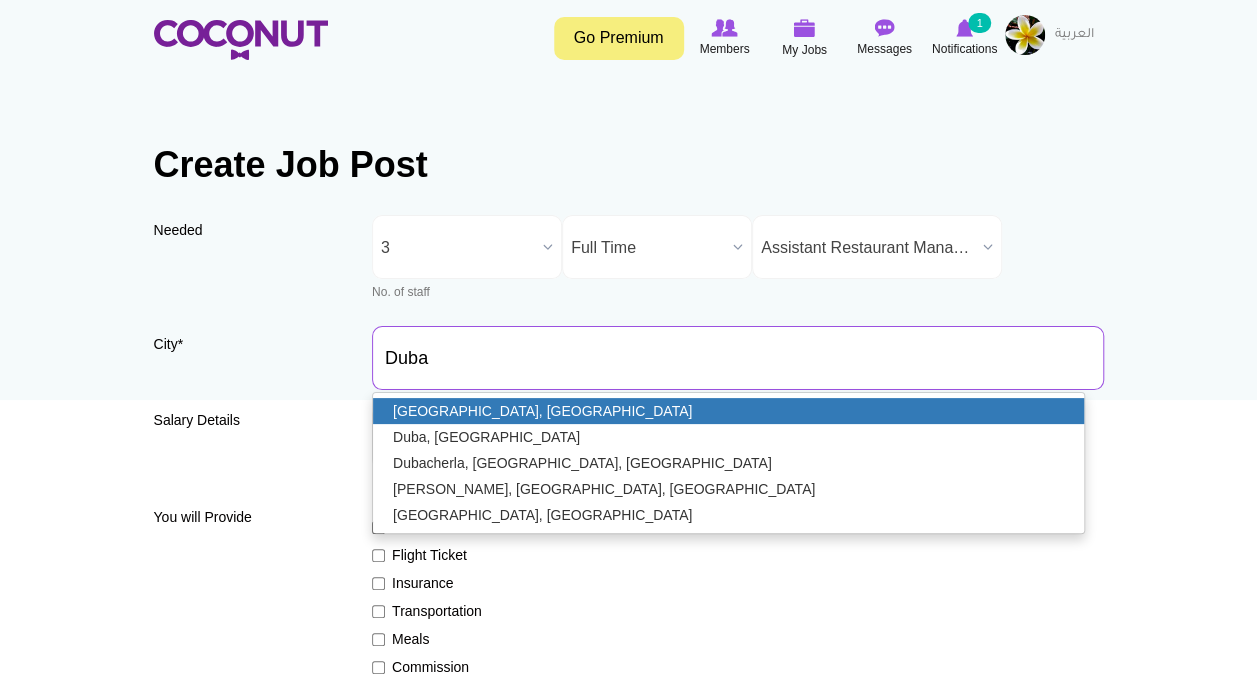 type on "Dubai, United Arab Emirates" 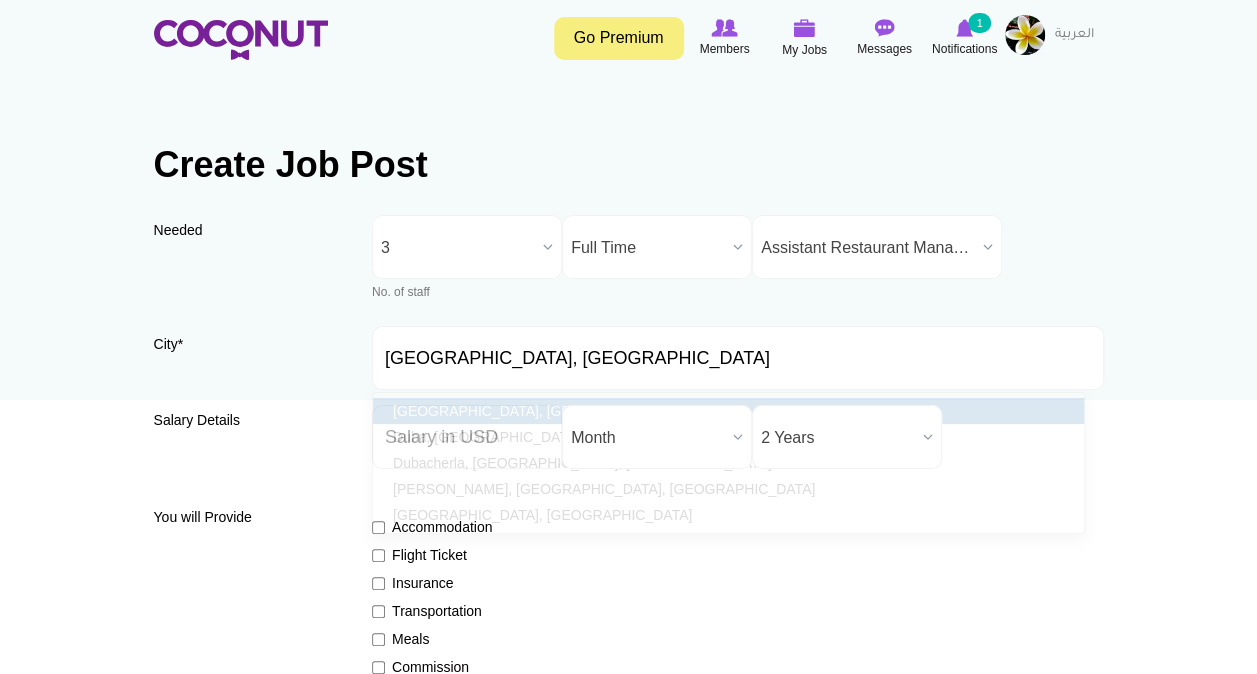 click on "Dubai, United Arab Emirates" at bounding box center [728, 411] 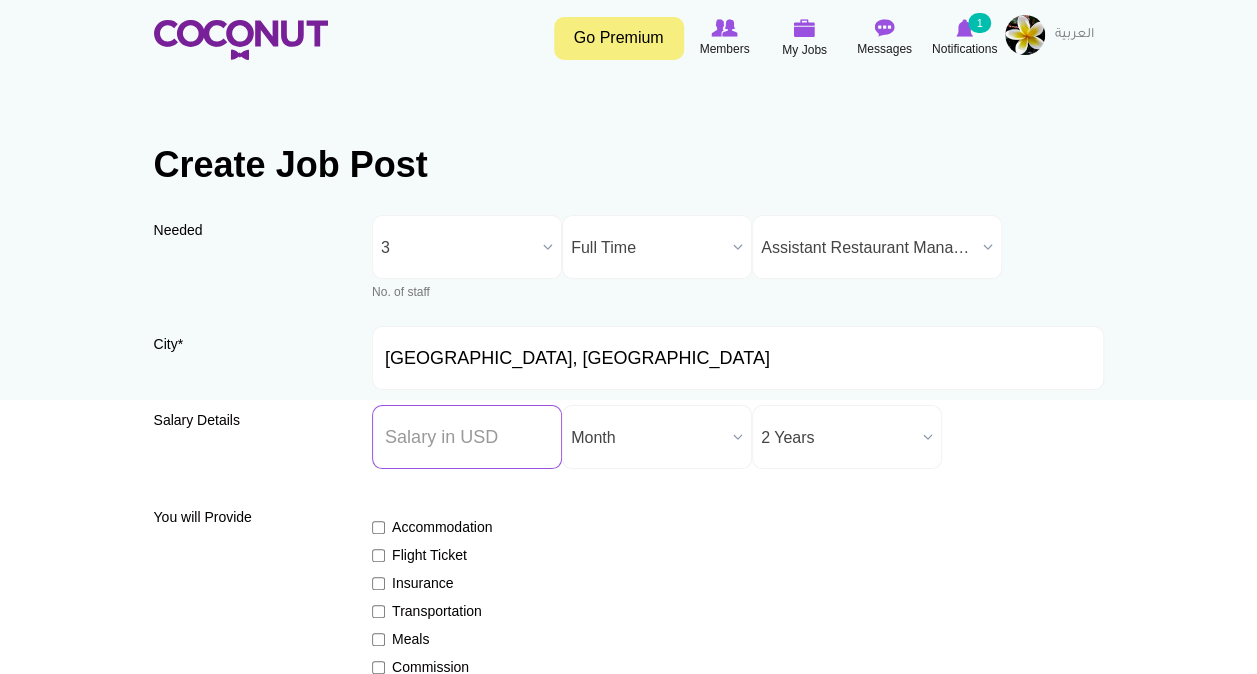click on "Salary ($)  *" at bounding box center [467, 437] 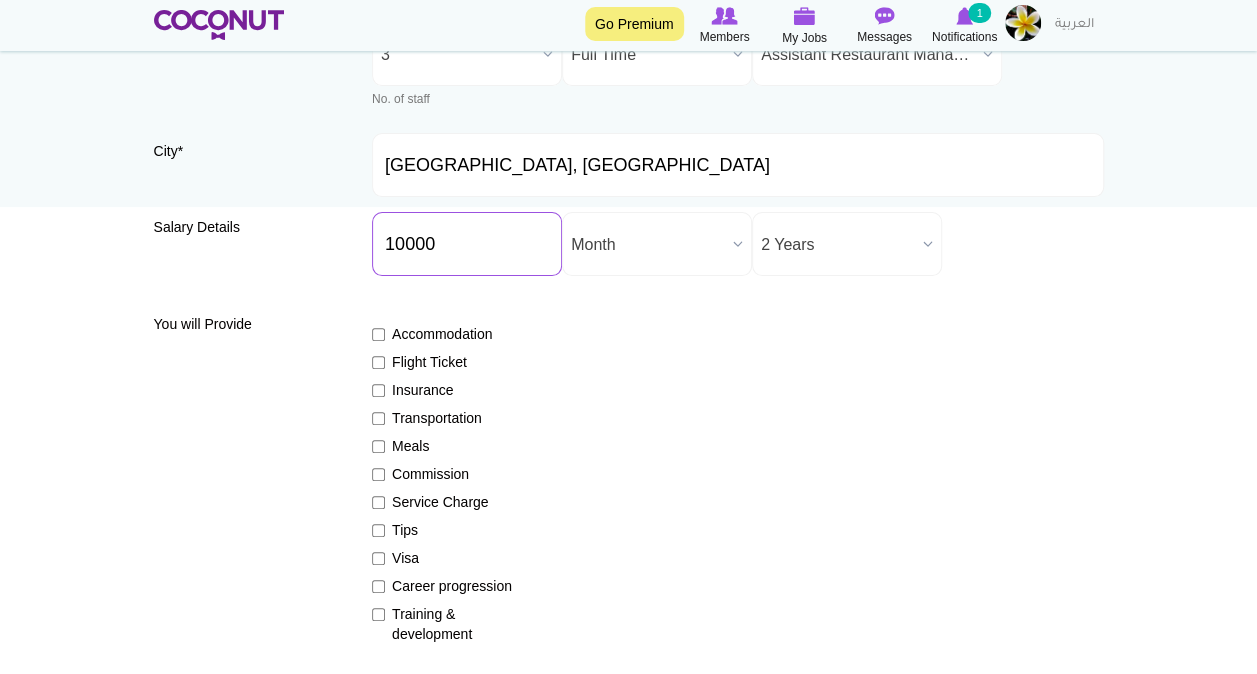 scroll, scrollTop: 200, scrollLeft: 0, axis: vertical 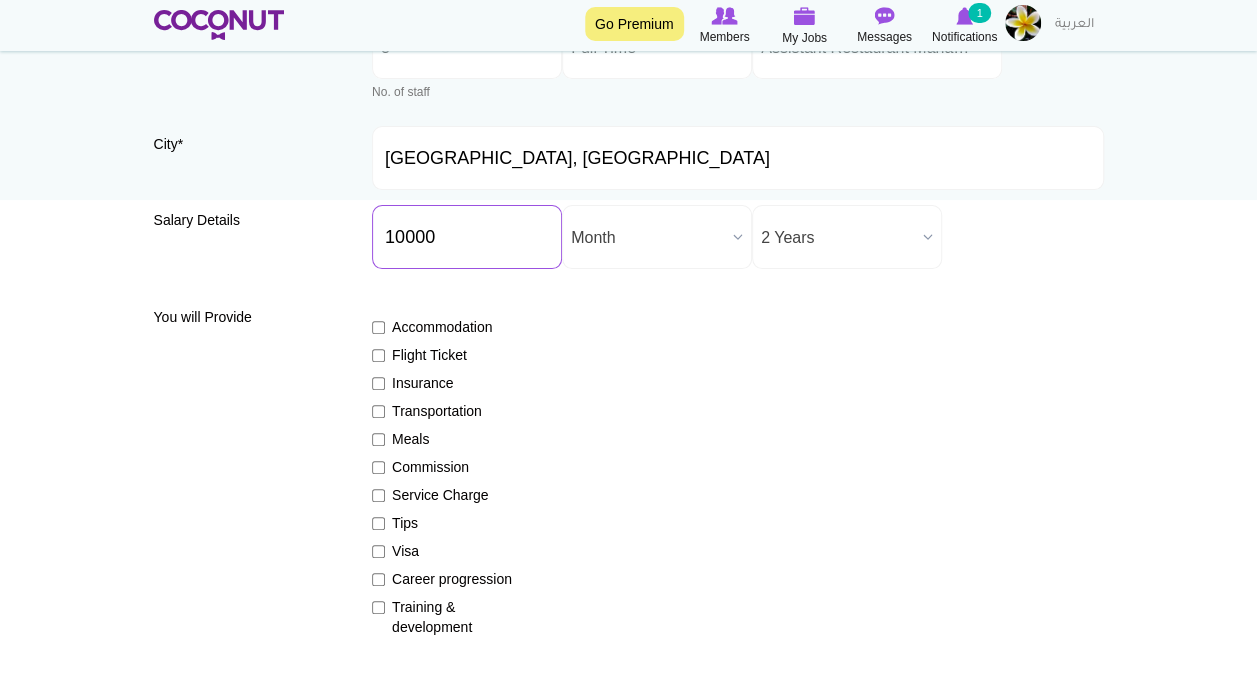 type on "10000" 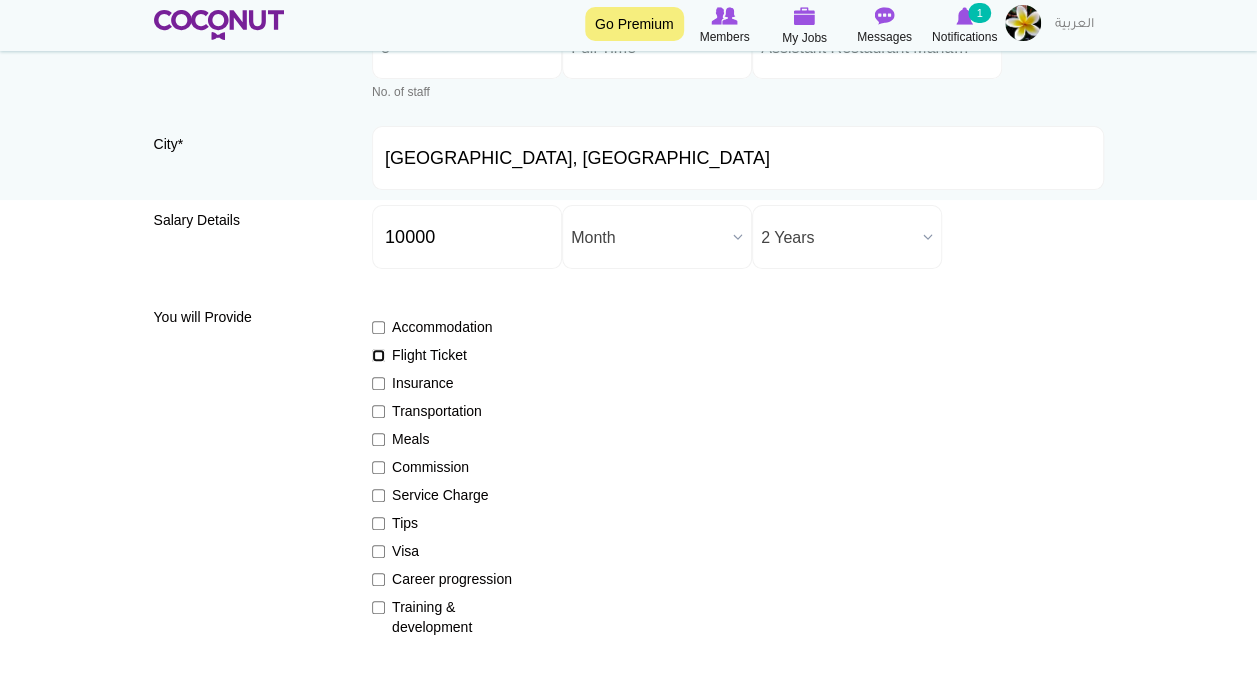 click on "Flight Ticket" at bounding box center [378, 355] 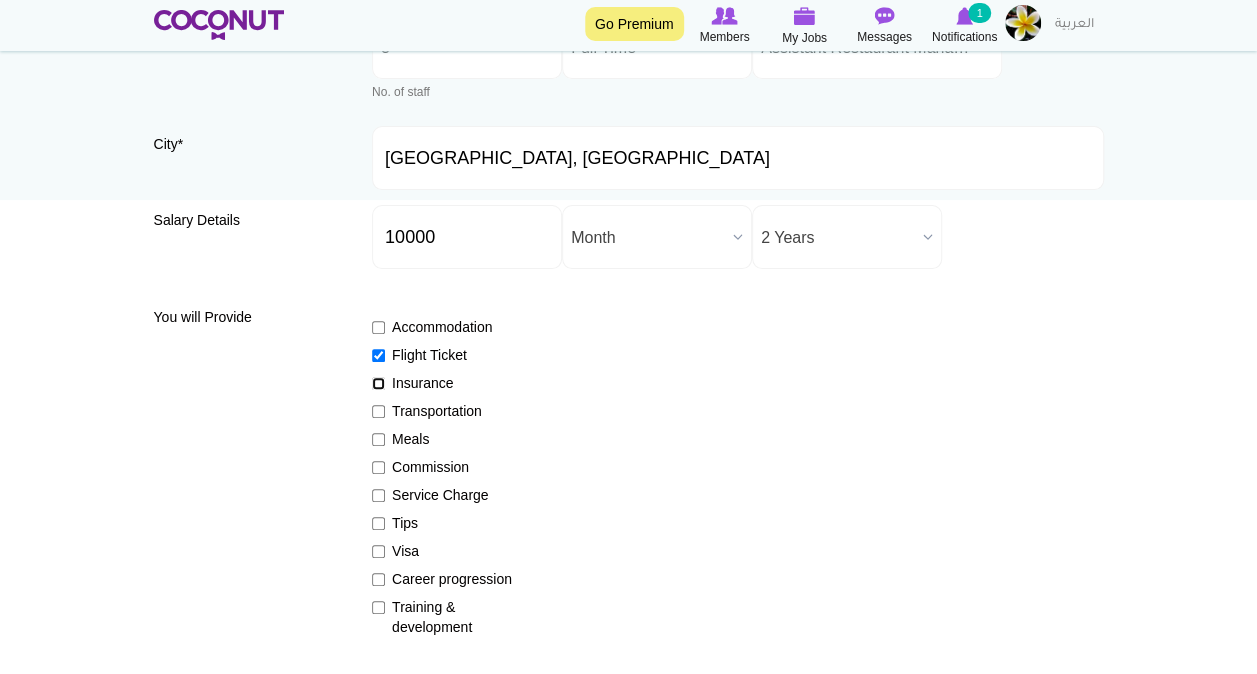 click on "Insurance" at bounding box center (378, 383) 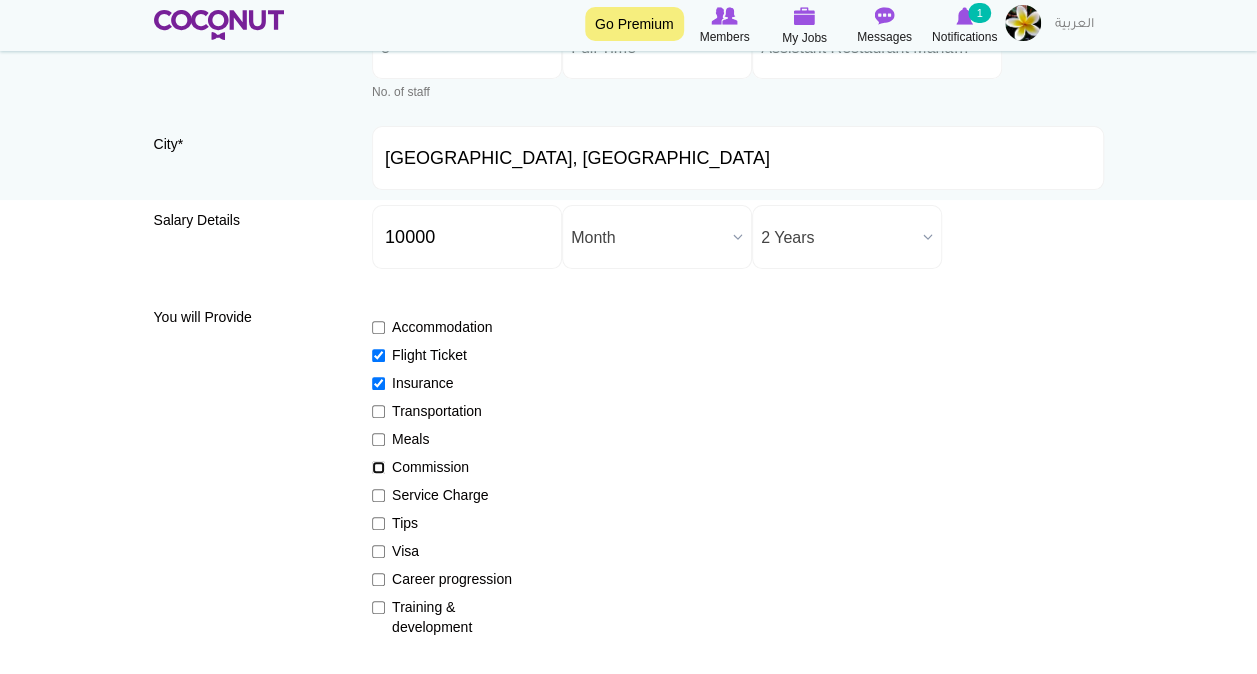 click on "Commission" at bounding box center (378, 467) 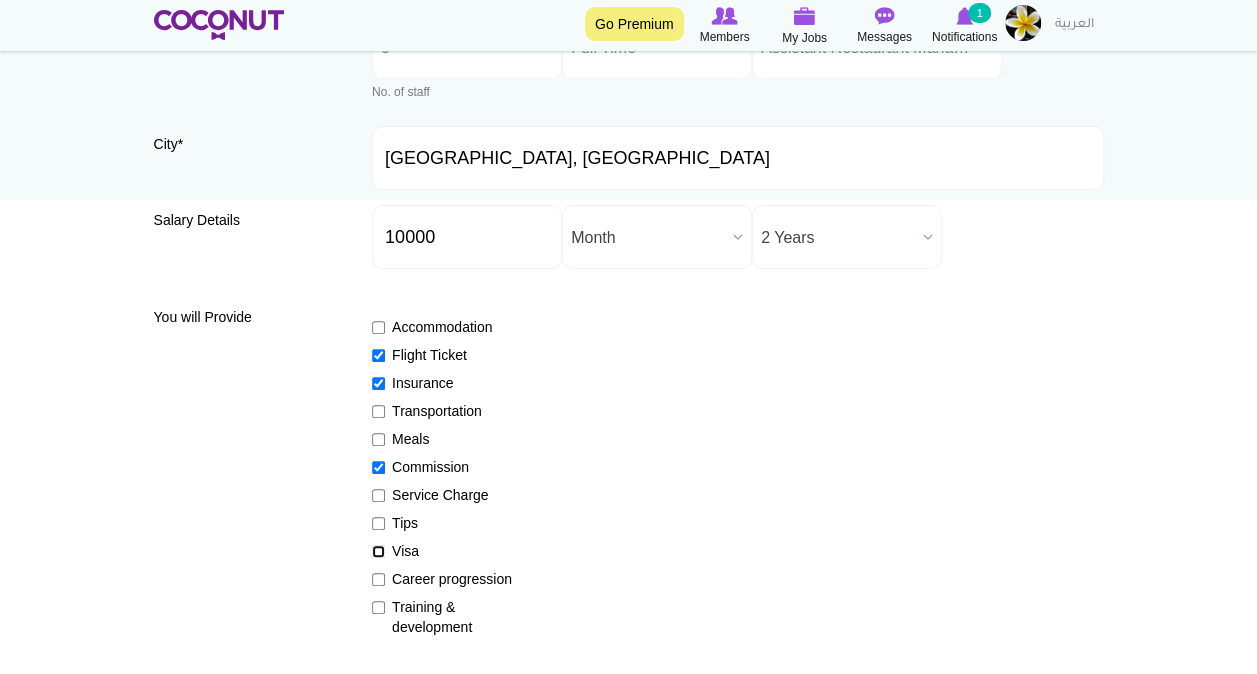 click on "Visa" at bounding box center [378, 551] 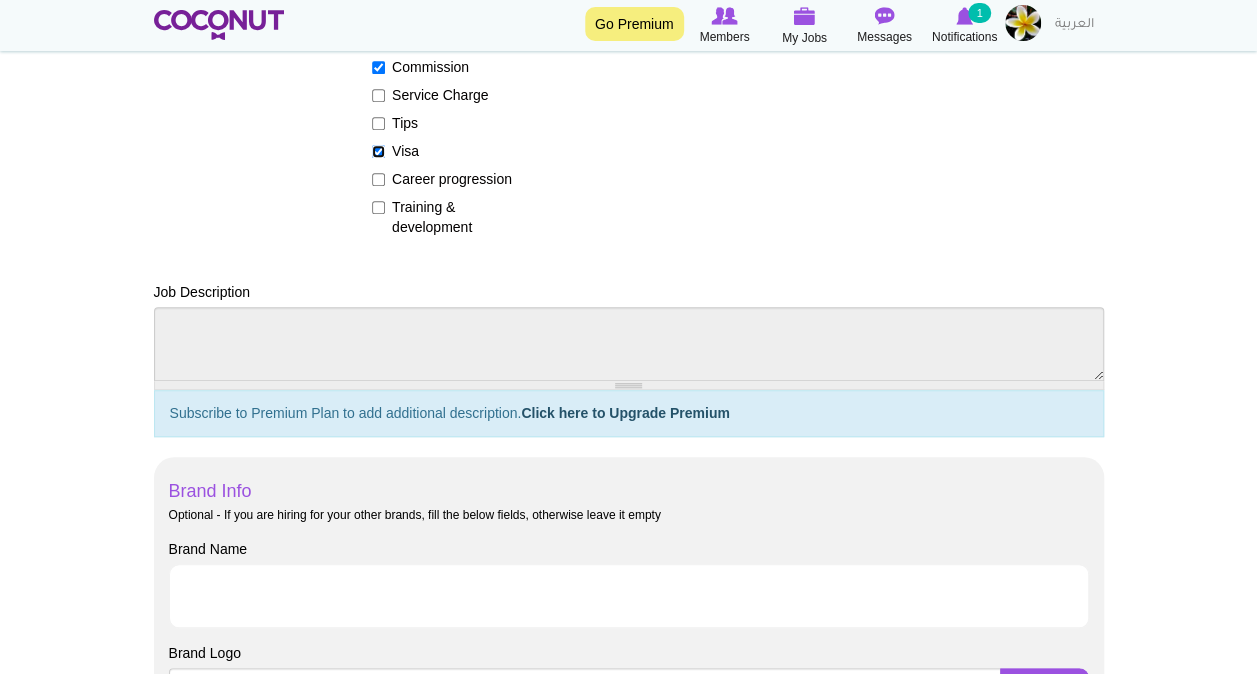 scroll, scrollTop: 900, scrollLeft: 0, axis: vertical 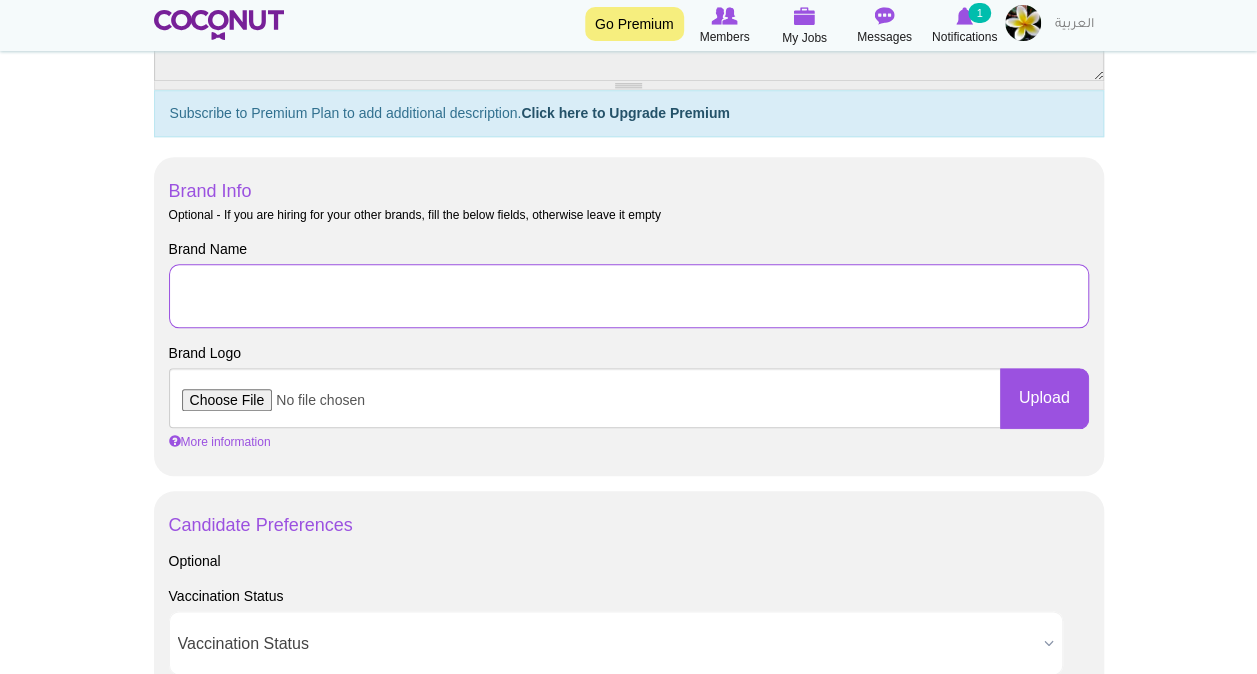 click on "Brand Name" at bounding box center [629, 296] 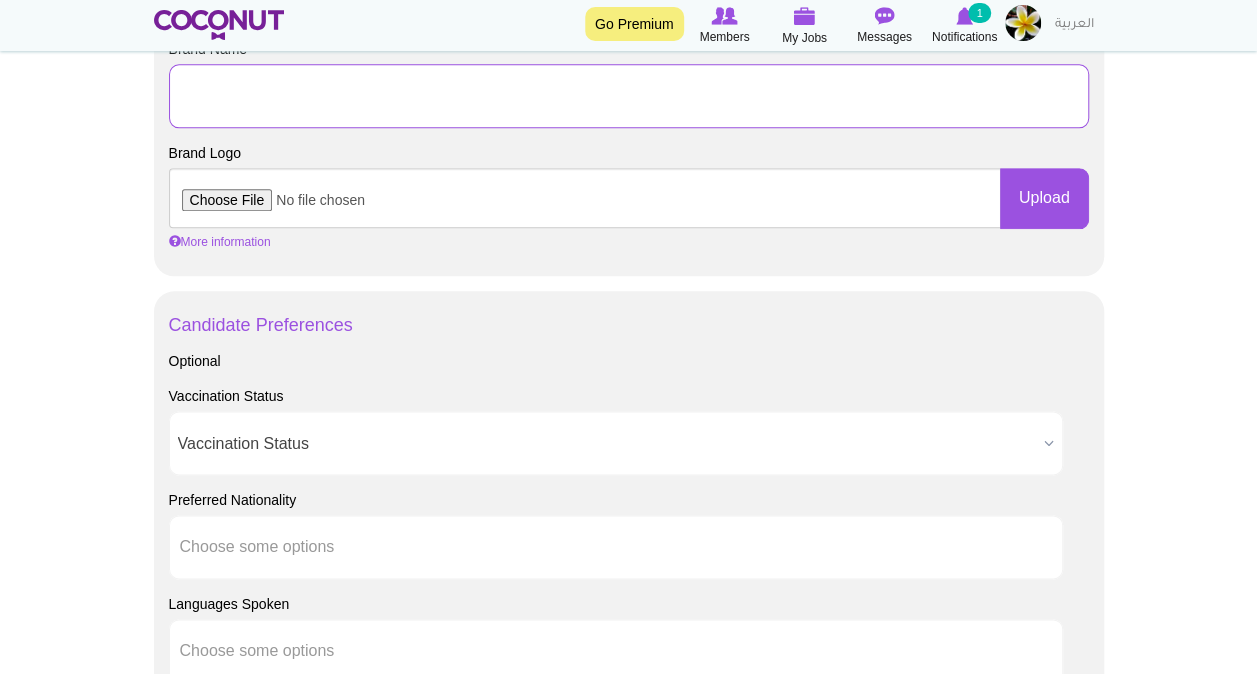 scroll, scrollTop: 800, scrollLeft: 0, axis: vertical 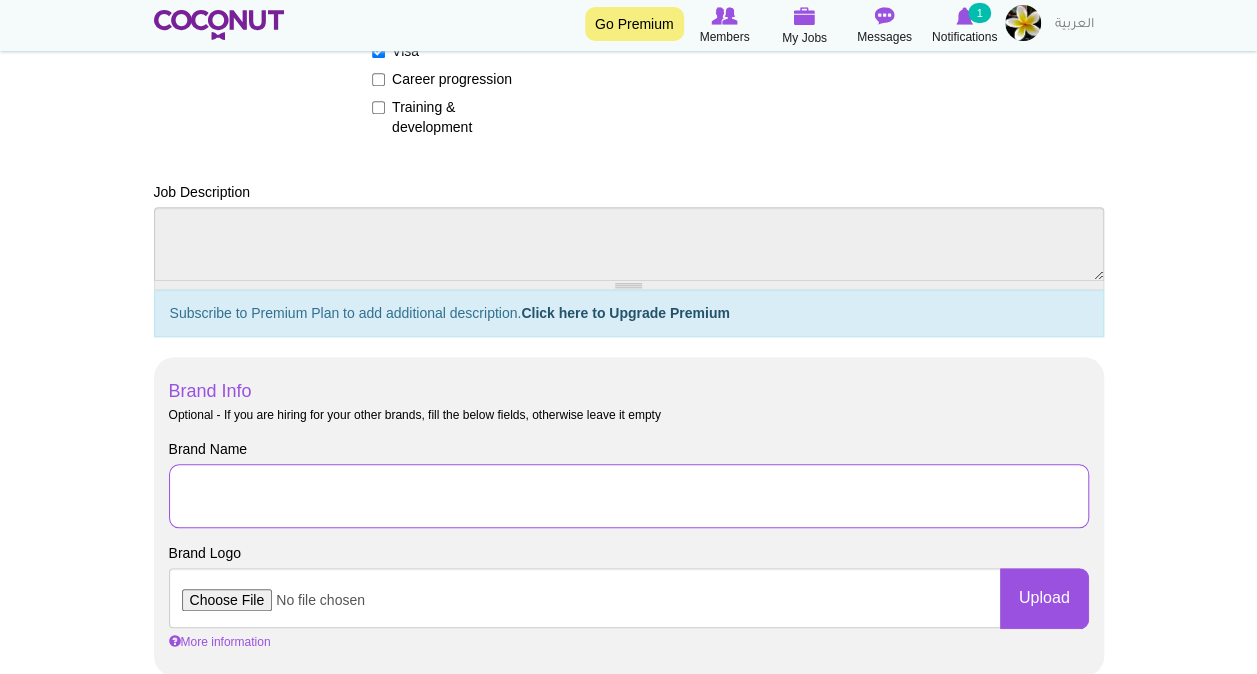 click on "Brand Name" at bounding box center [629, 496] 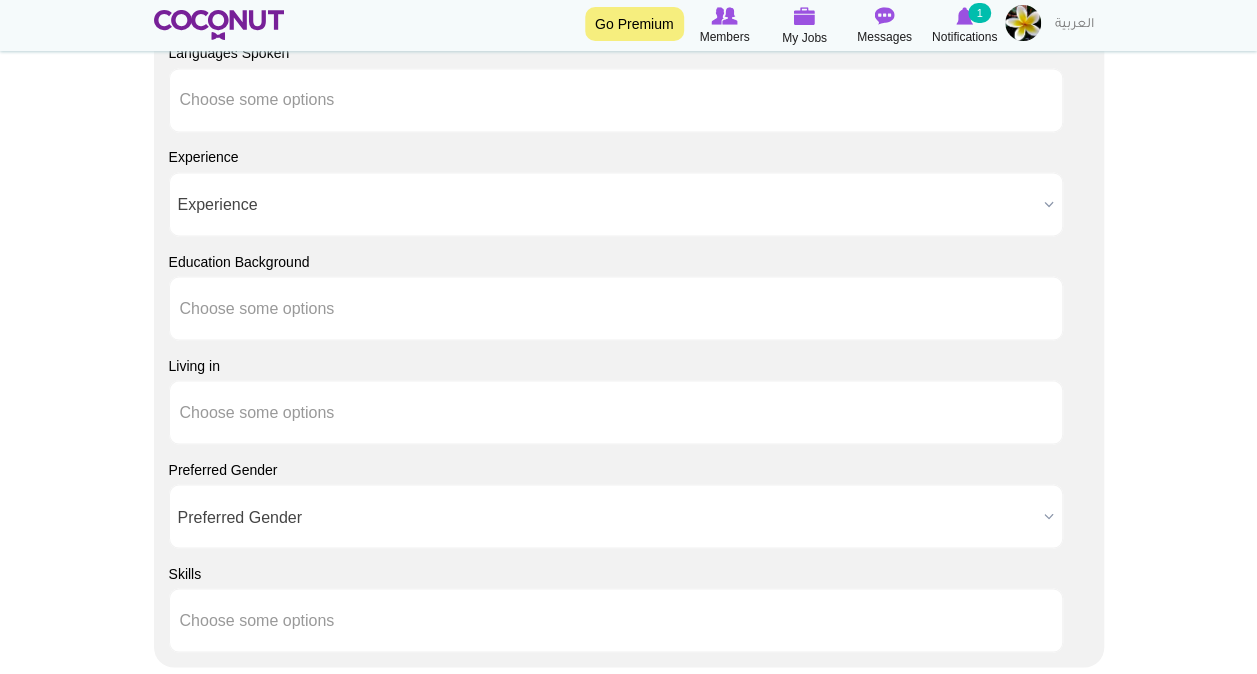 scroll, scrollTop: 1700, scrollLeft: 0, axis: vertical 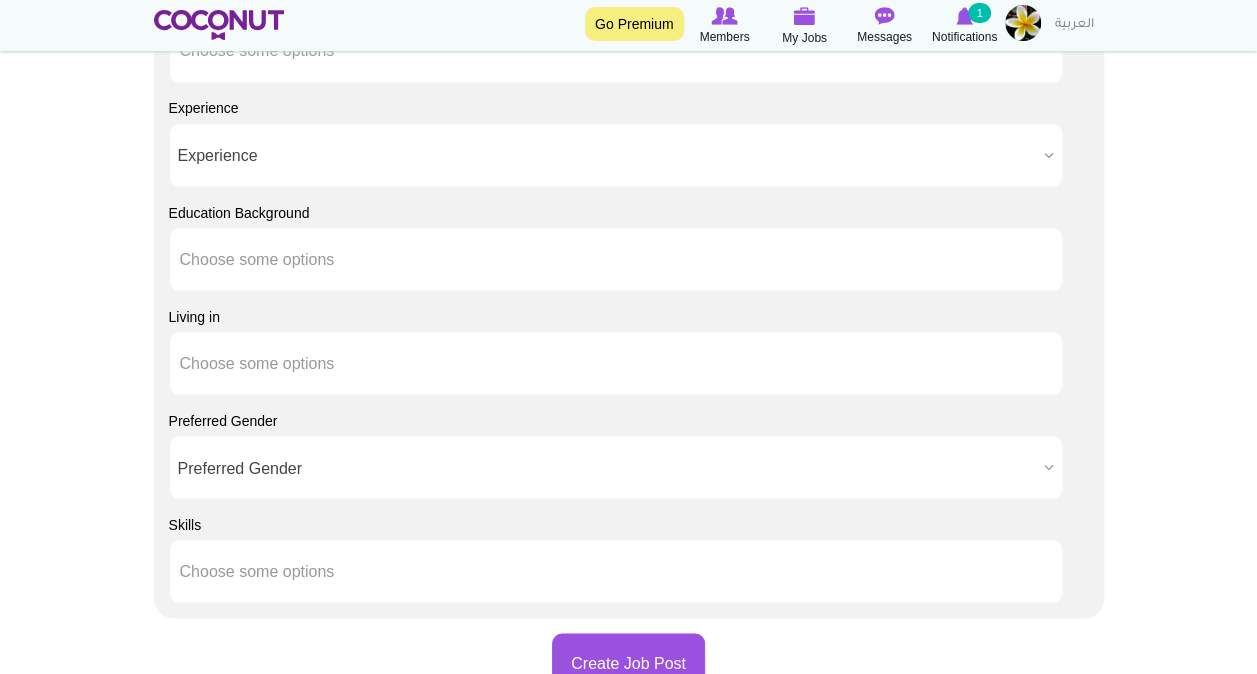 type on "Arabic Restaurant" 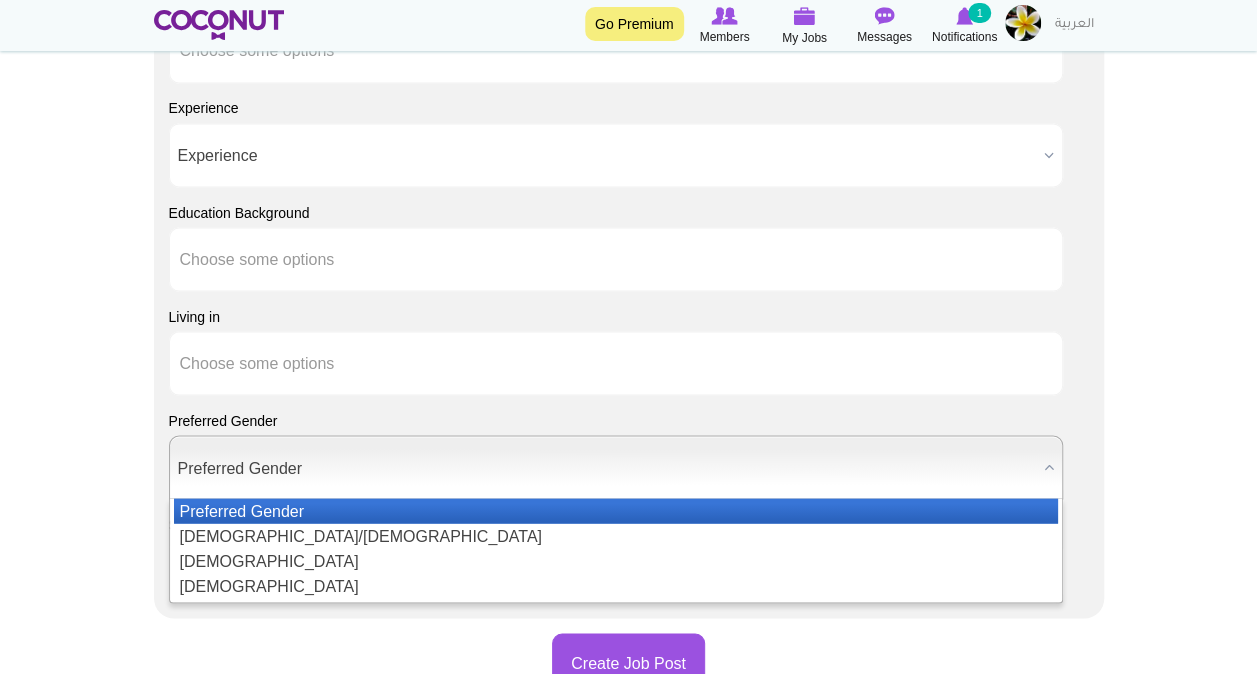 click on "Preferred Gender" at bounding box center (607, 468) 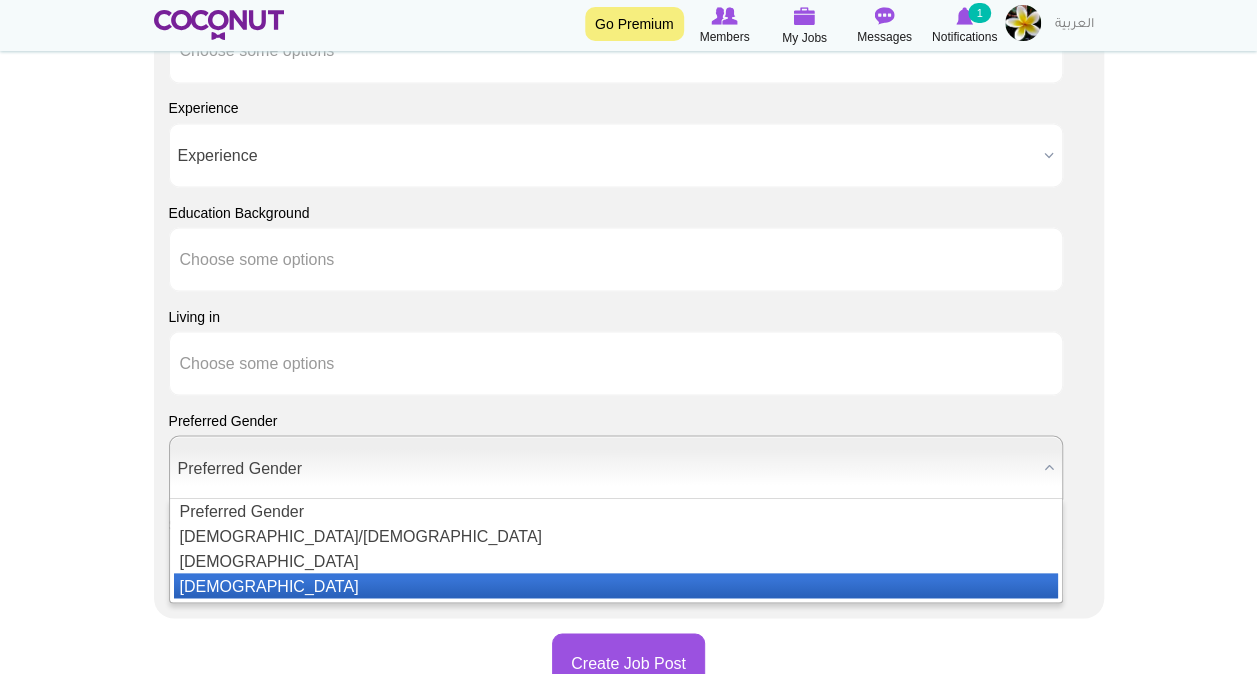 click on "[DEMOGRAPHIC_DATA]" at bounding box center [616, 585] 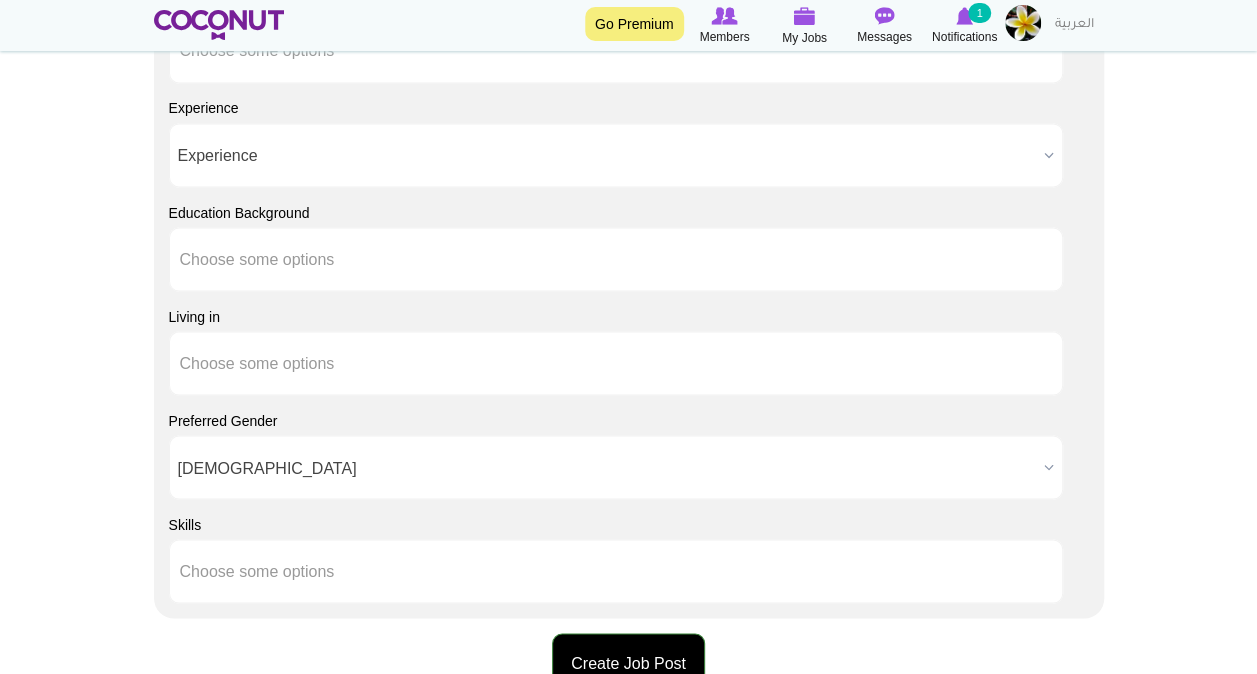 click on "Create Job Post" at bounding box center (628, 663) 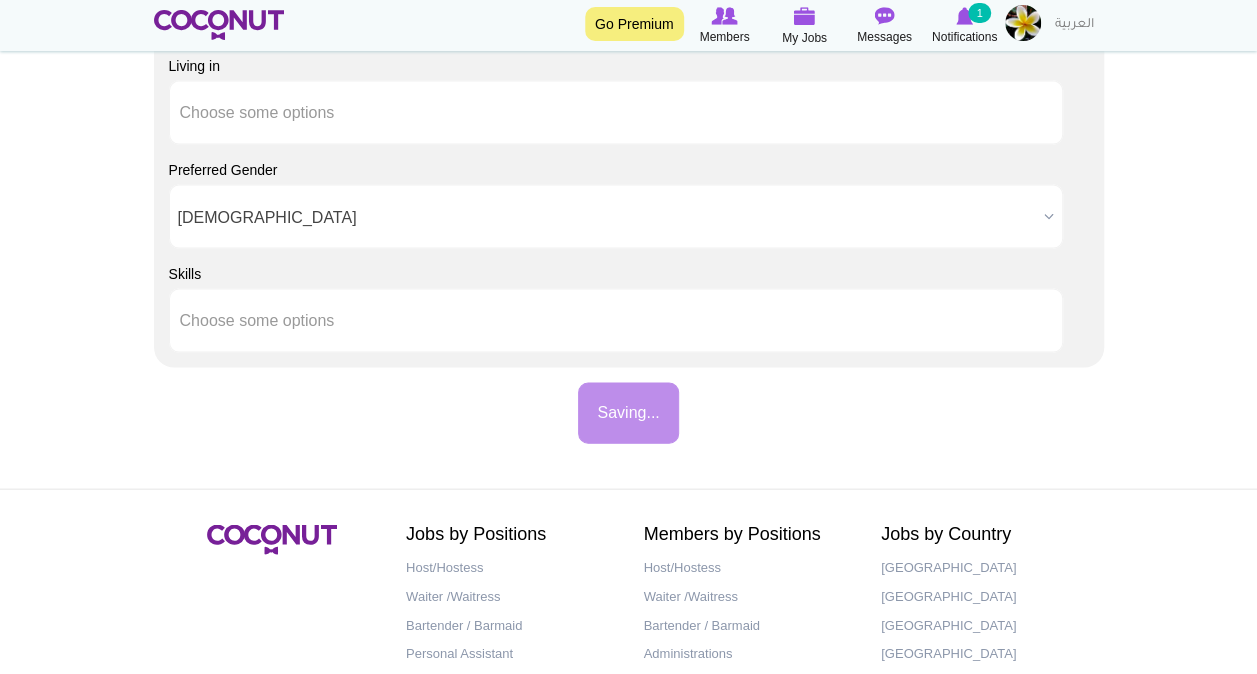 scroll, scrollTop: 2000, scrollLeft: 0, axis: vertical 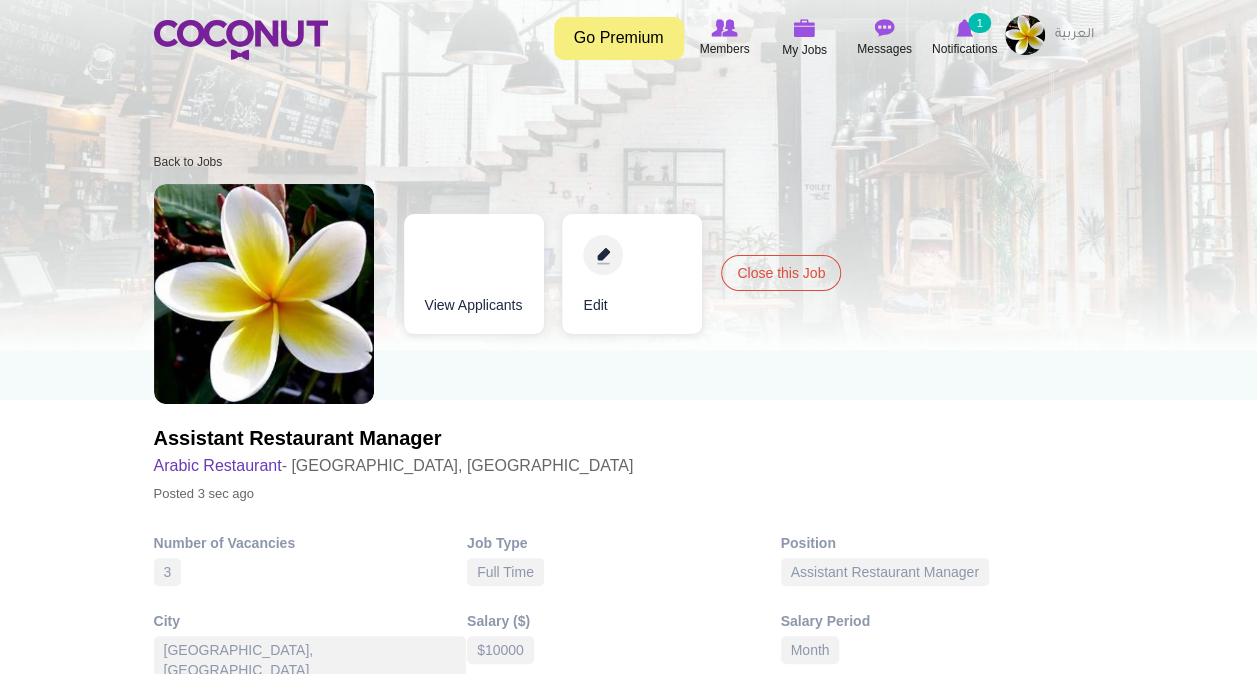 click on "View Applicants" at bounding box center (474, 274) 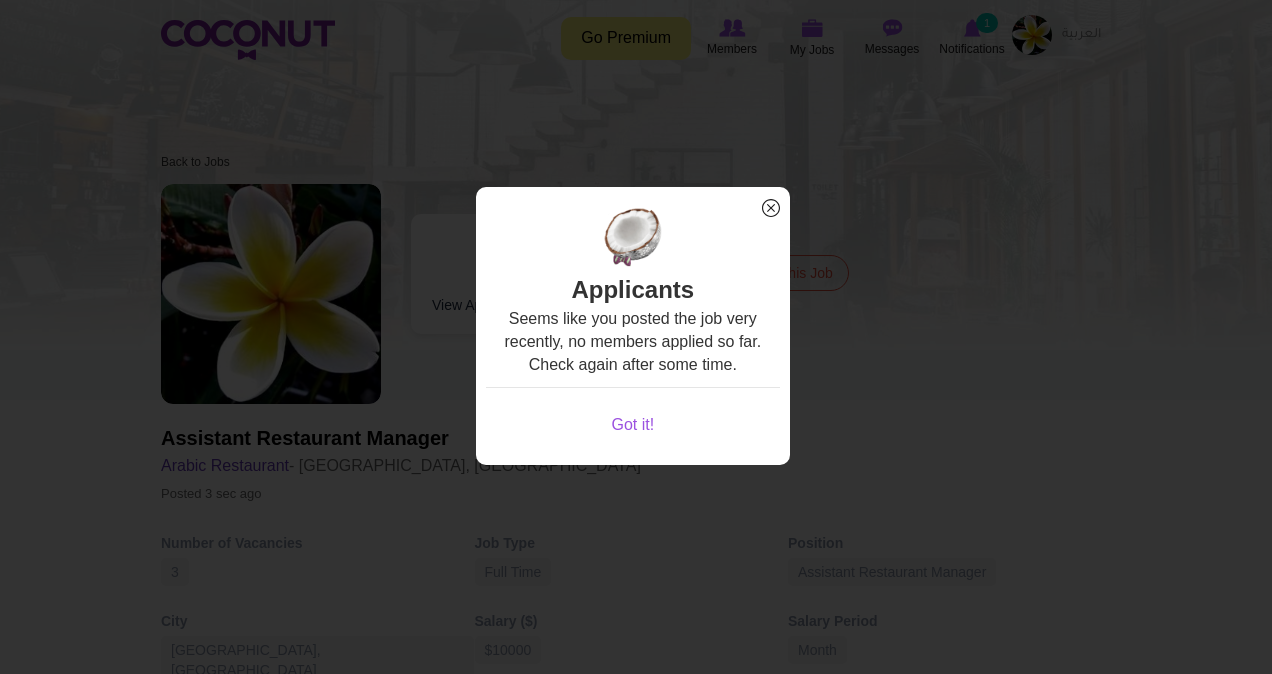 click on "x" at bounding box center (771, 208) 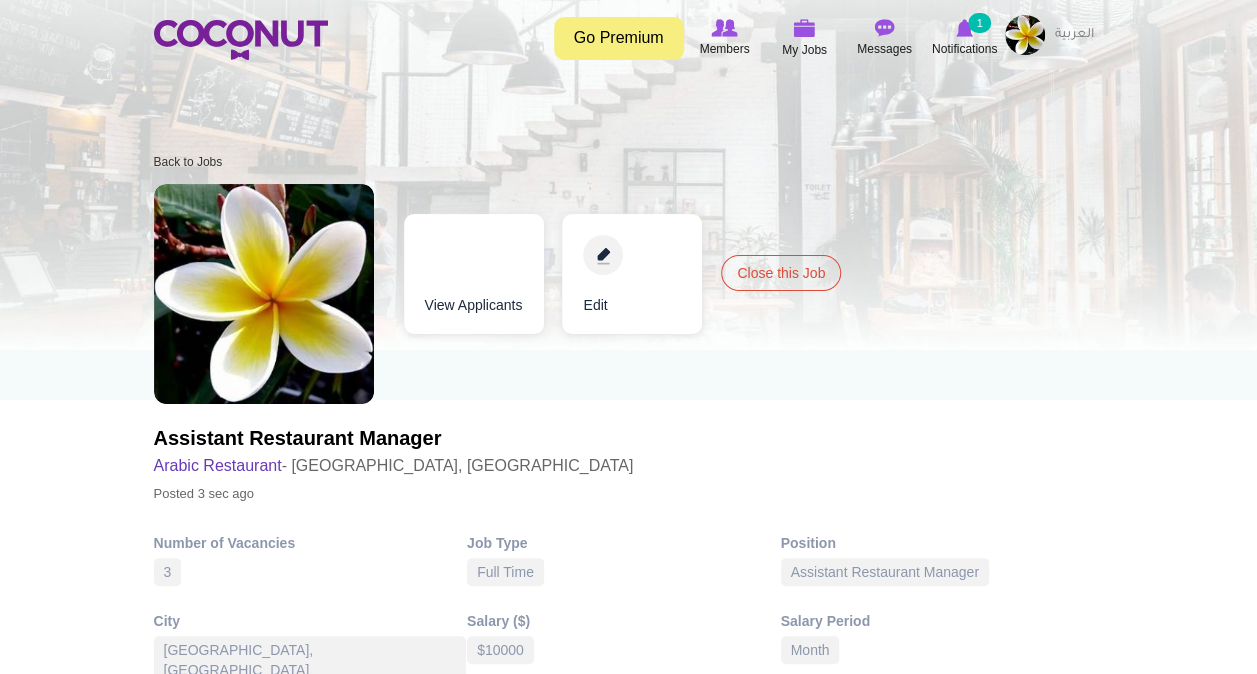 click at bounding box center [1025, 35] 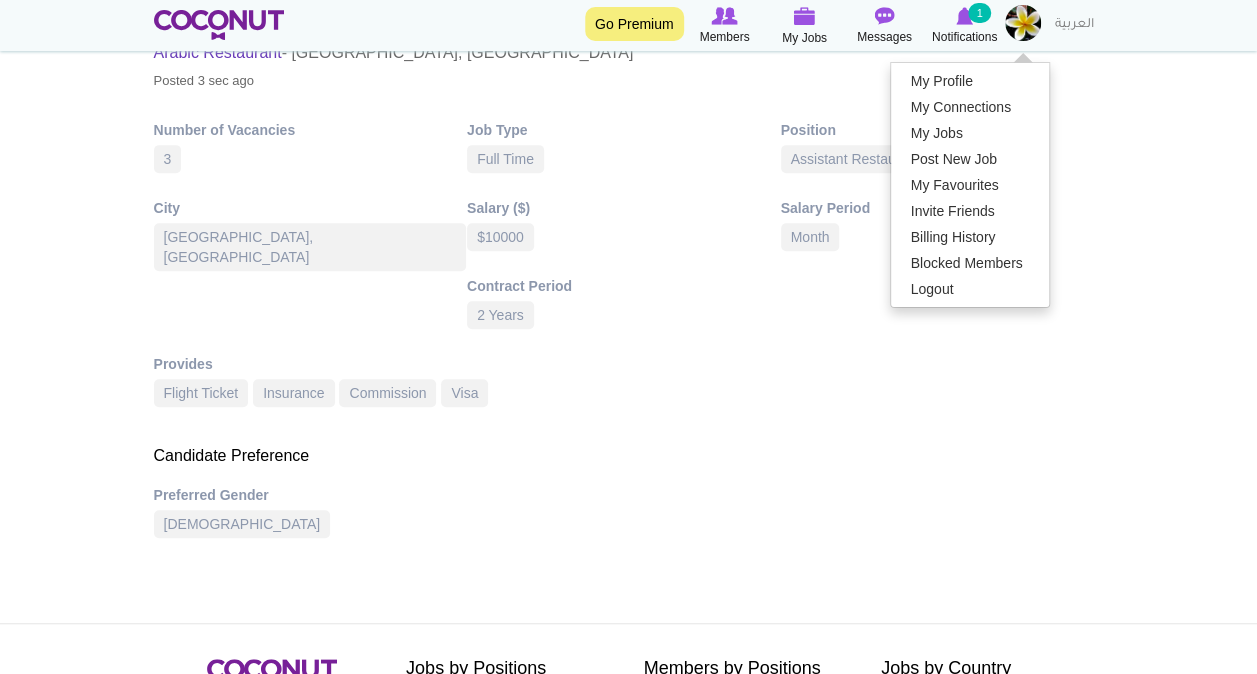scroll, scrollTop: 600, scrollLeft: 0, axis: vertical 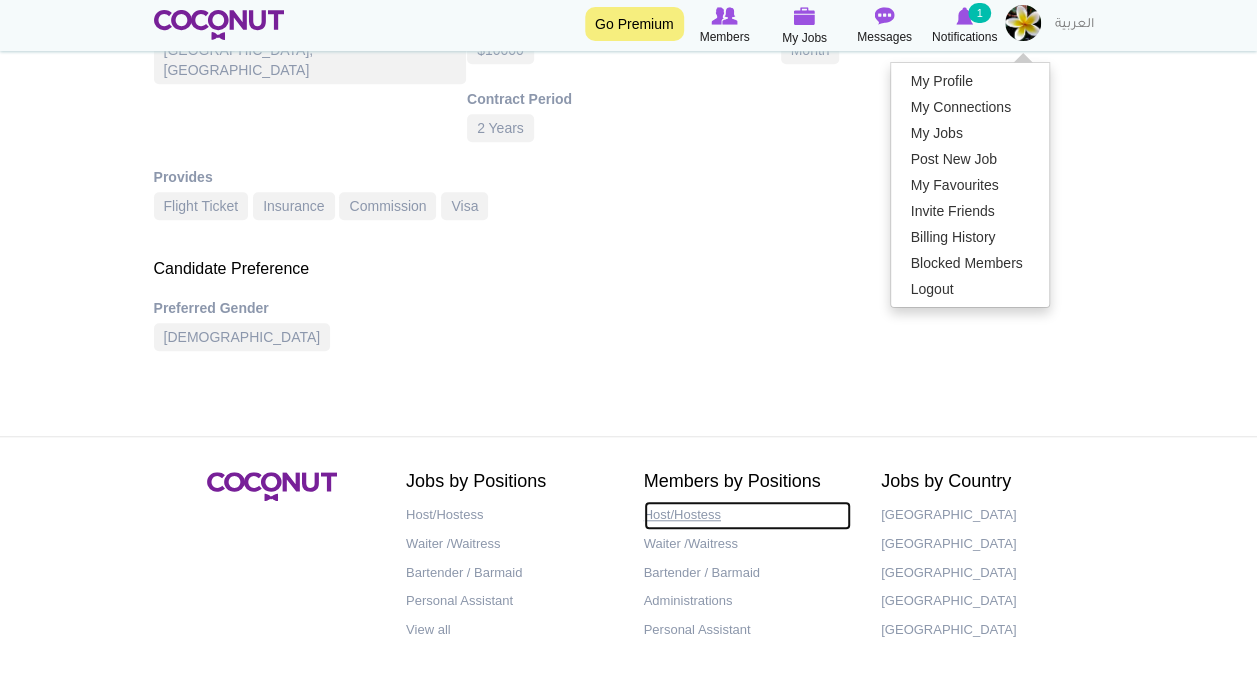 click on "Host/Hostess" at bounding box center (748, 515) 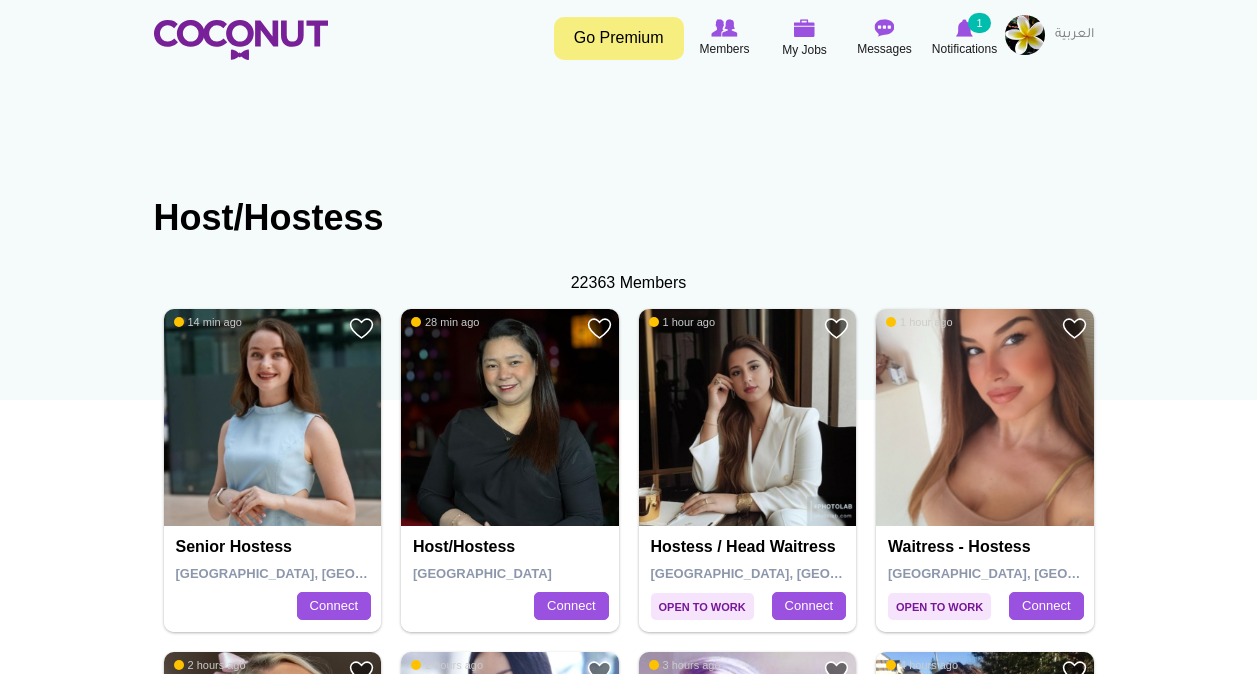scroll, scrollTop: 0, scrollLeft: 0, axis: both 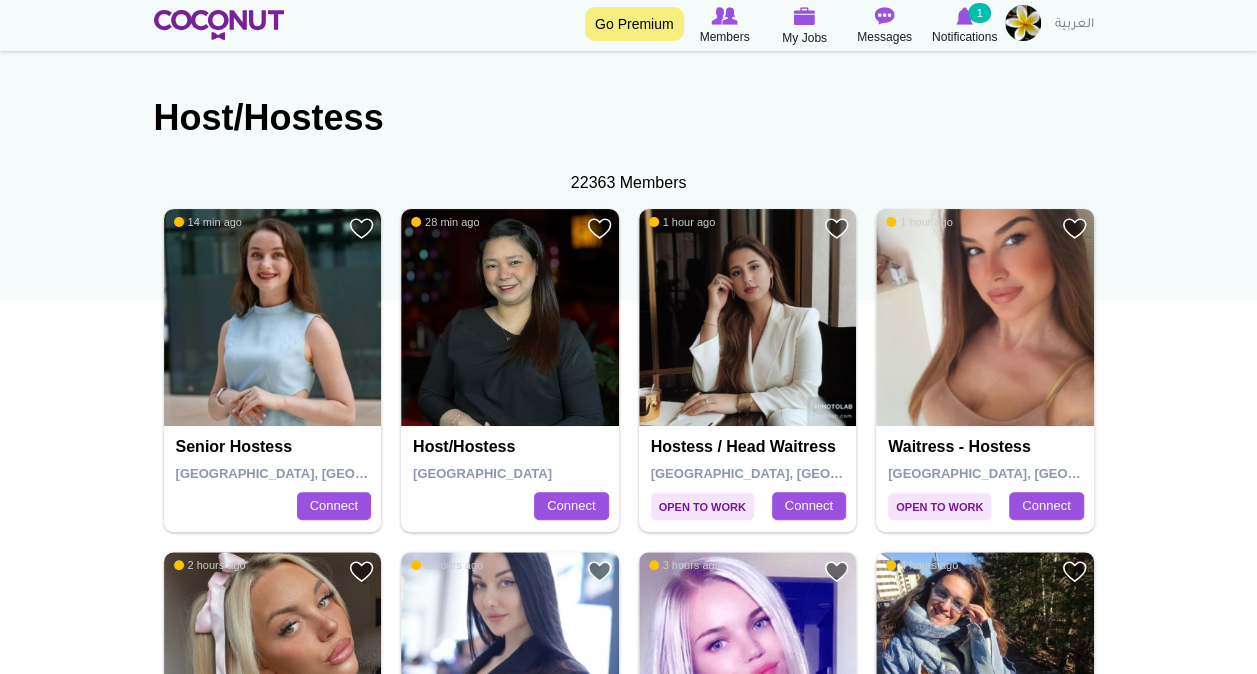 click at bounding box center [273, 318] 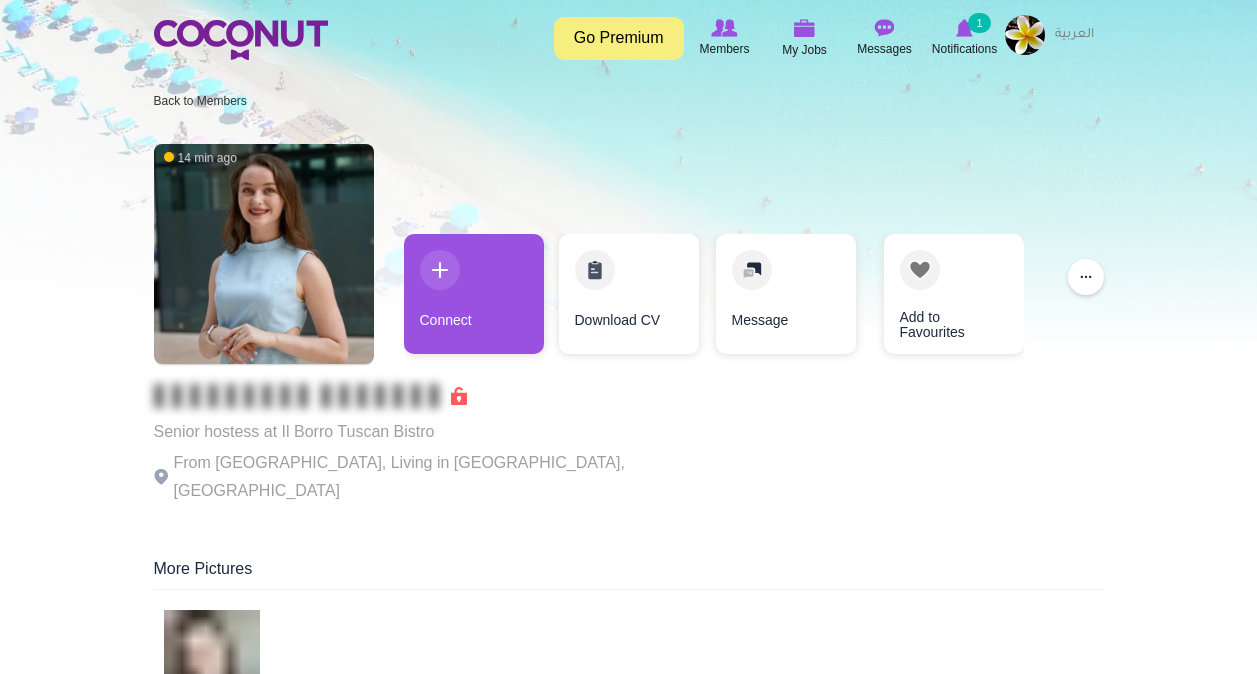 scroll, scrollTop: 0, scrollLeft: 0, axis: both 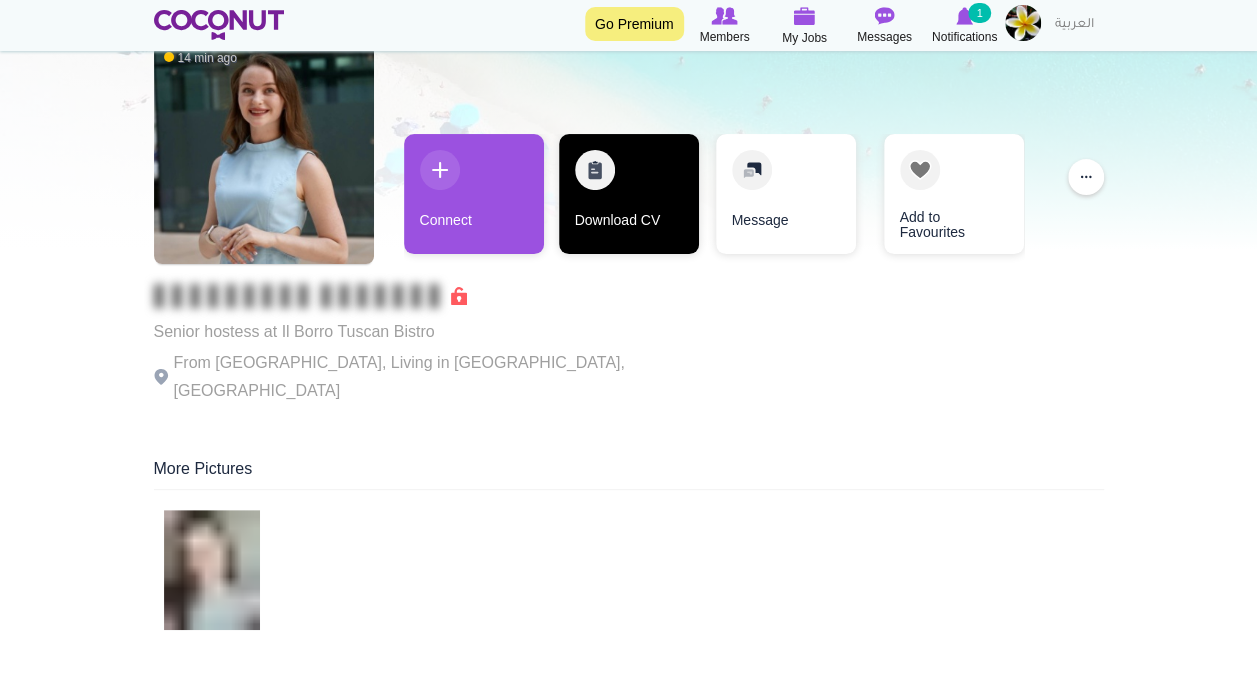 click on "Download CV" at bounding box center [629, 194] 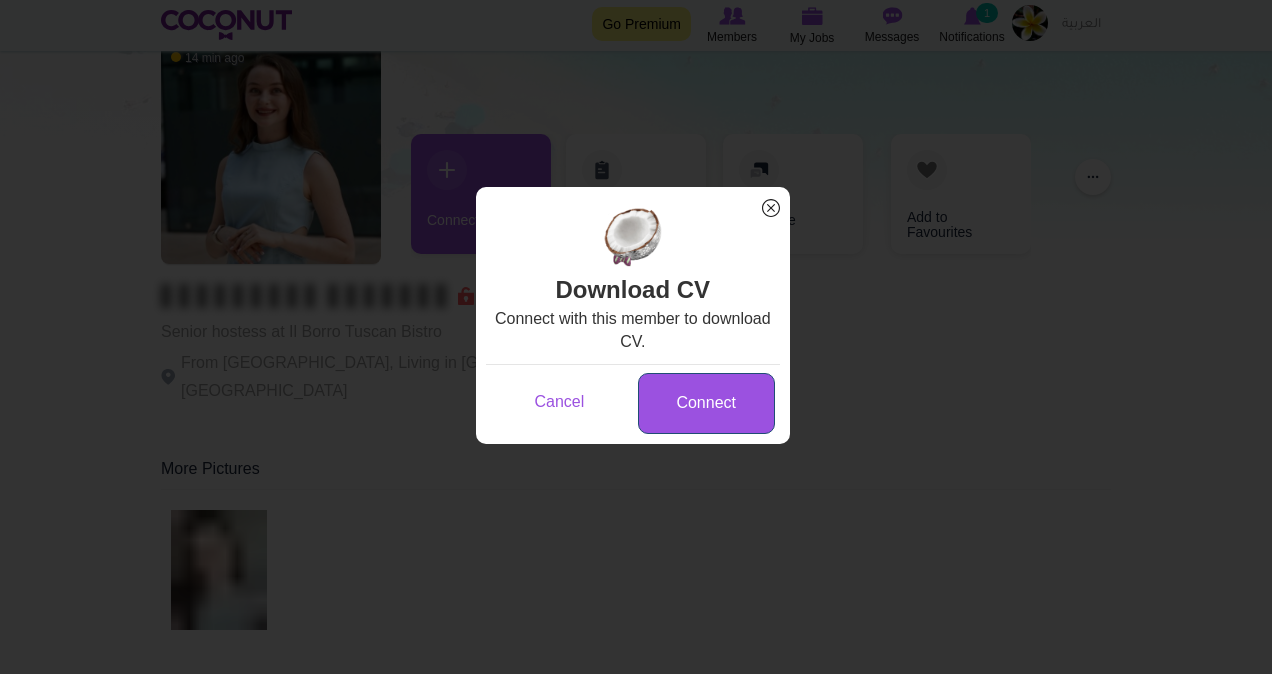click on "Connect" at bounding box center [706, 403] 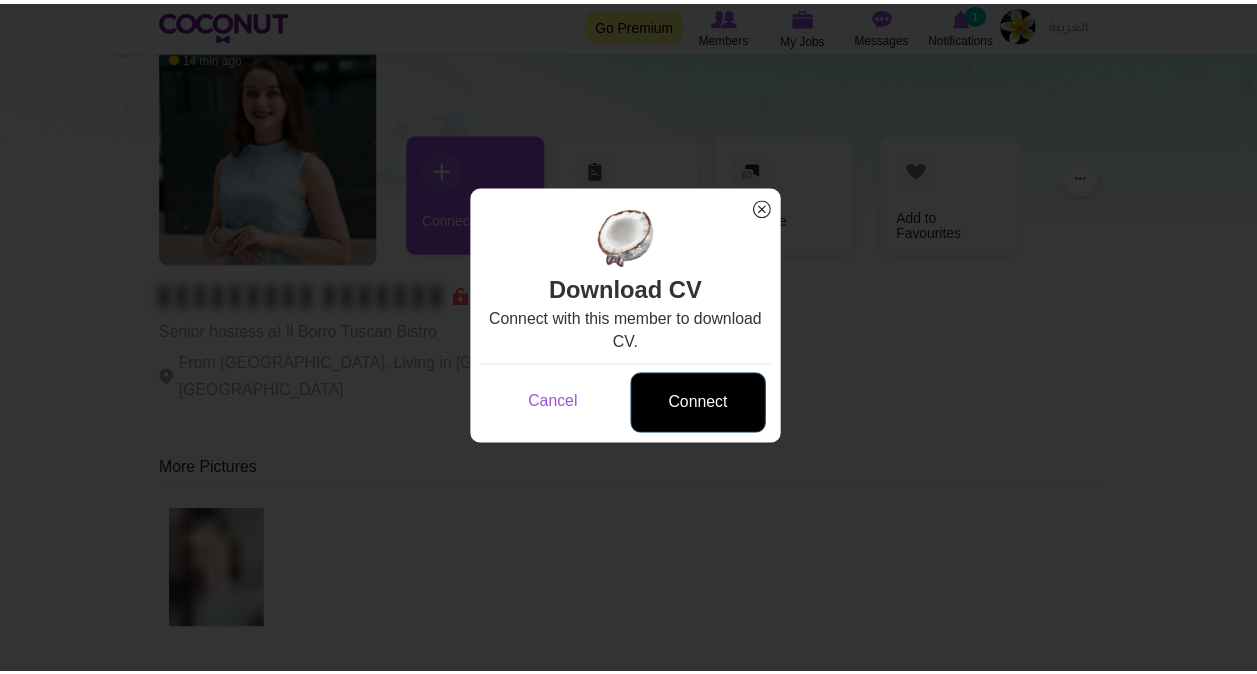 scroll, scrollTop: 0, scrollLeft: 0, axis: both 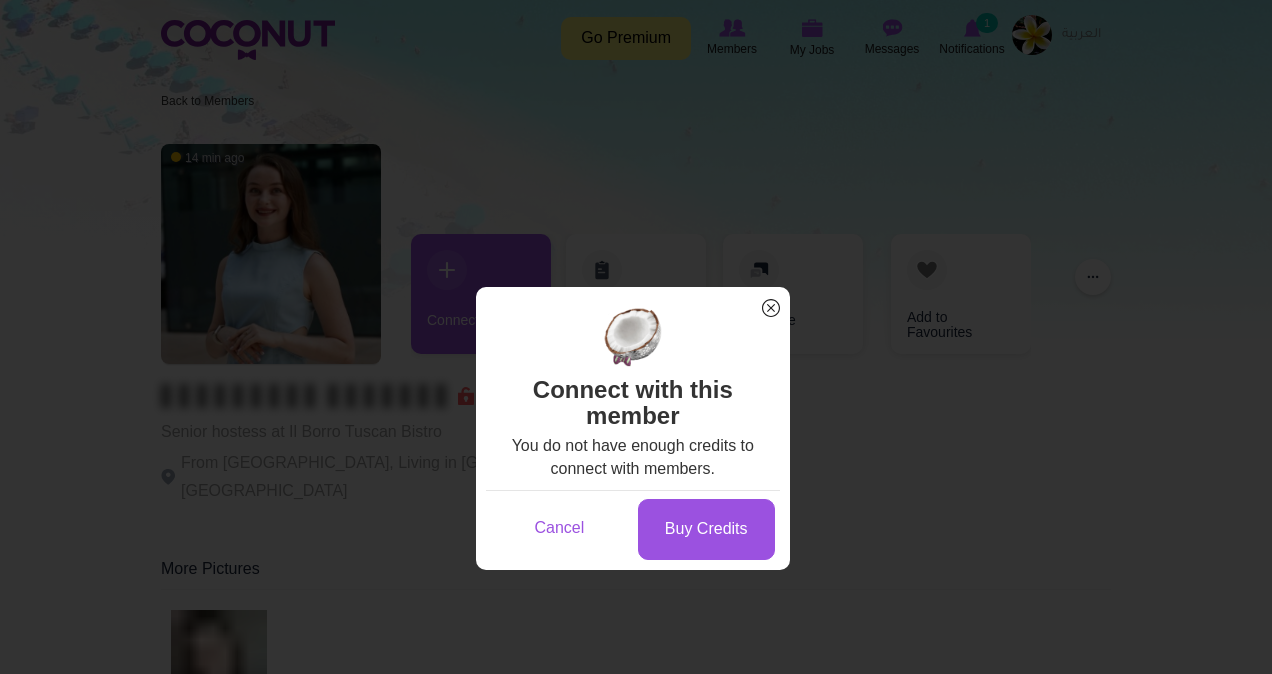 click on "x" at bounding box center [771, 308] 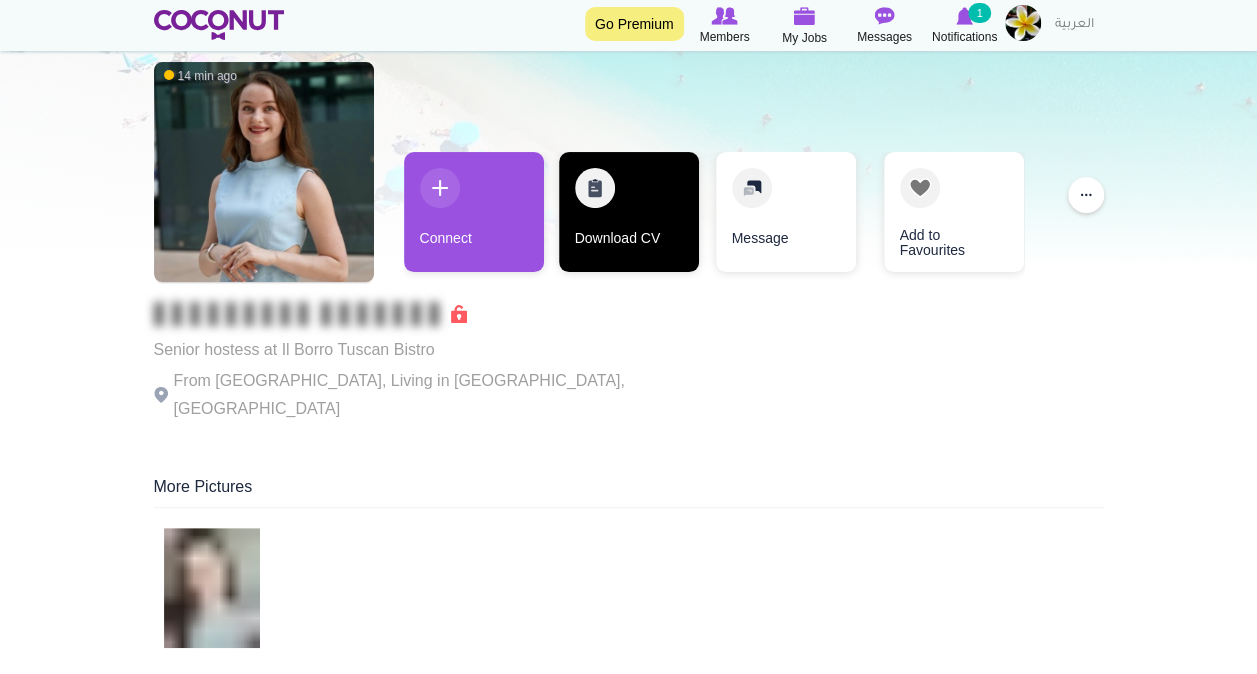 scroll, scrollTop: 0, scrollLeft: 0, axis: both 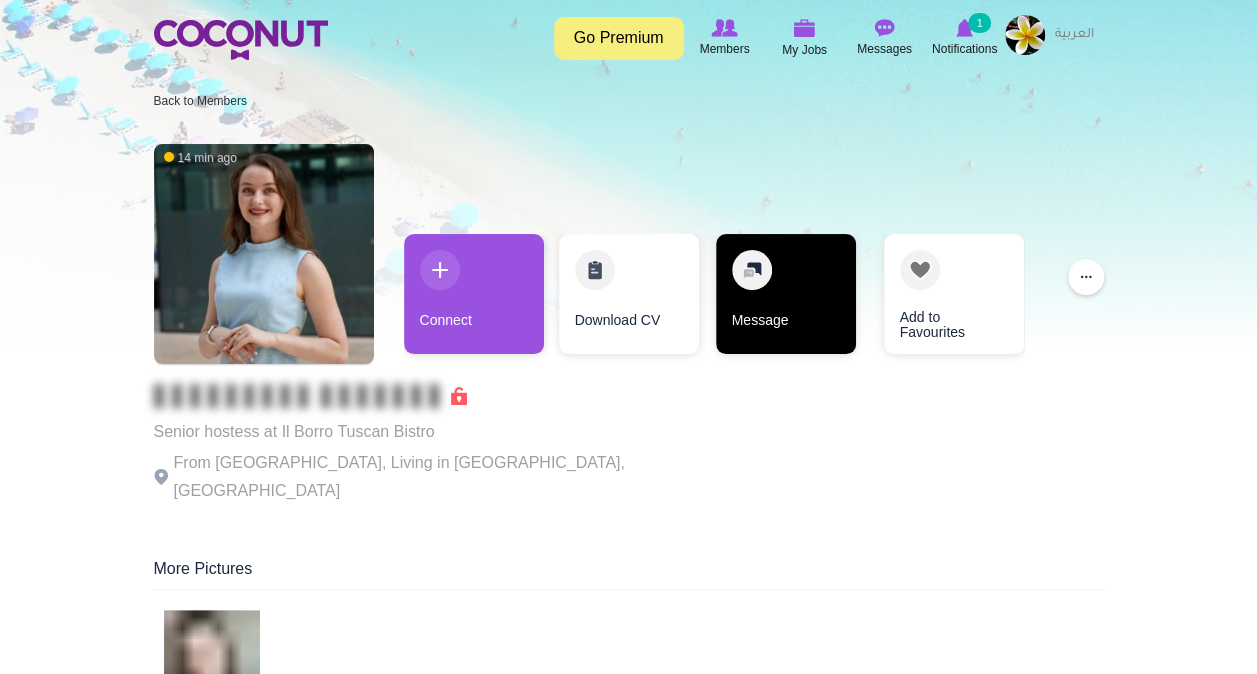 click on "Message" at bounding box center [786, 294] 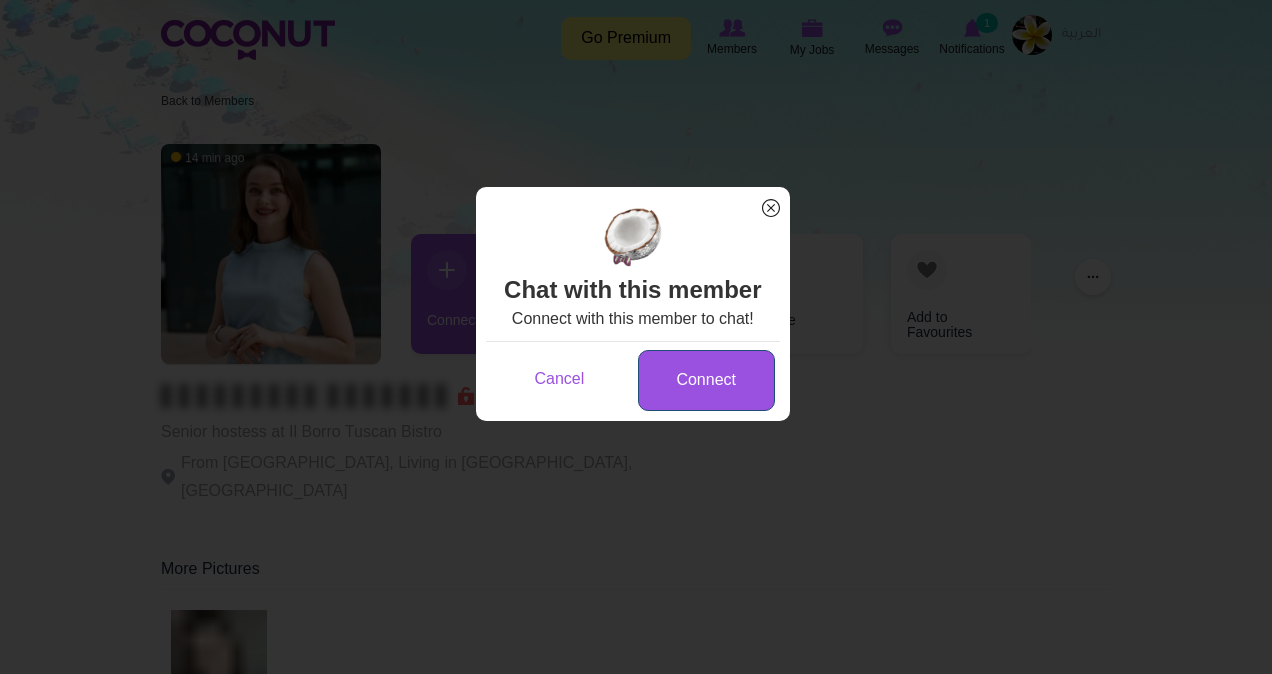 click on "Connect" at bounding box center (706, 380) 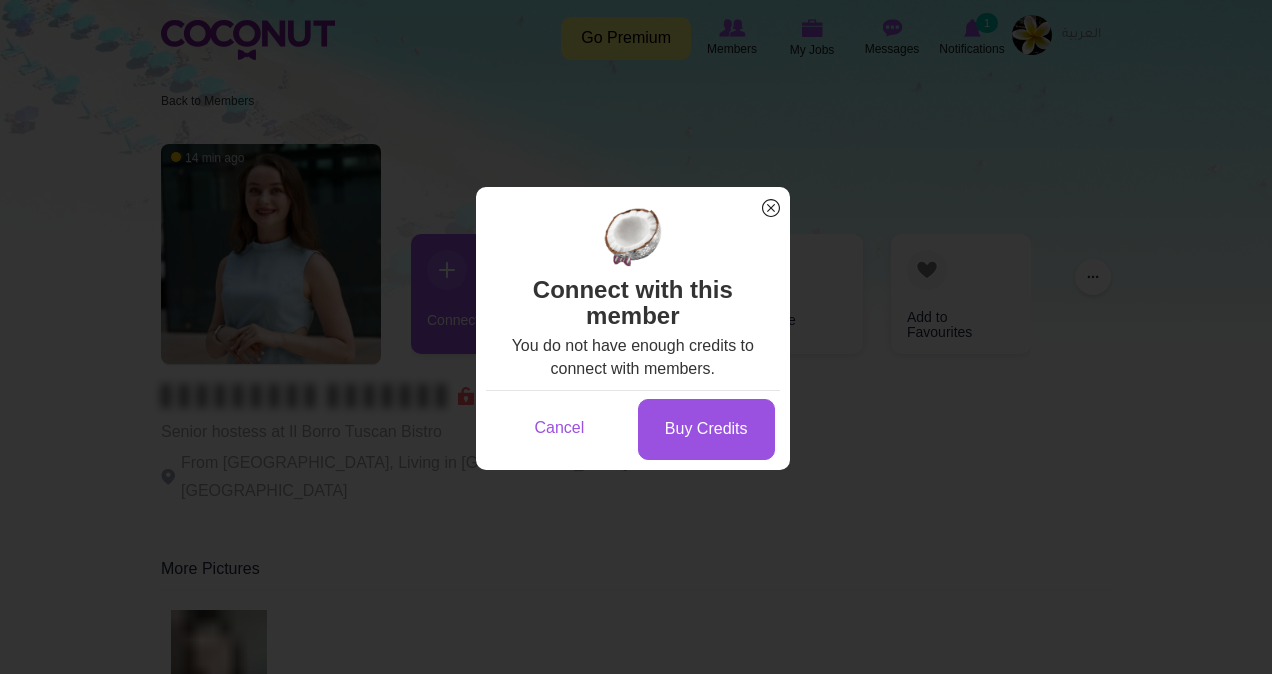 click on "x" at bounding box center (771, 208) 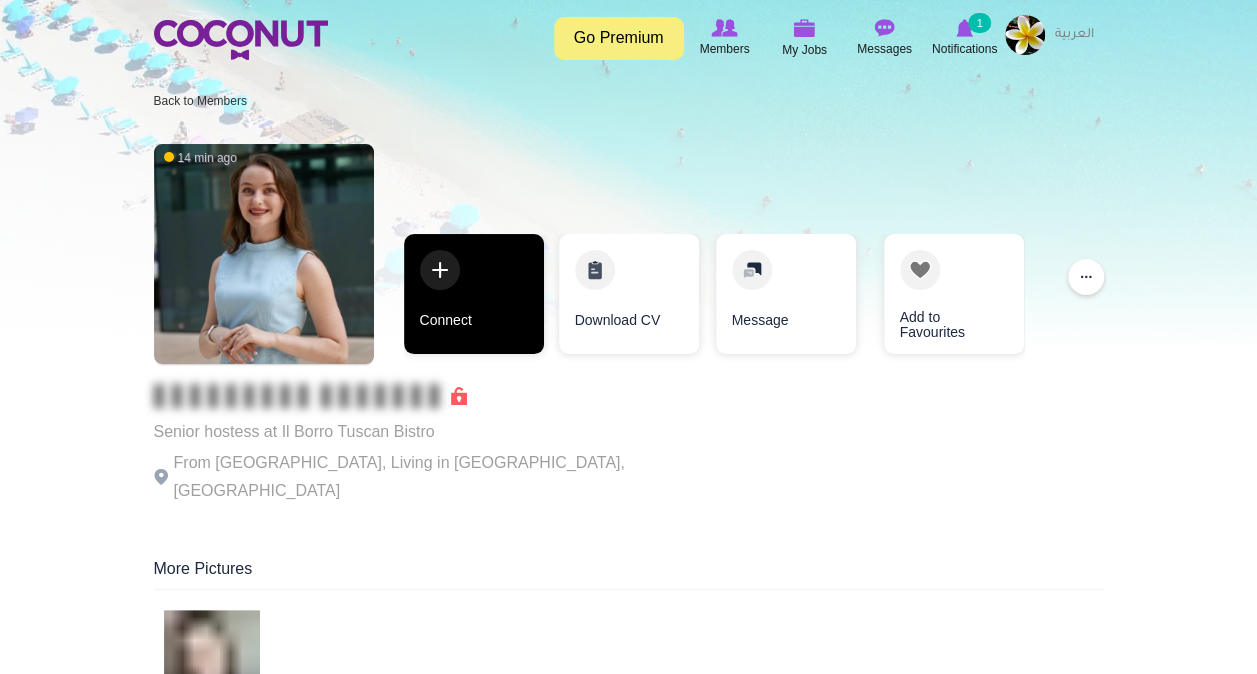 click on "Connect" at bounding box center (474, 294) 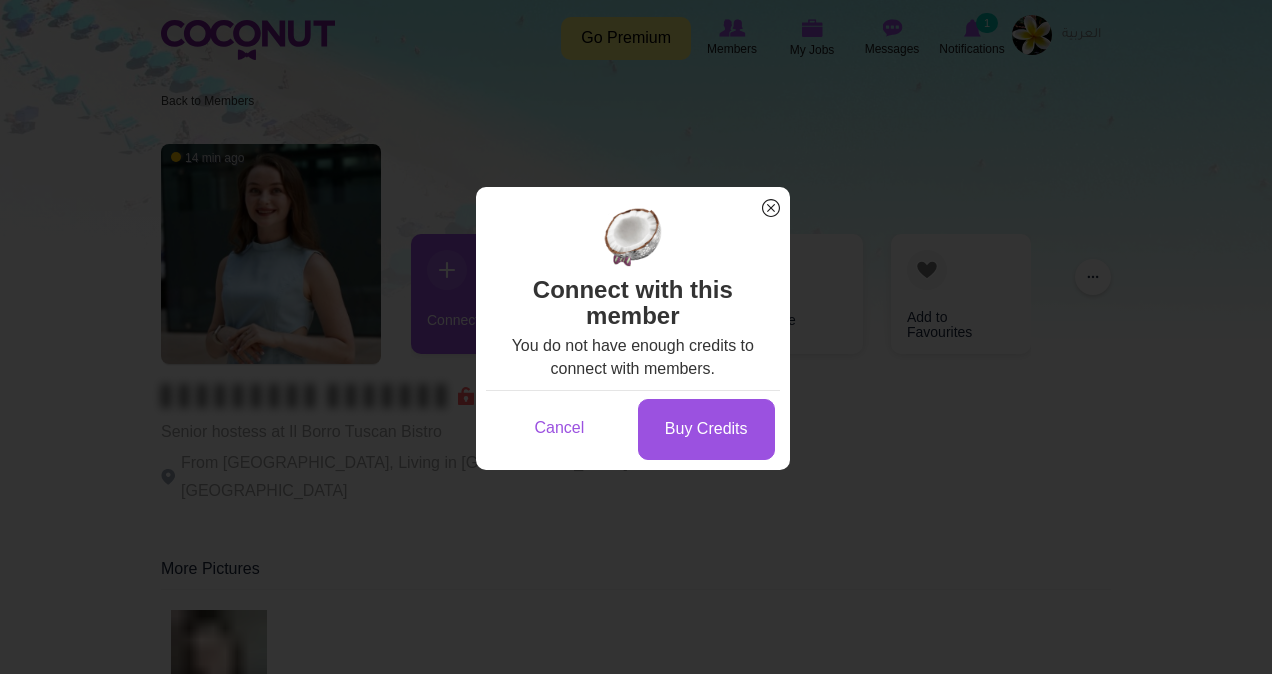 click on "x" at bounding box center [771, 208] 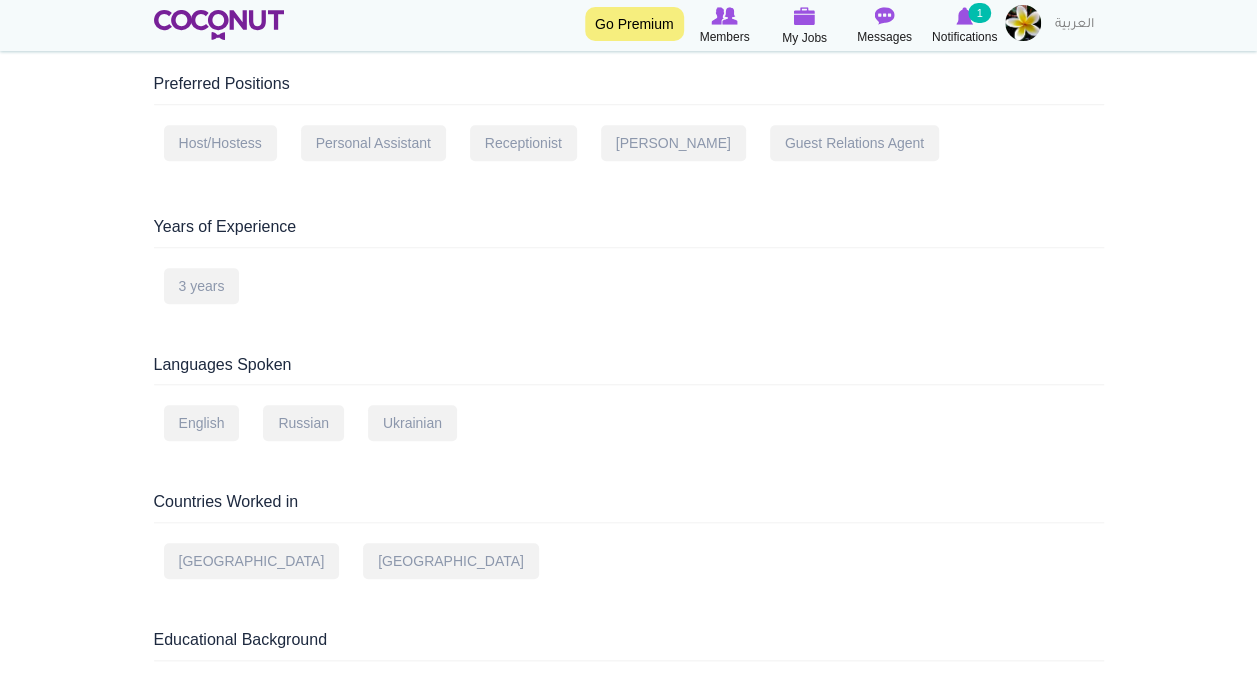 scroll, scrollTop: 100, scrollLeft: 0, axis: vertical 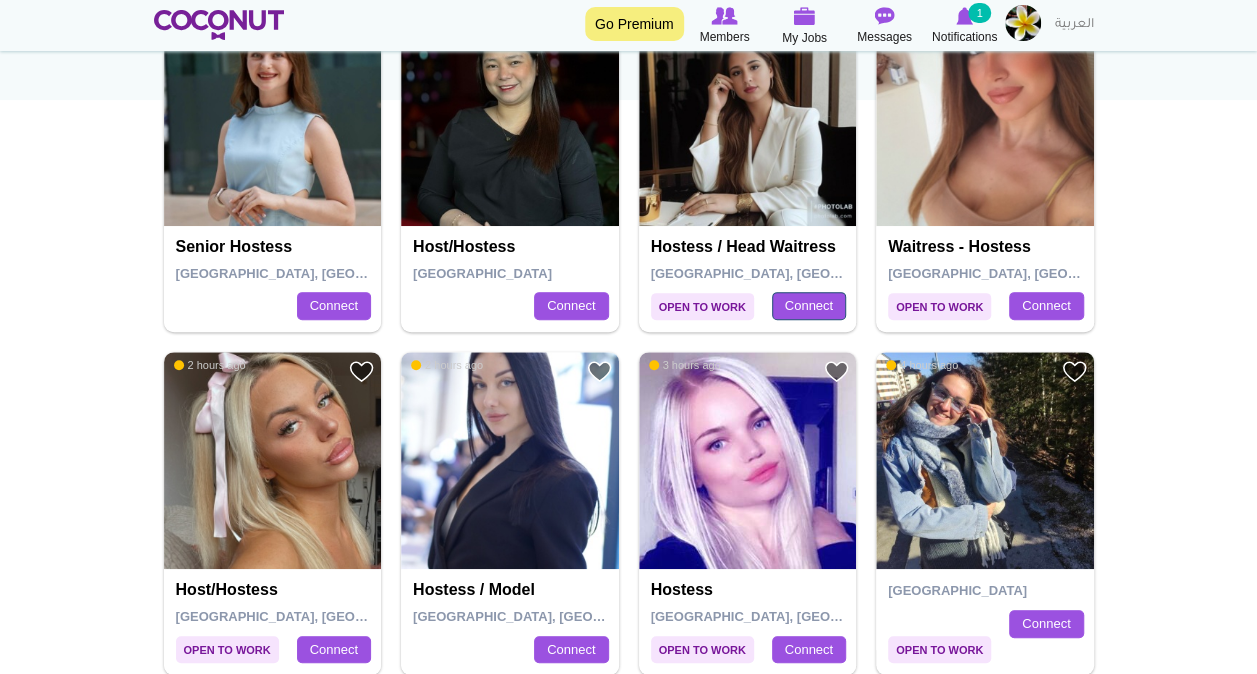 click on "Connect" at bounding box center (809, 306) 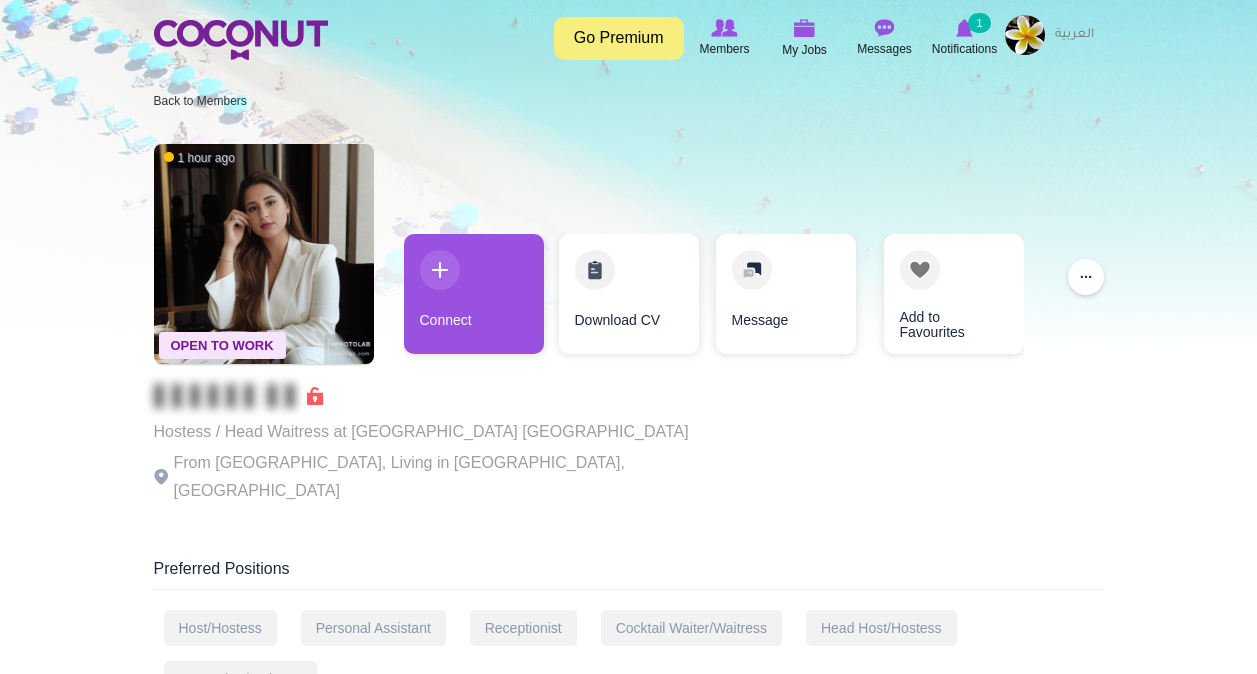 scroll, scrollTop: 0, scrollLeft: 0, axis: both 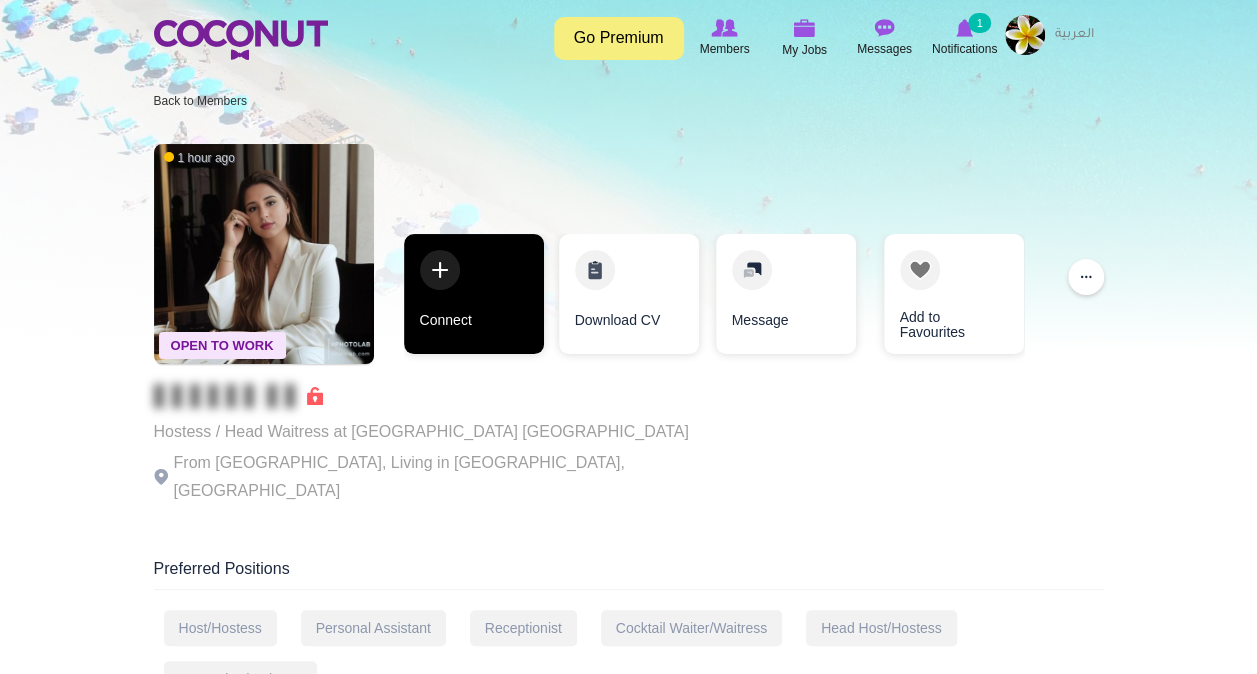click on "Connect" at bounding box center (474, 294) 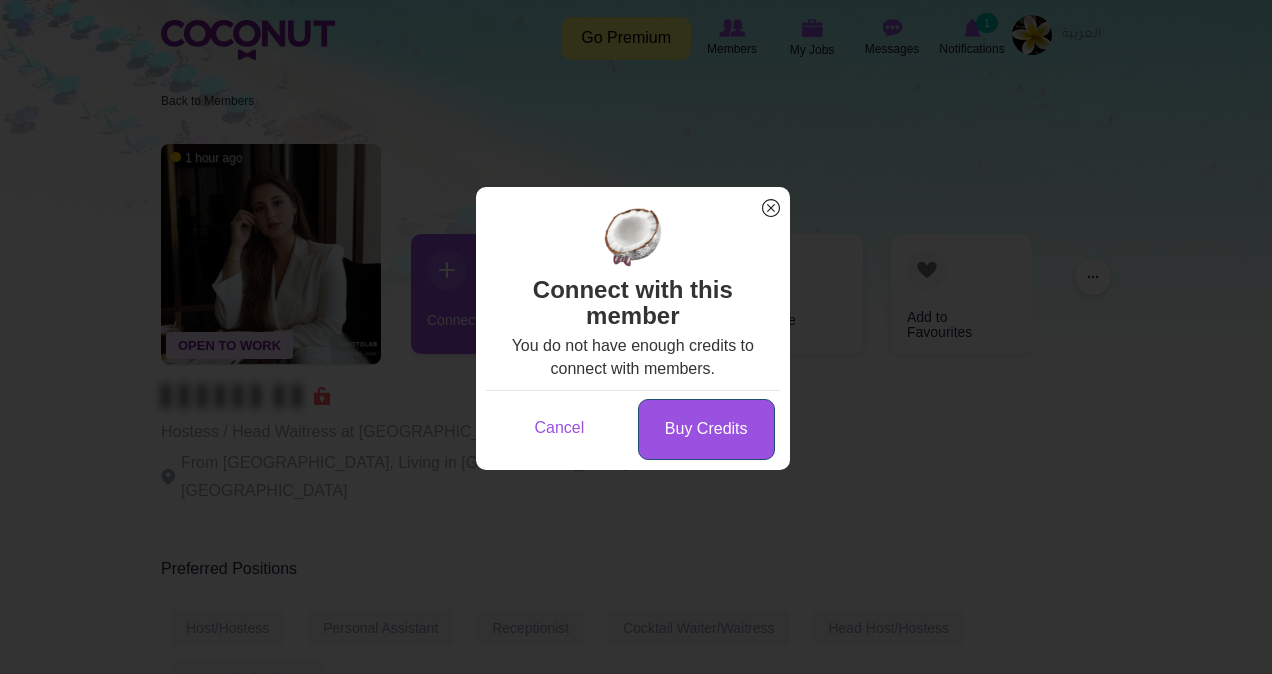 click on "Buy Credits" at bounding box center [706, 429] 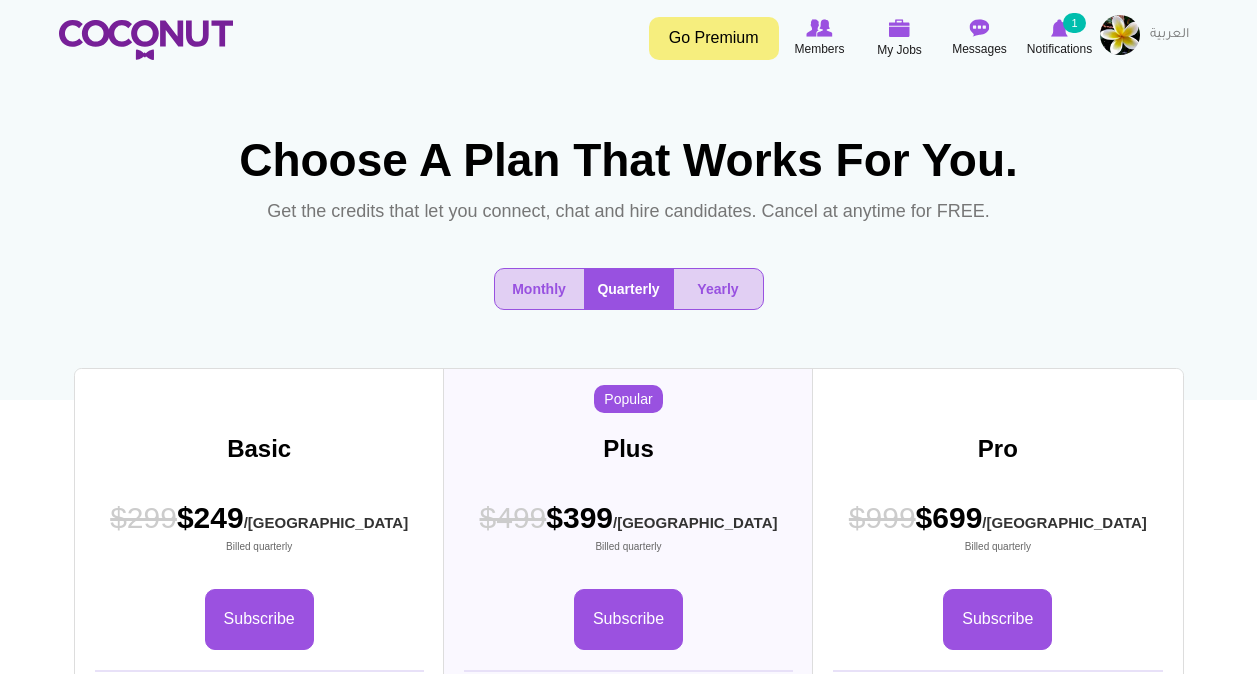 scroll, scrollTop: 0, scrollLeft: 0, axis: both 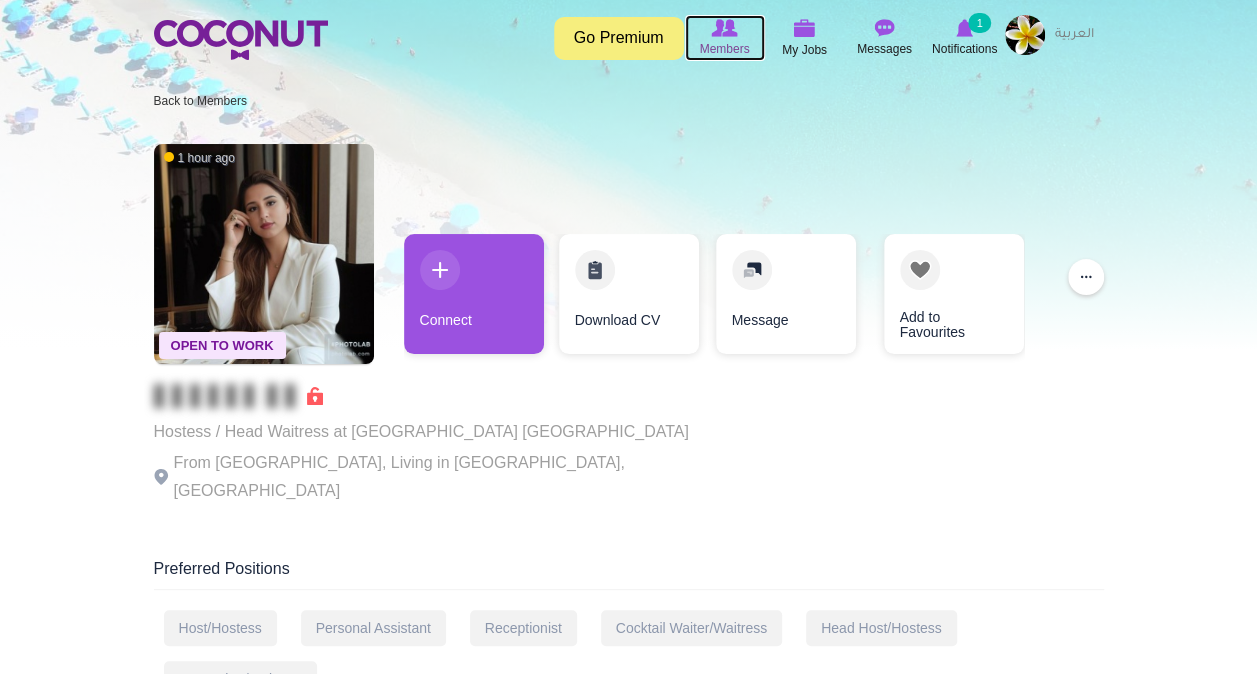 click on "Members" at bounding box center [724, 49] 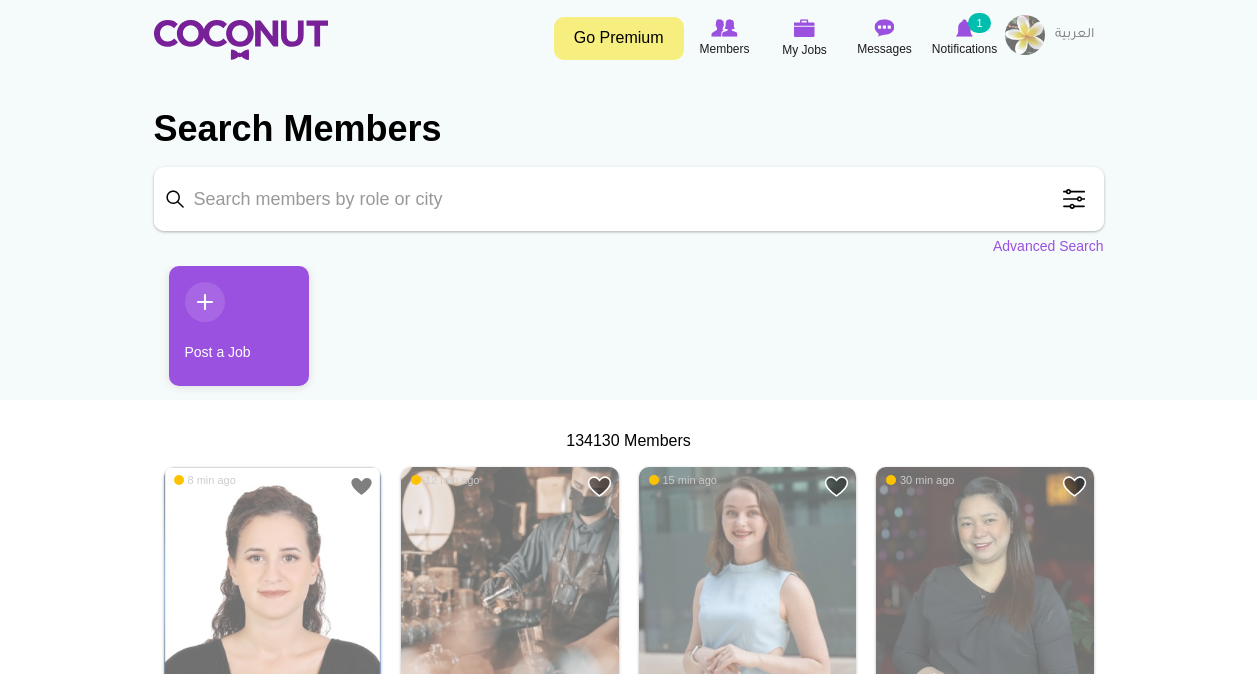 scroll, scrollTop: 0, scrollLeft: 0, axis: both 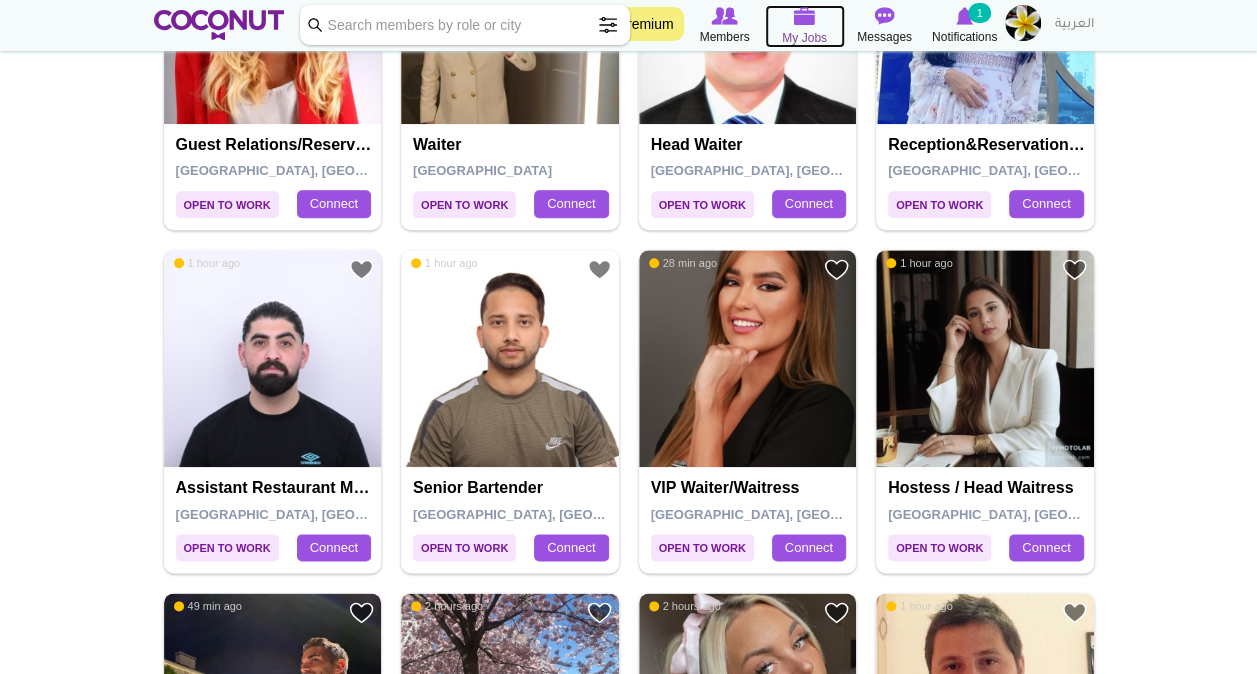 click at bounding box center [805, 16] 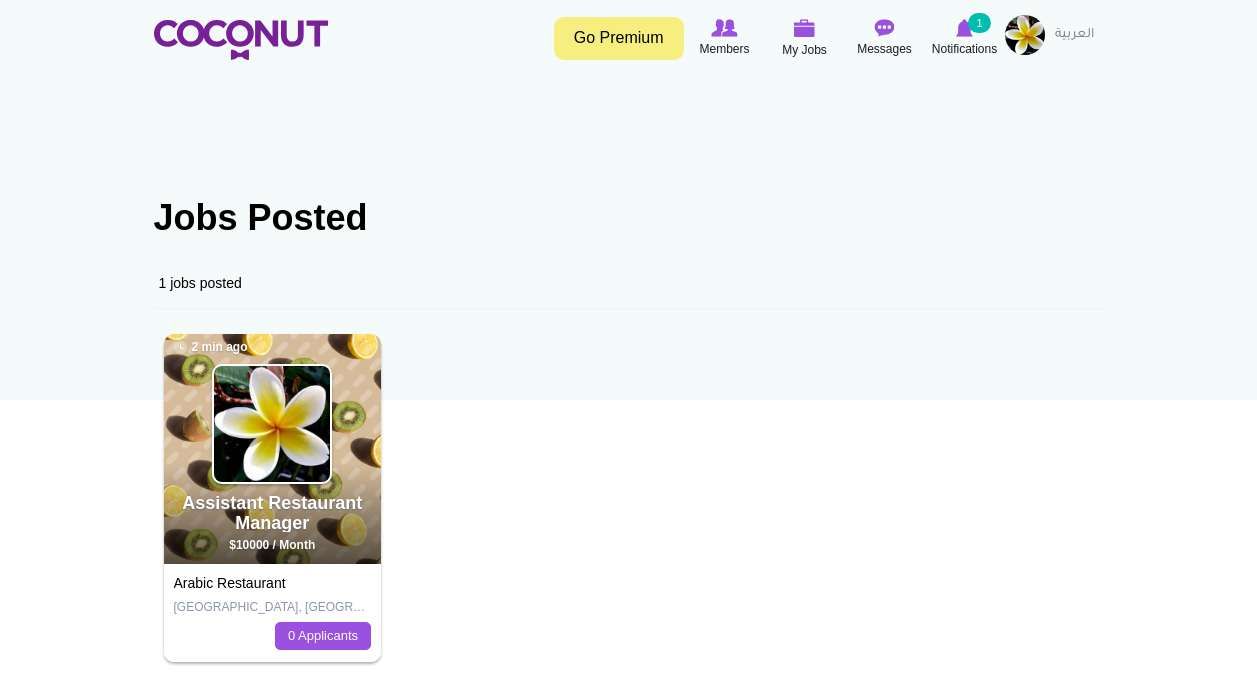scroll, scrollTop: 0, scrollLeft: 0, axis: both 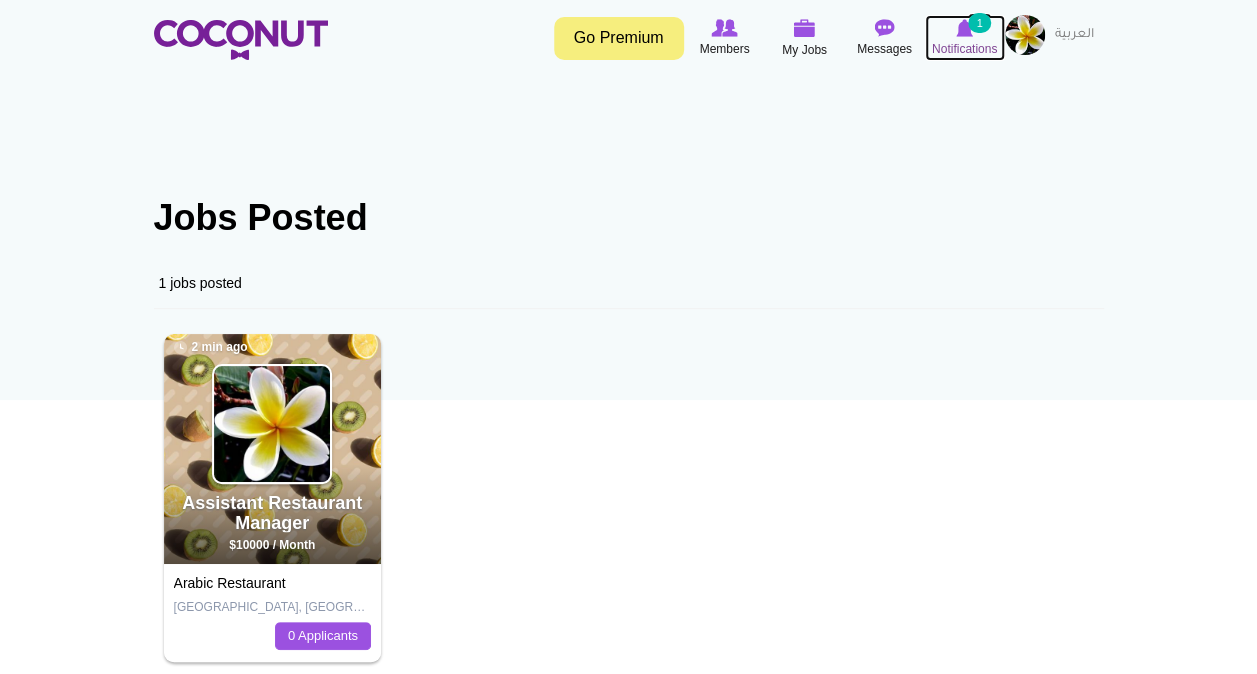 click on "Notifications" at bounding box center [964, 49] 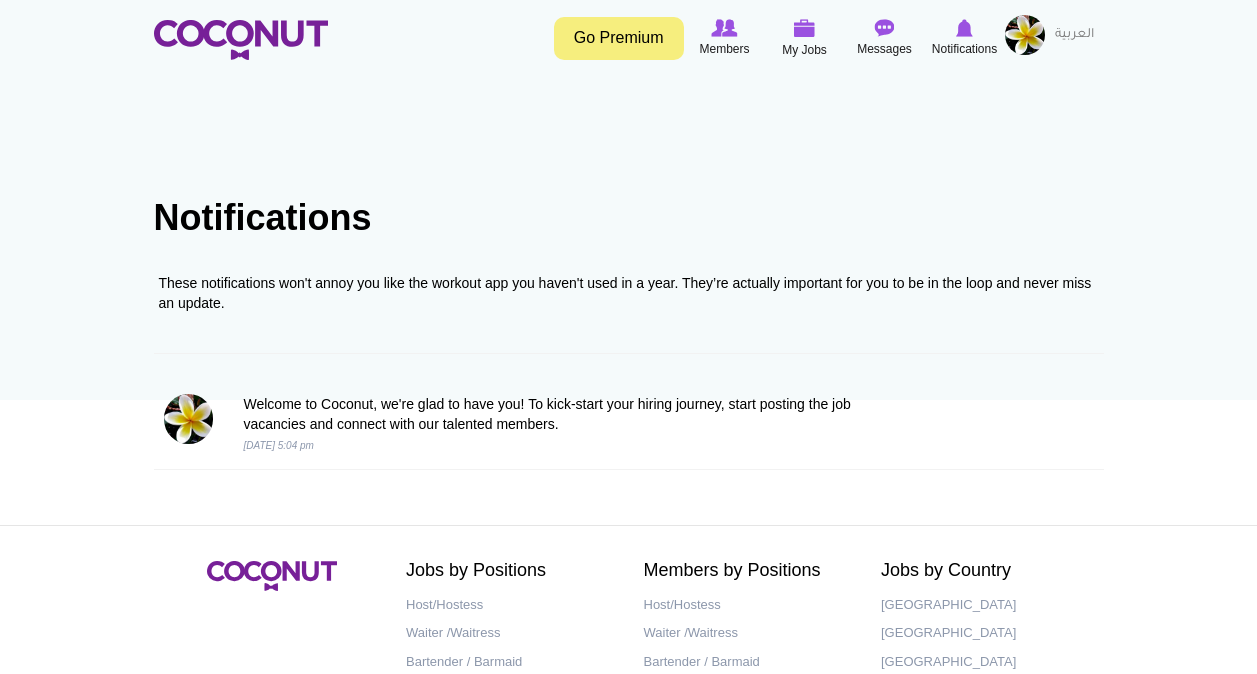 scroll, scrollTop: 0, scrollLeft: 0, axis: both 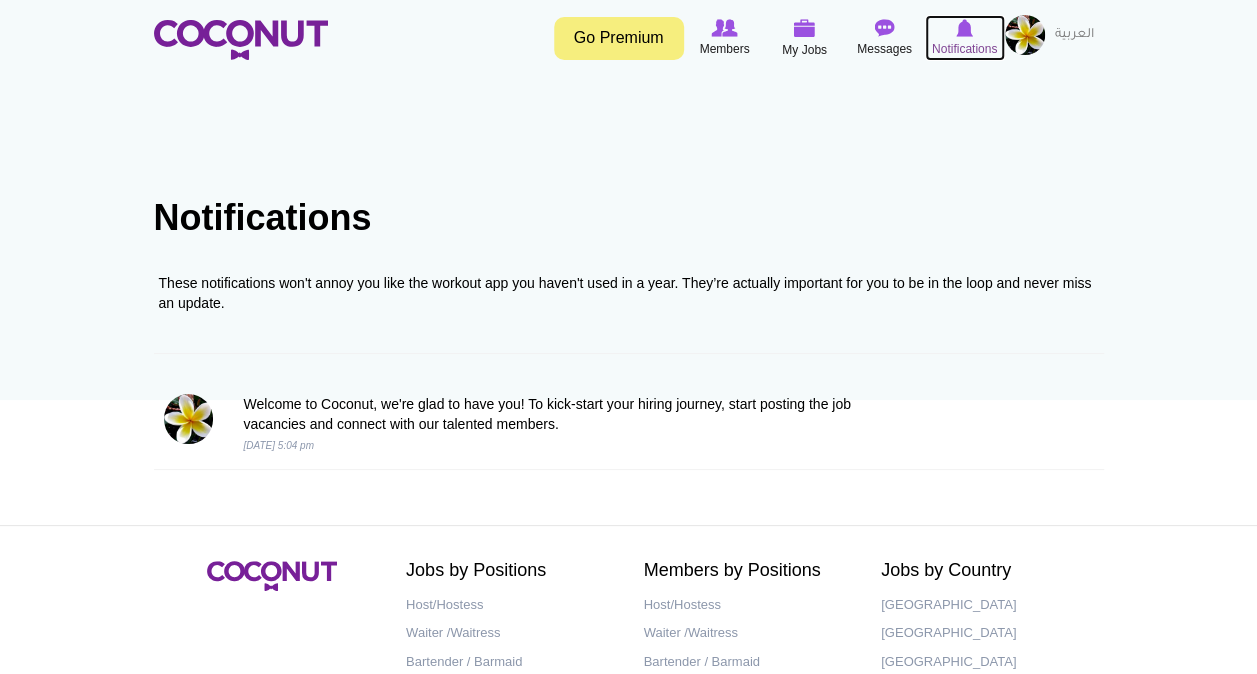 click at bounding box center [965, 28] 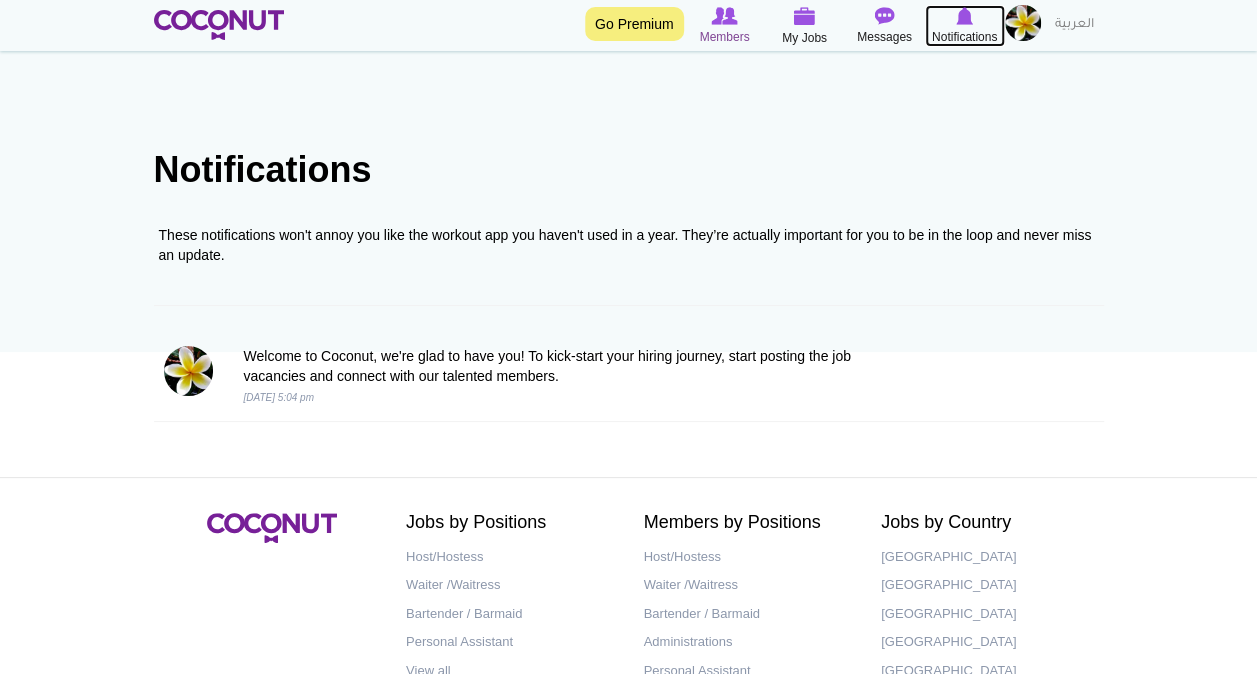 scroll, scrollTop: 0, scrollLeft: 0, axis: both 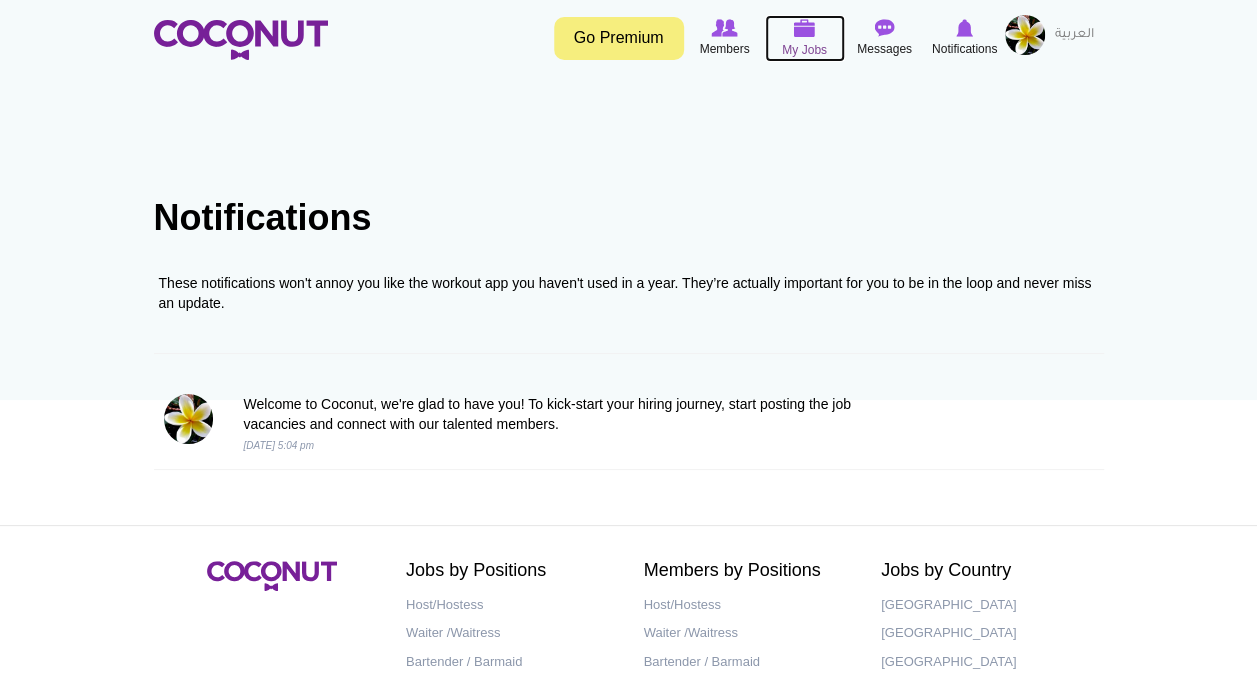 click at bounding box center [805, 28] 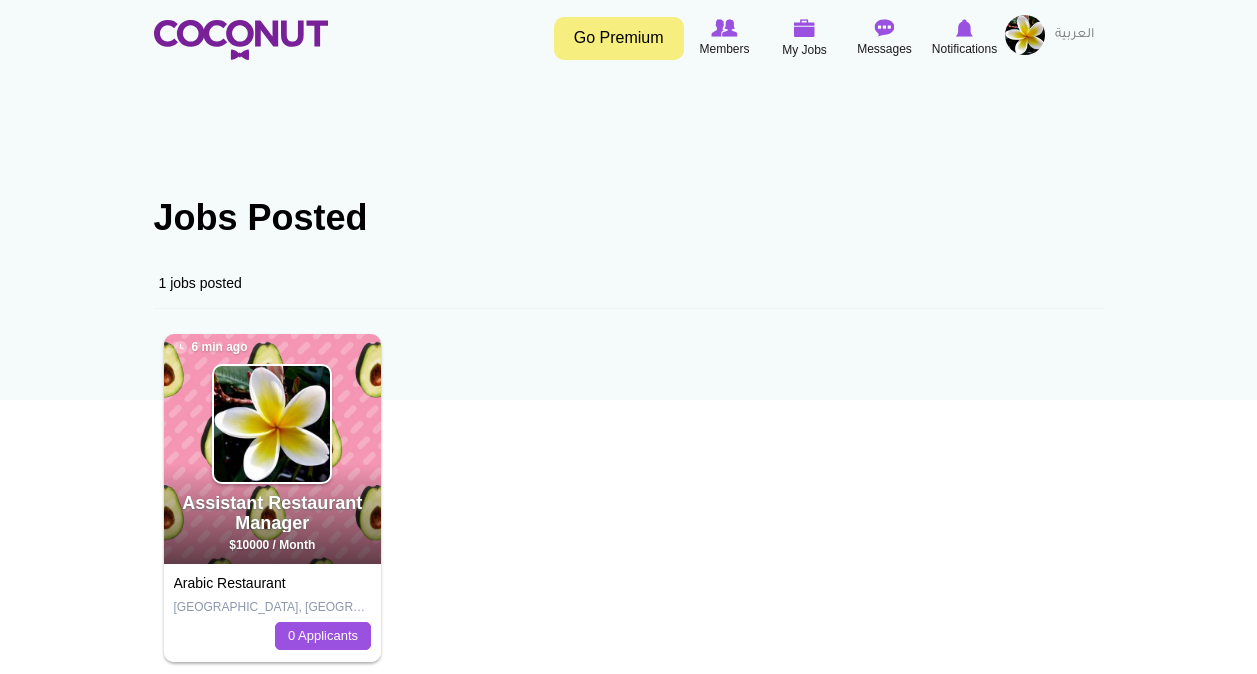 scroll, scrollTop: 0, scrollLeft: 0, axis: both 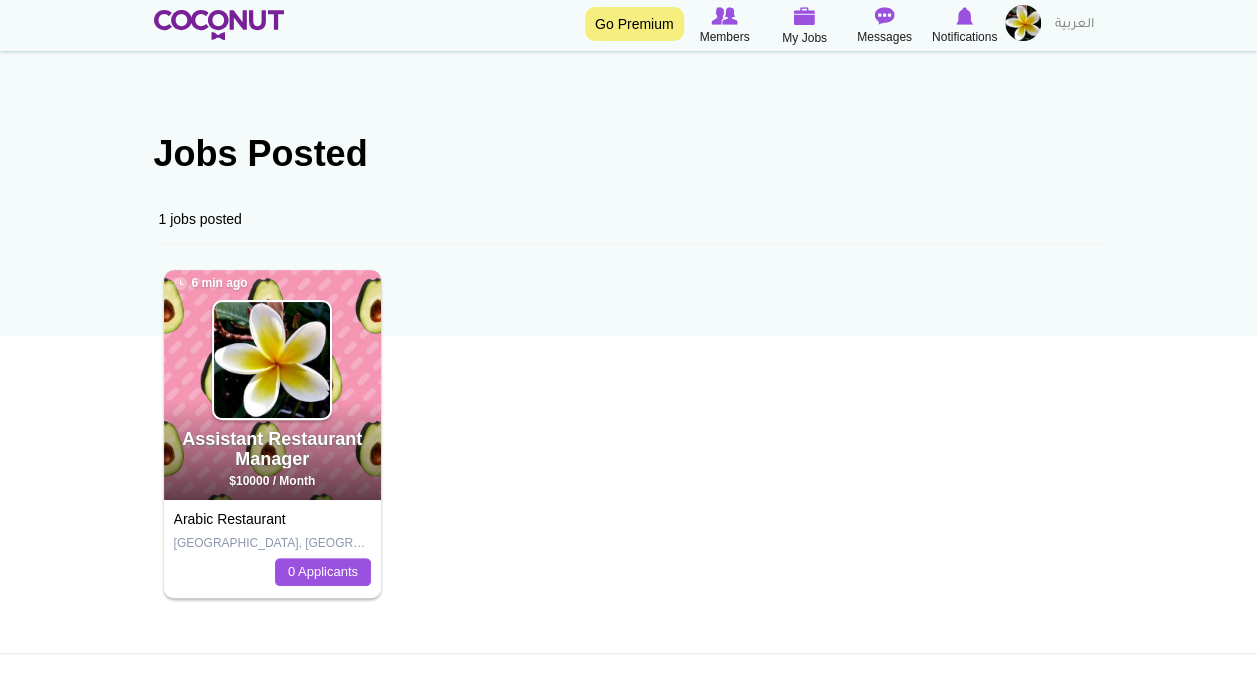 click on "Assistant Restaurant Manager 6 min ago $10000 / Month" at bounding box center (273, 385) 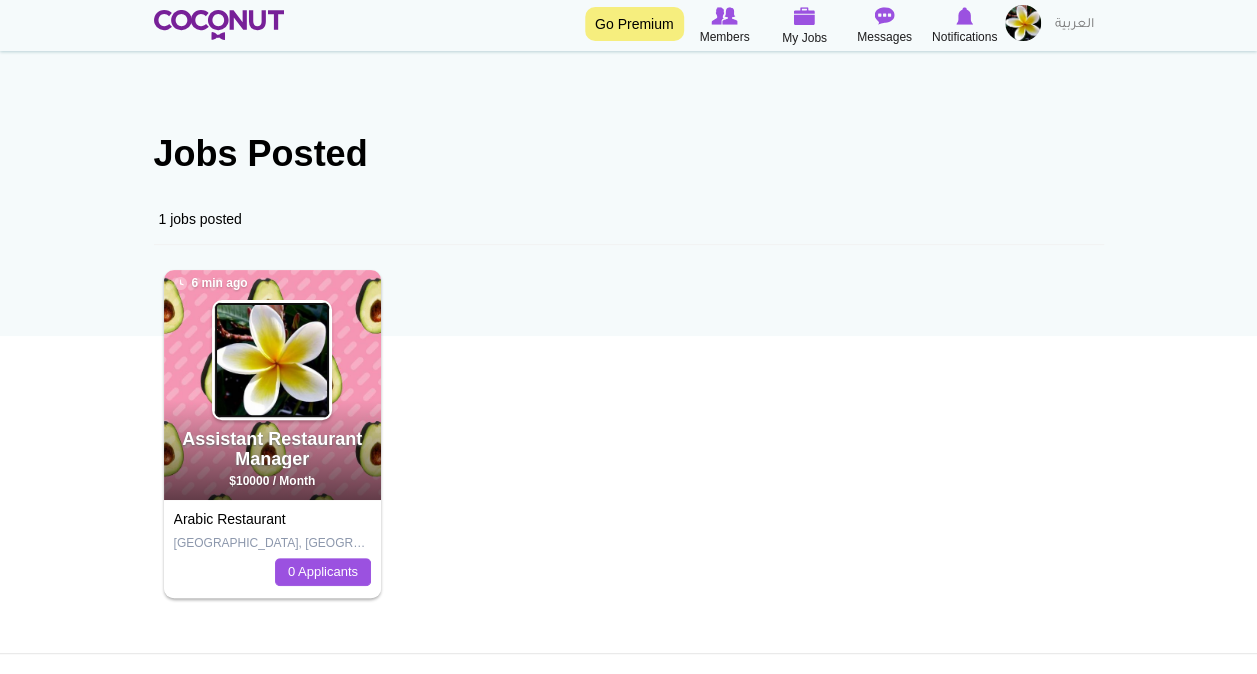 click at bounding box center (272, 360) 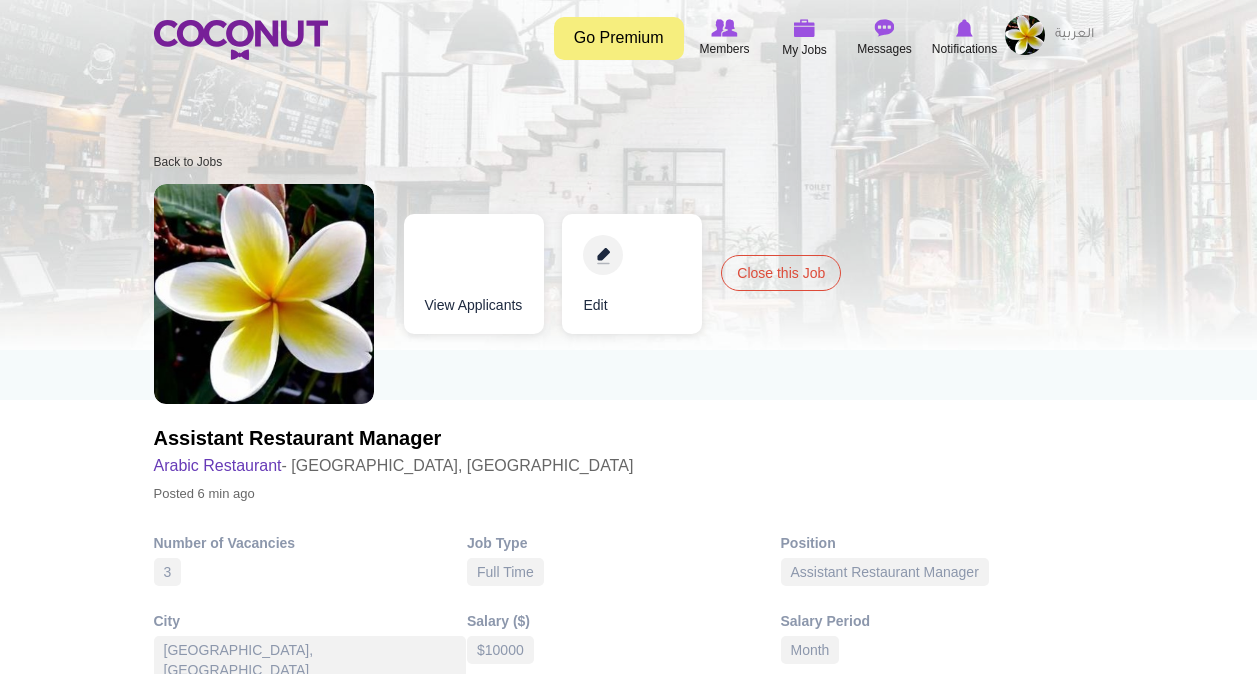 scroll, scrollTop: 0, scrollLeft: 0, axis: both 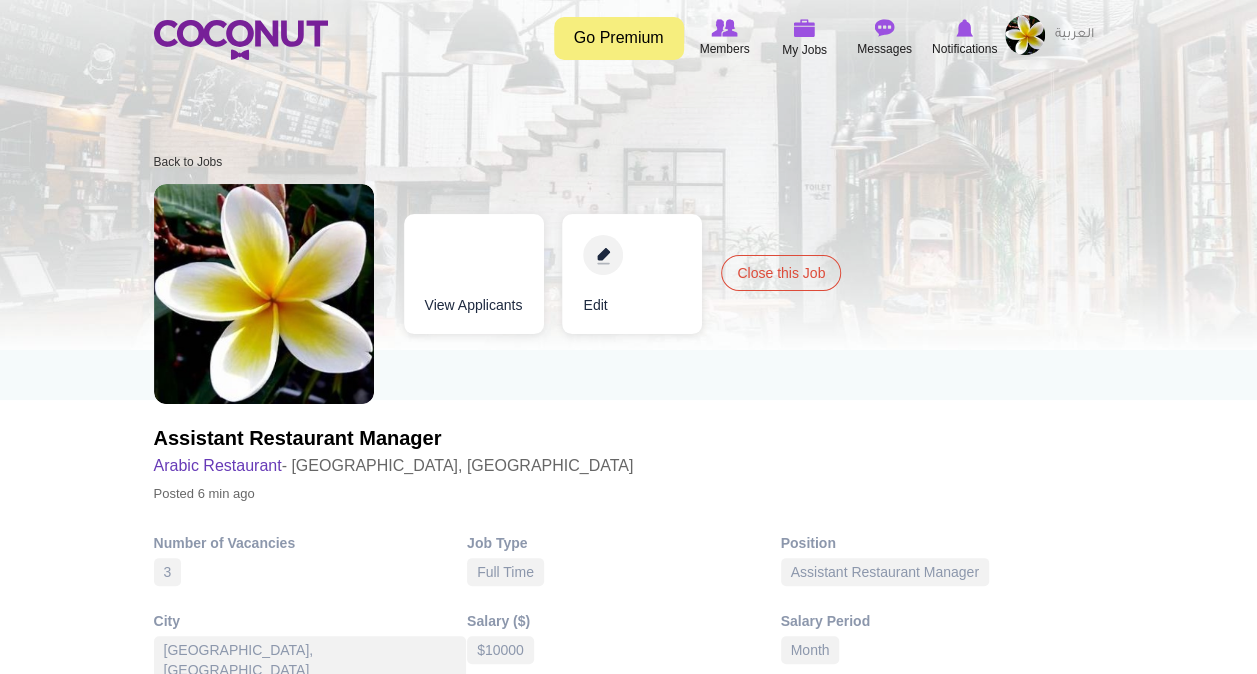 click on "Edit" at bounding box center (632, 274) 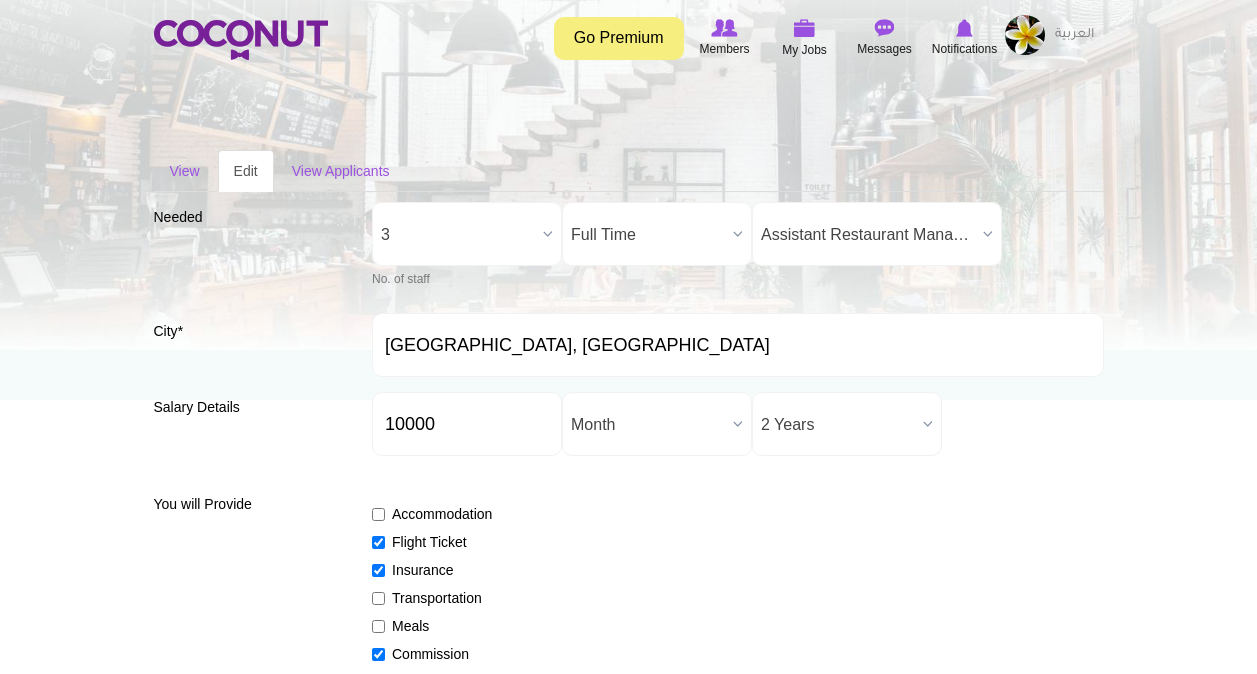 scroll, scrollTop: 0, scrollLeft: 0, axis: both 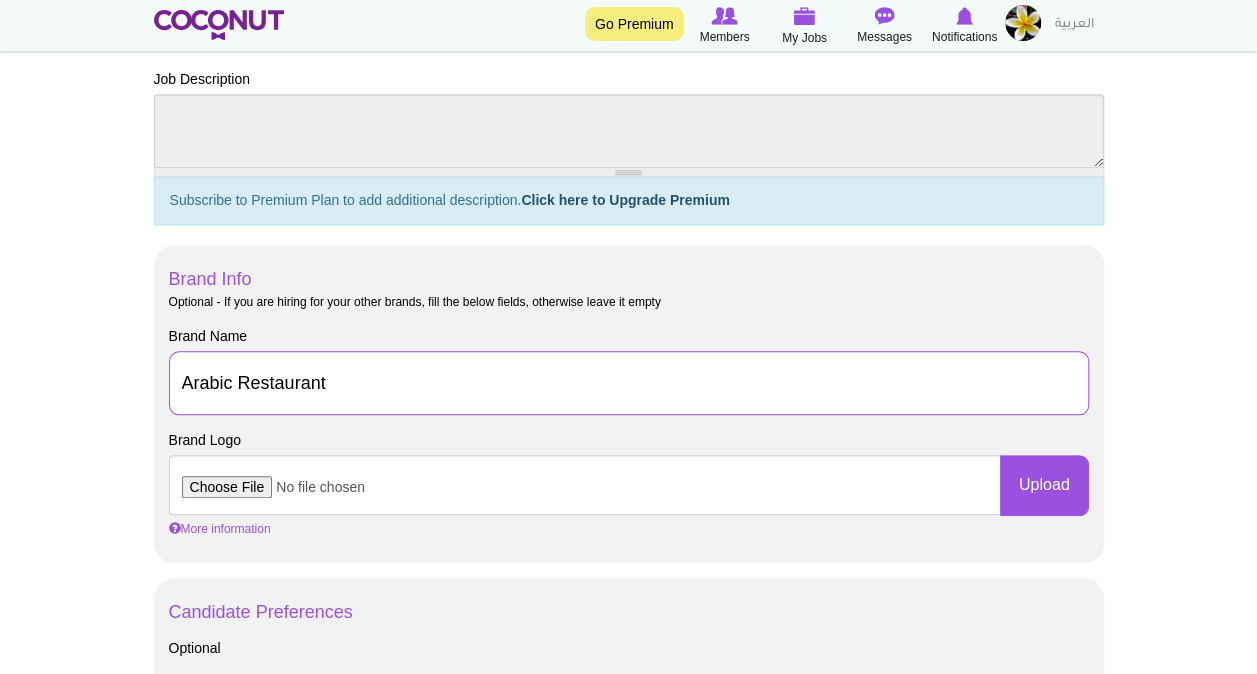 click on "Arabic Restaurant" at bounding box center [629, 383] 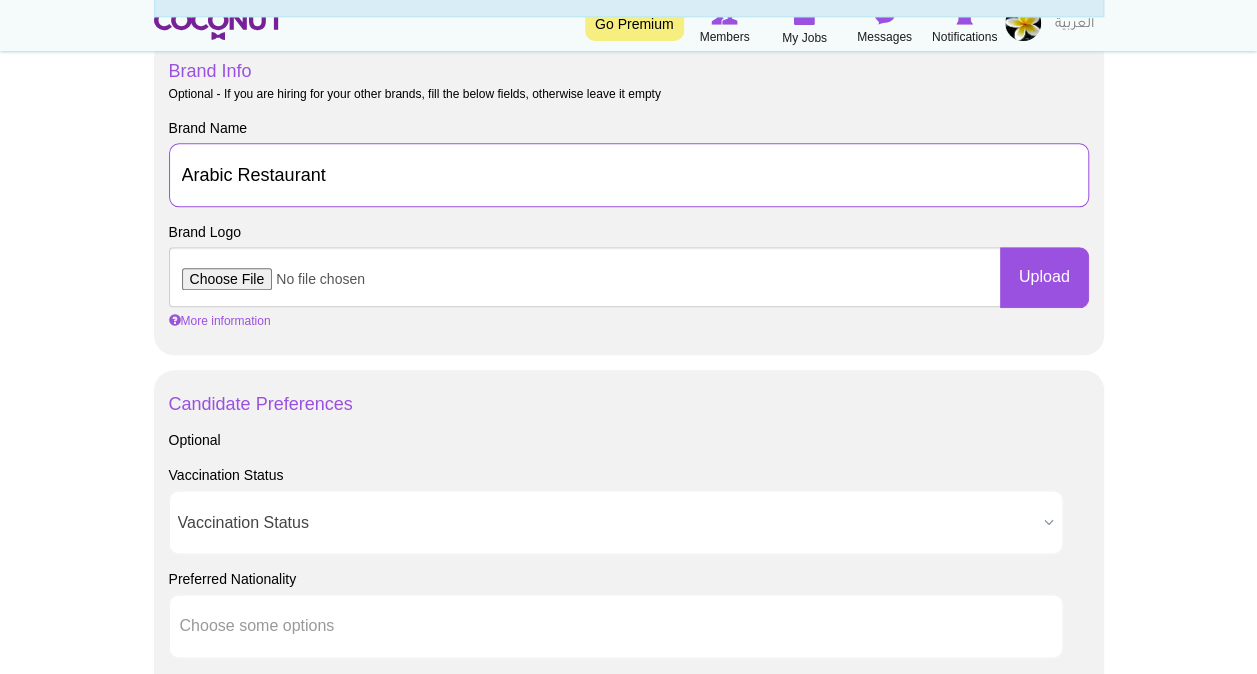 scroll, scrollTop: 700, scrollLeft: 0, axis: vertical 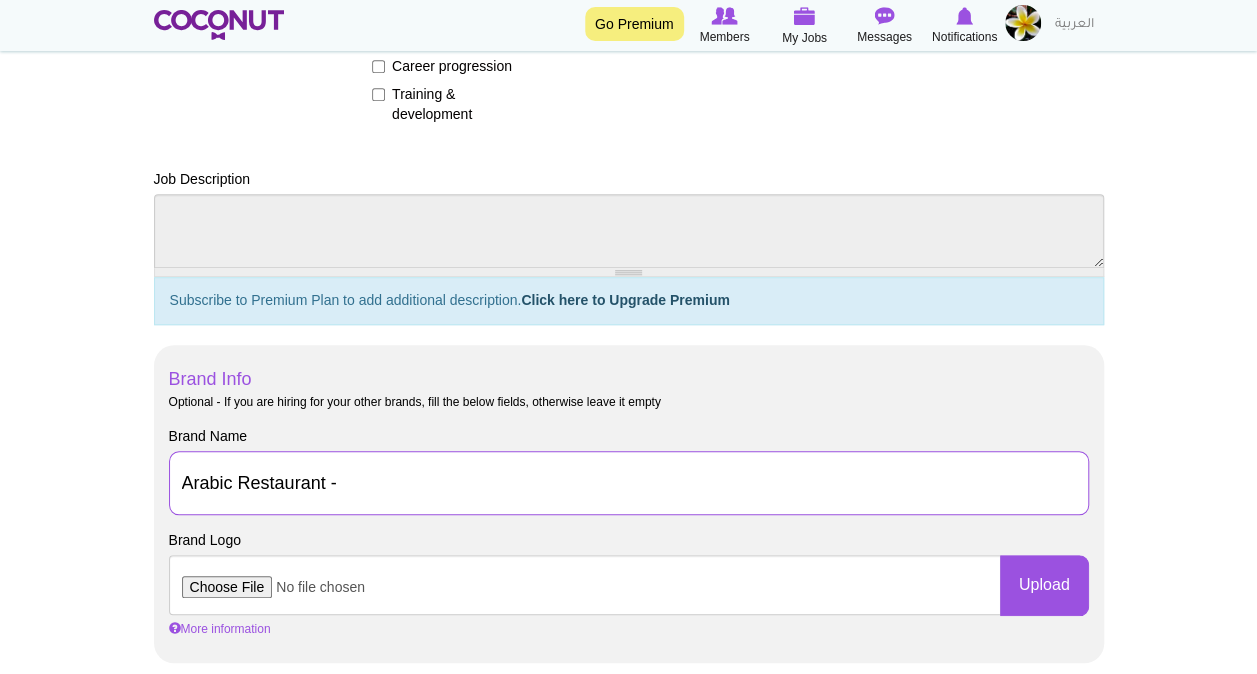 paste on "tuba@excelsiorgroup.me" 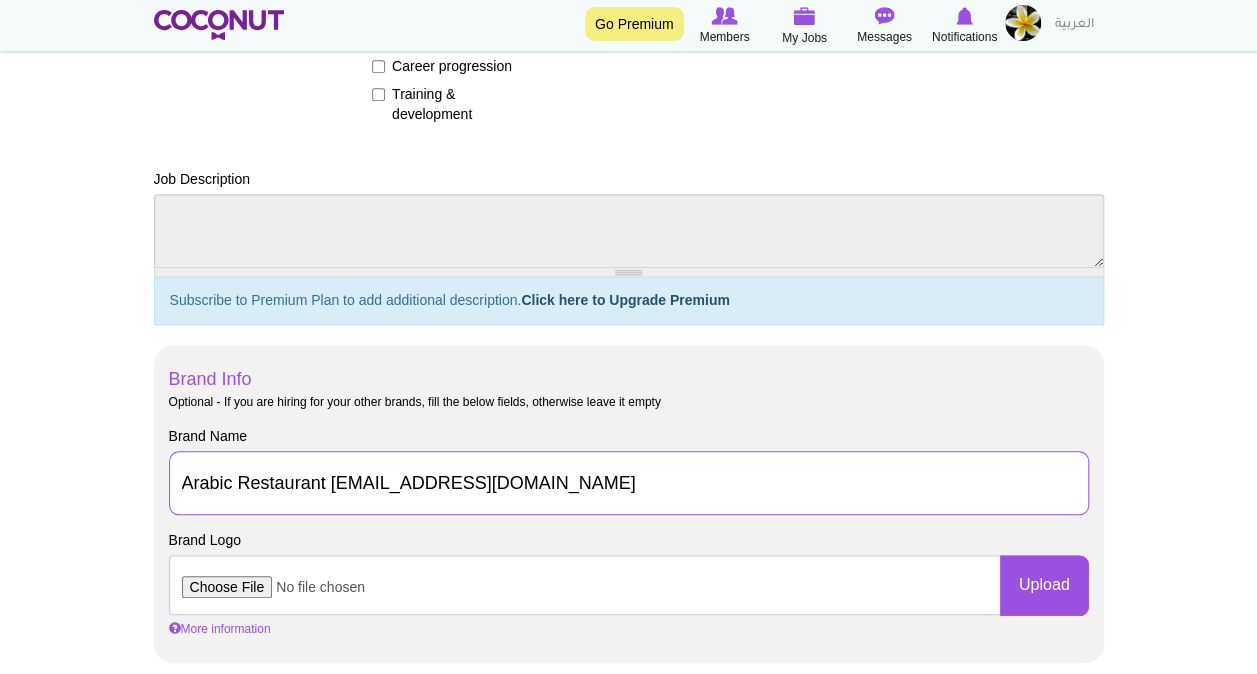 drag, startPoint x: 336, startPoint y: 480, endPoint x: 374, endPoint y: 471, distance: 39.051247 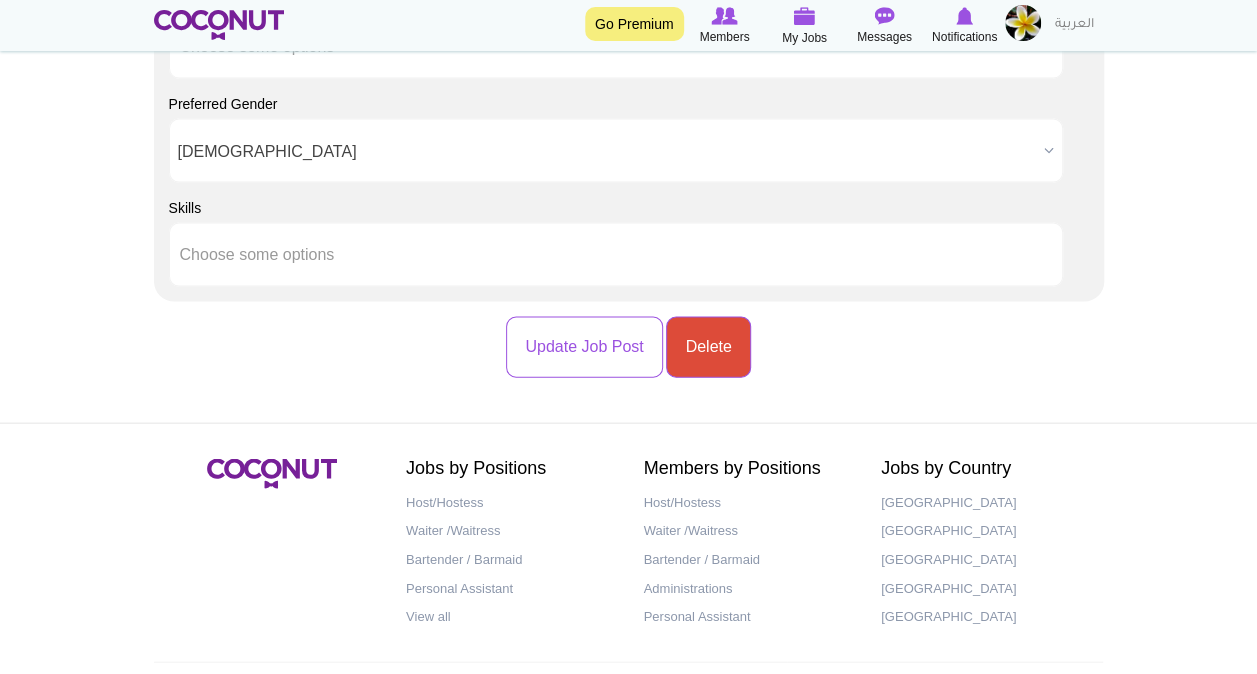 scroll, scrollTop: 2070, scrollLeft: 0, axis: vertical 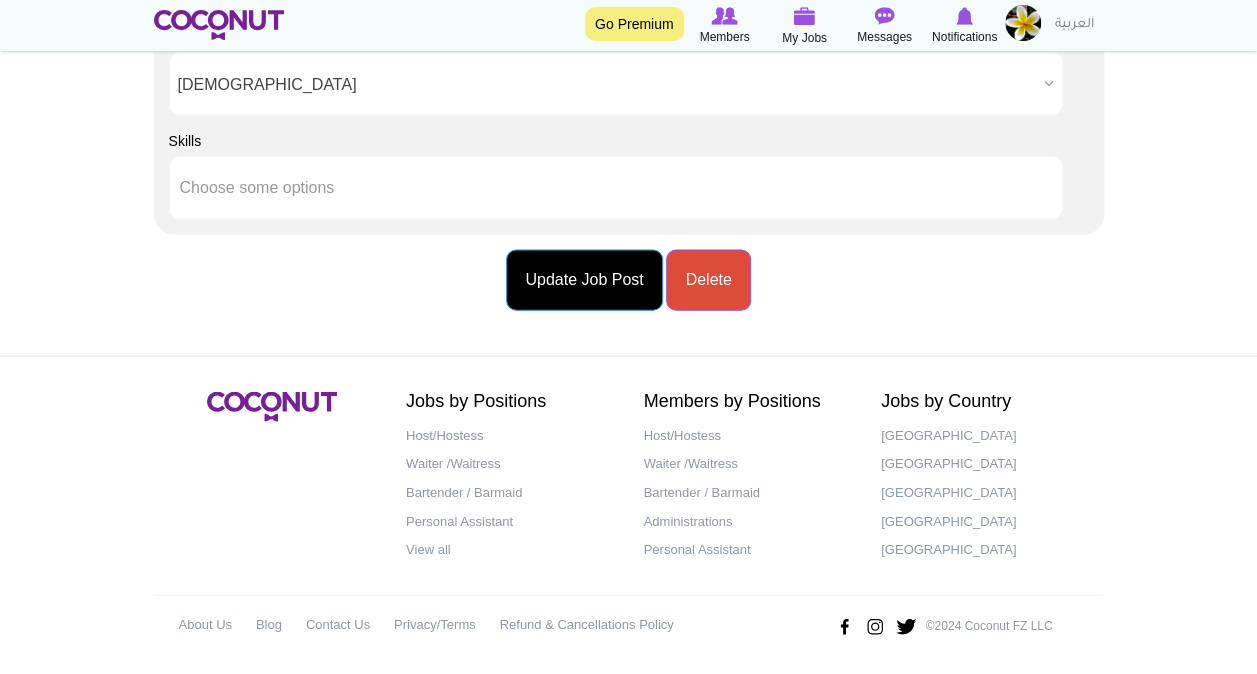 type on "Arabic Restaurant -tuba@excelsiorgroup.me" 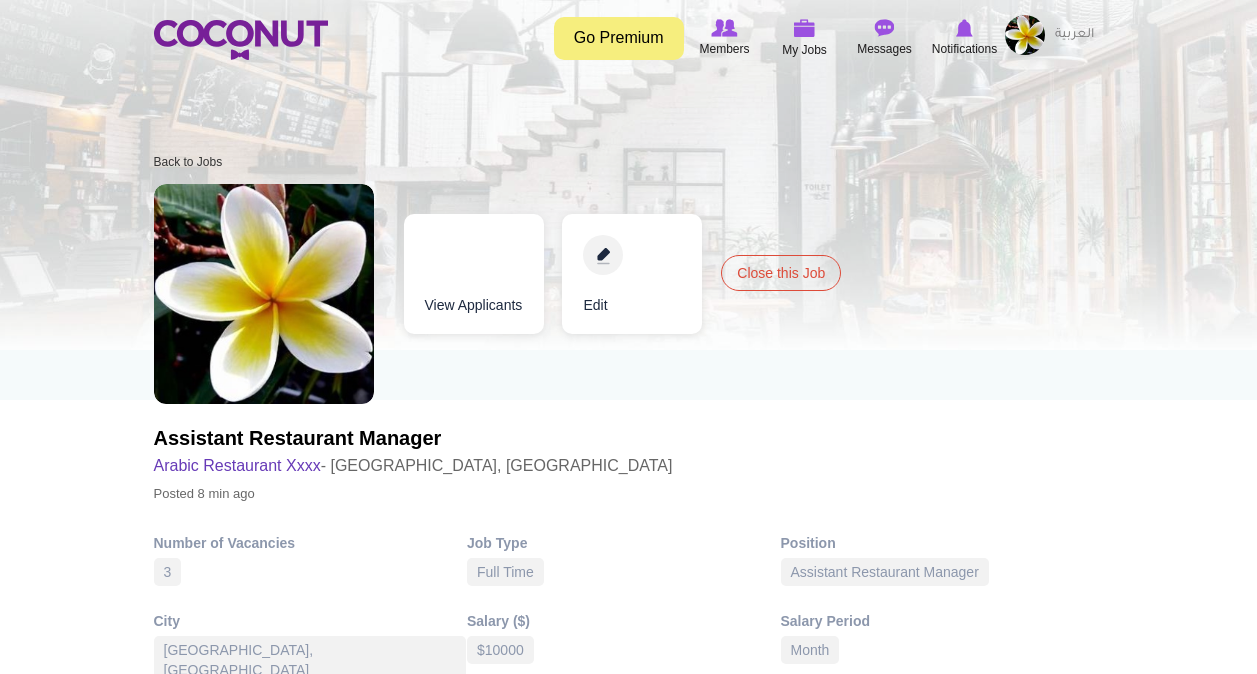 scroll, scrollTop: 0, scrollLeft: 0, axis: both 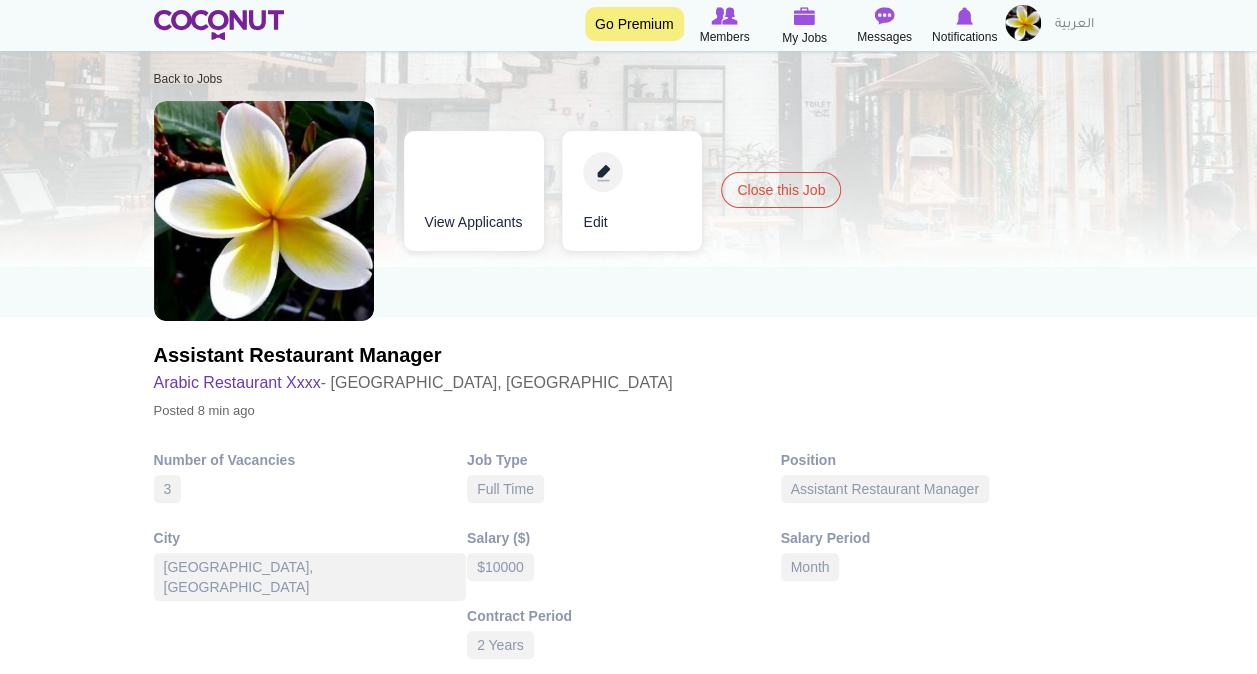 click on "View Applicants" at bounding box center (474, 191) 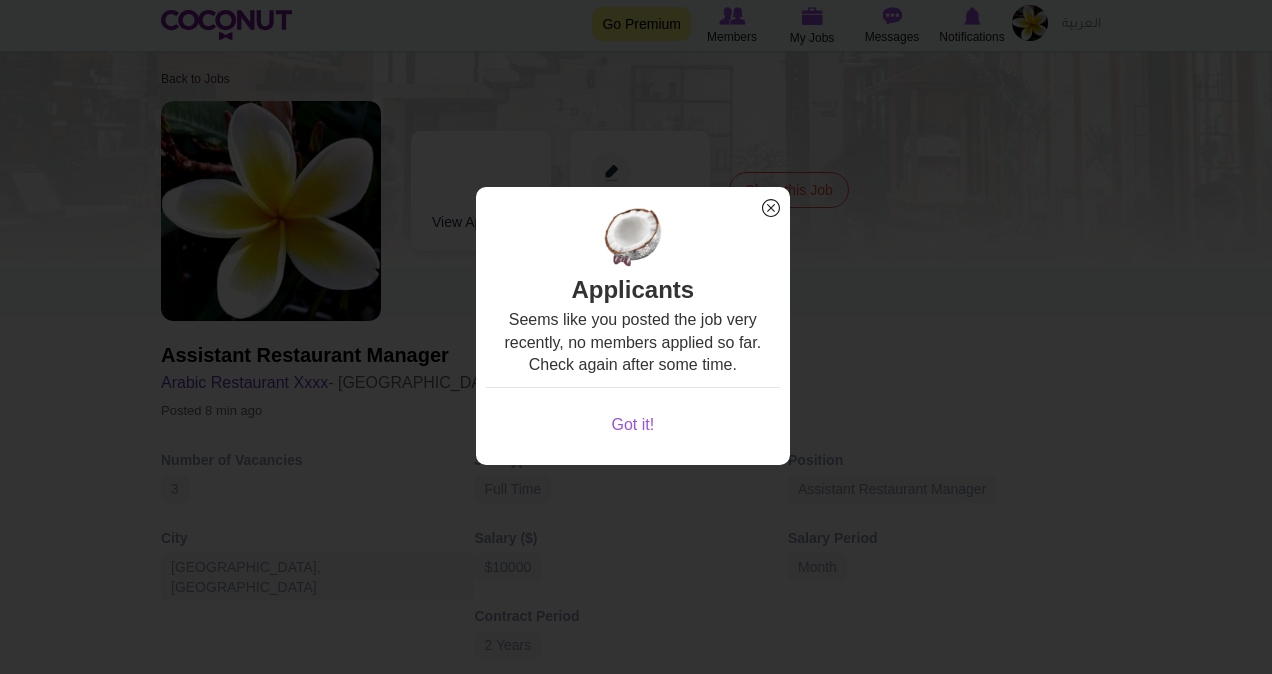 click on "x" at bounding box center (771, 208) 